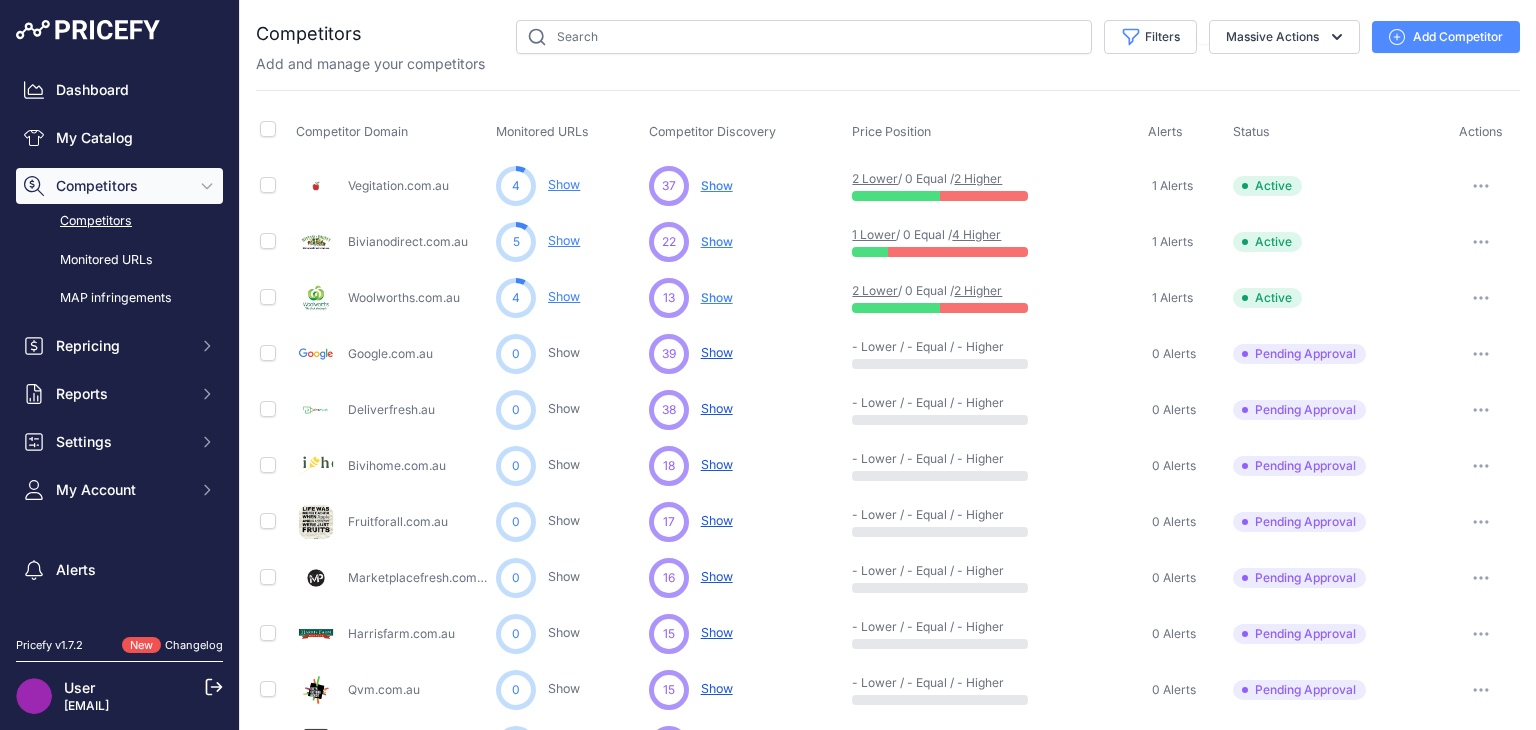 scroll, scrollTop: 0, scrollLeft: 0, axis: both 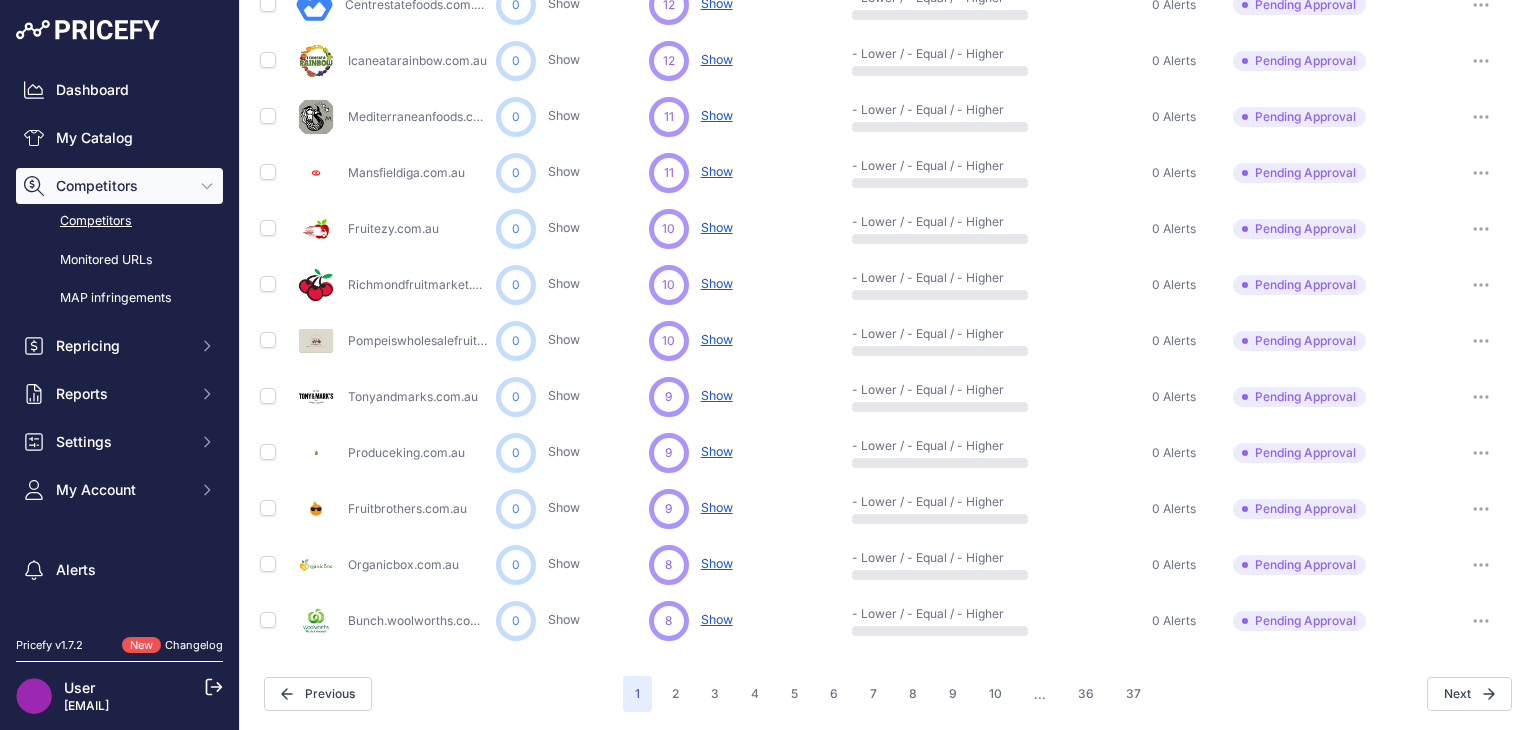 click on "Repricing" at bounding box center [121, 346] 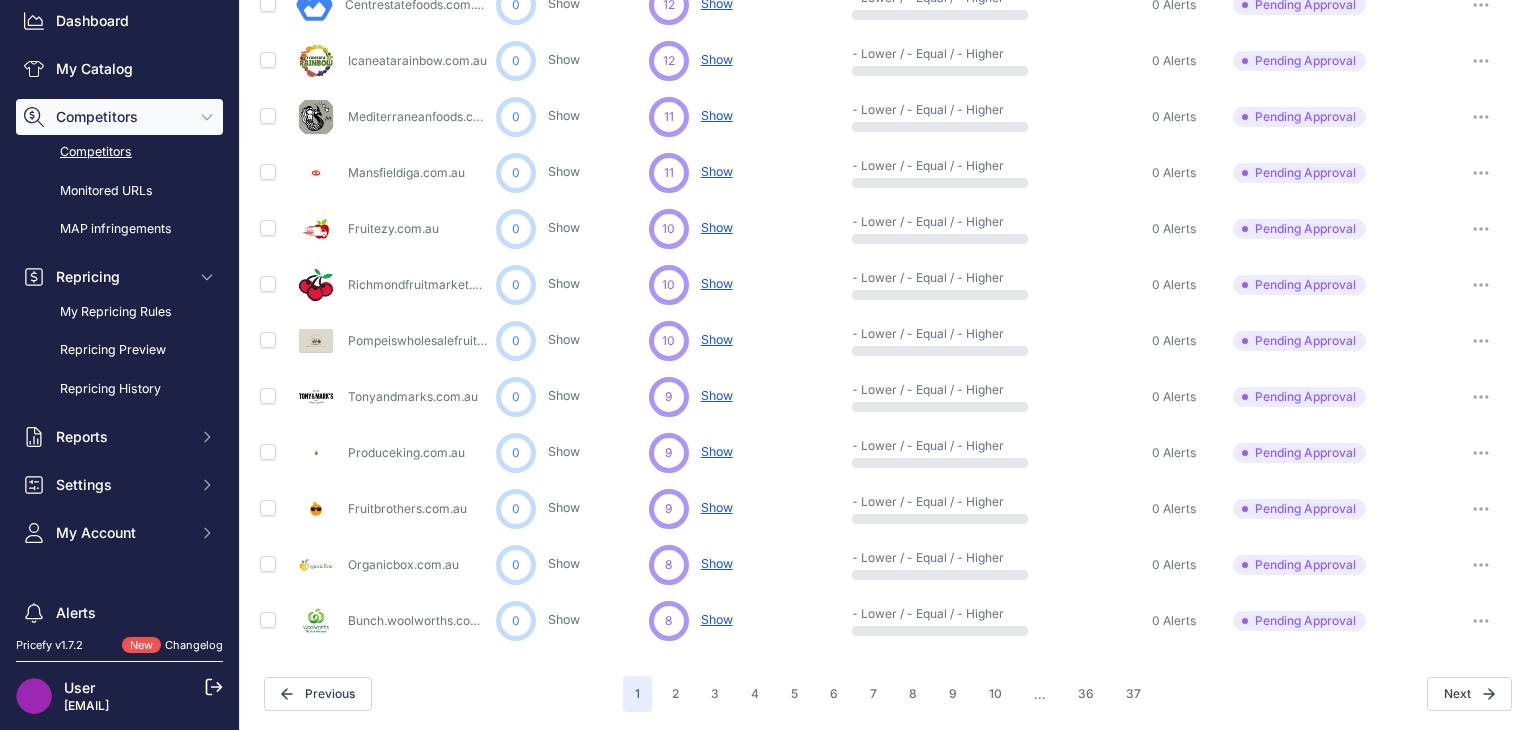 scroll, scrollTop: 164, scrollLeft: 0, axis: vertical 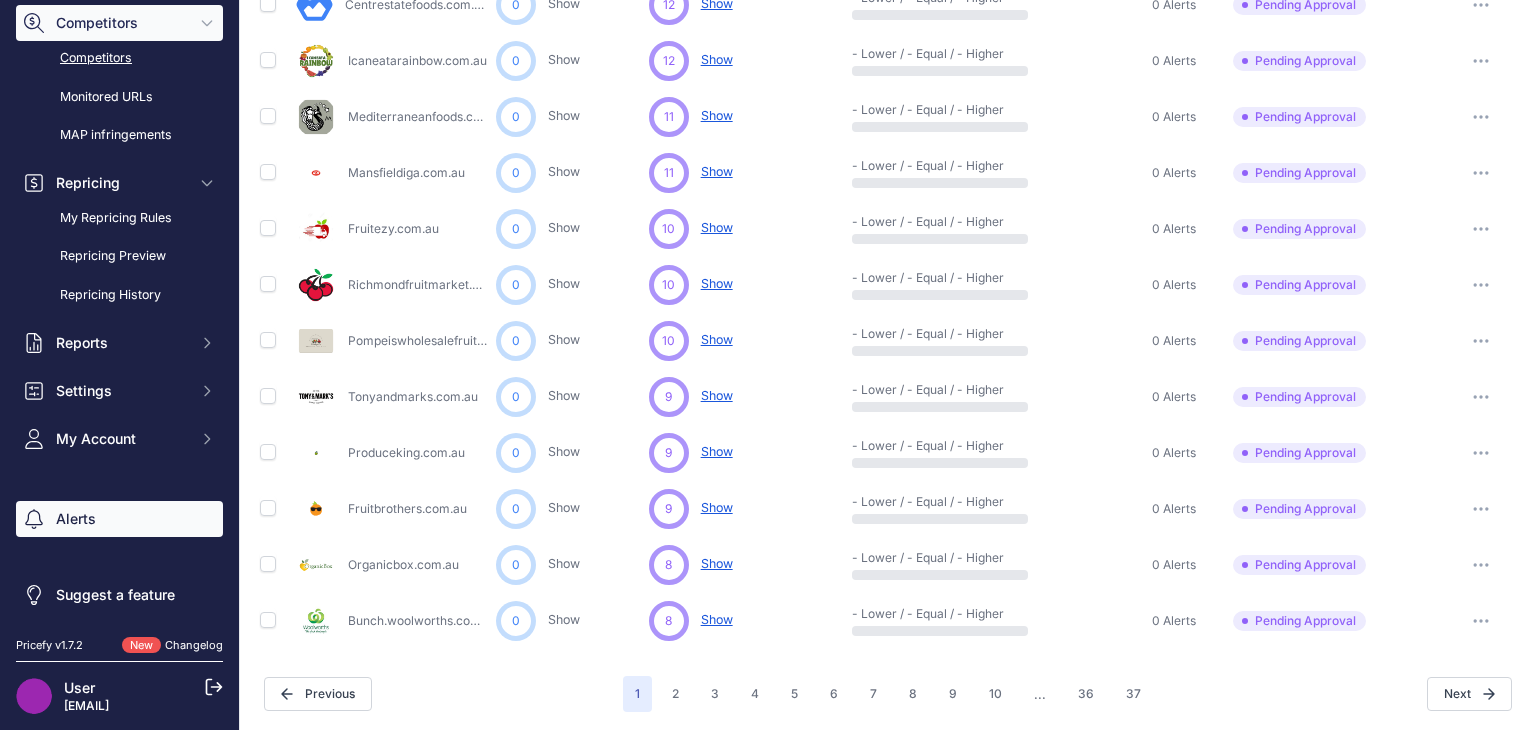 click on "Alerts" at bounding box center (119, 519) 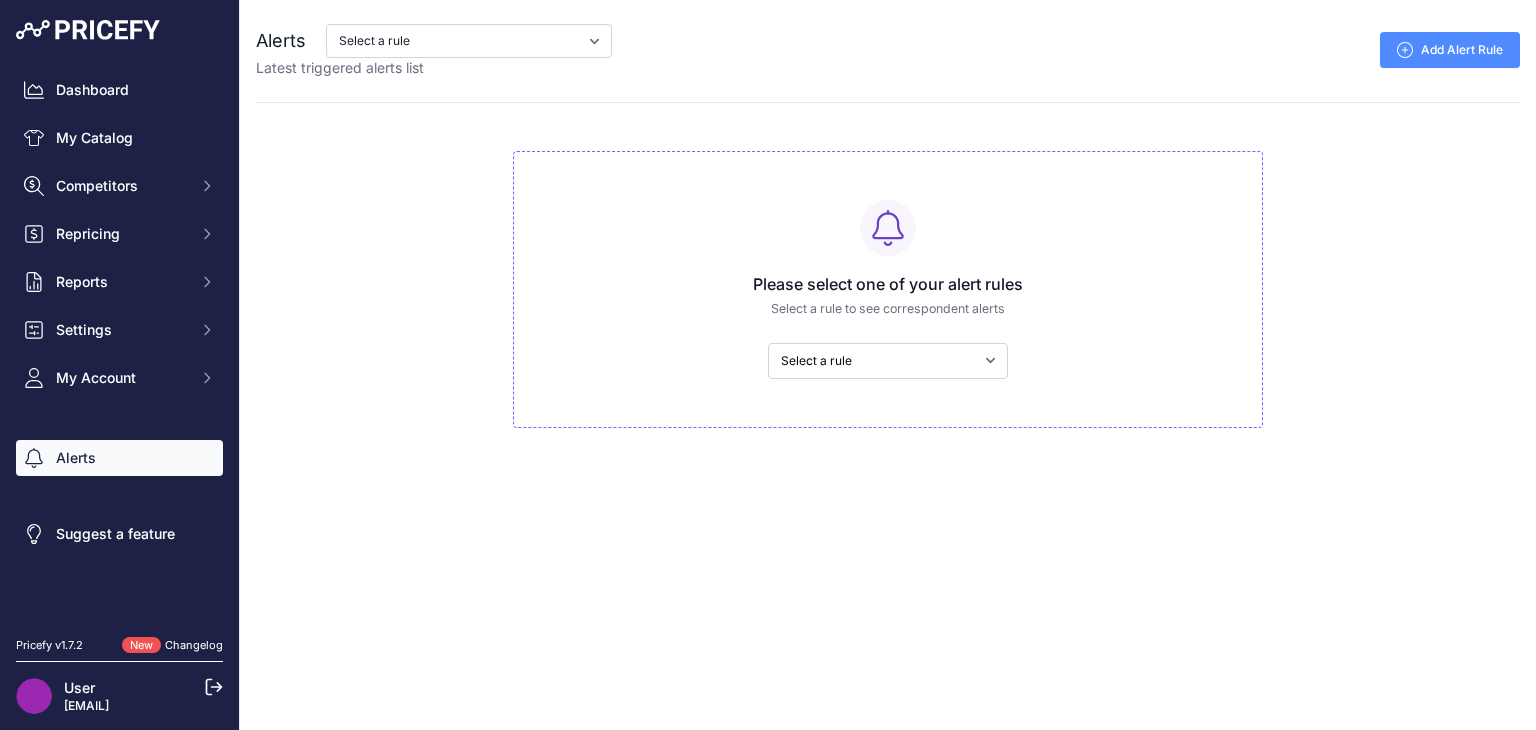 scroll, scrollTop: 0, scrollLeft: 0, axis: both 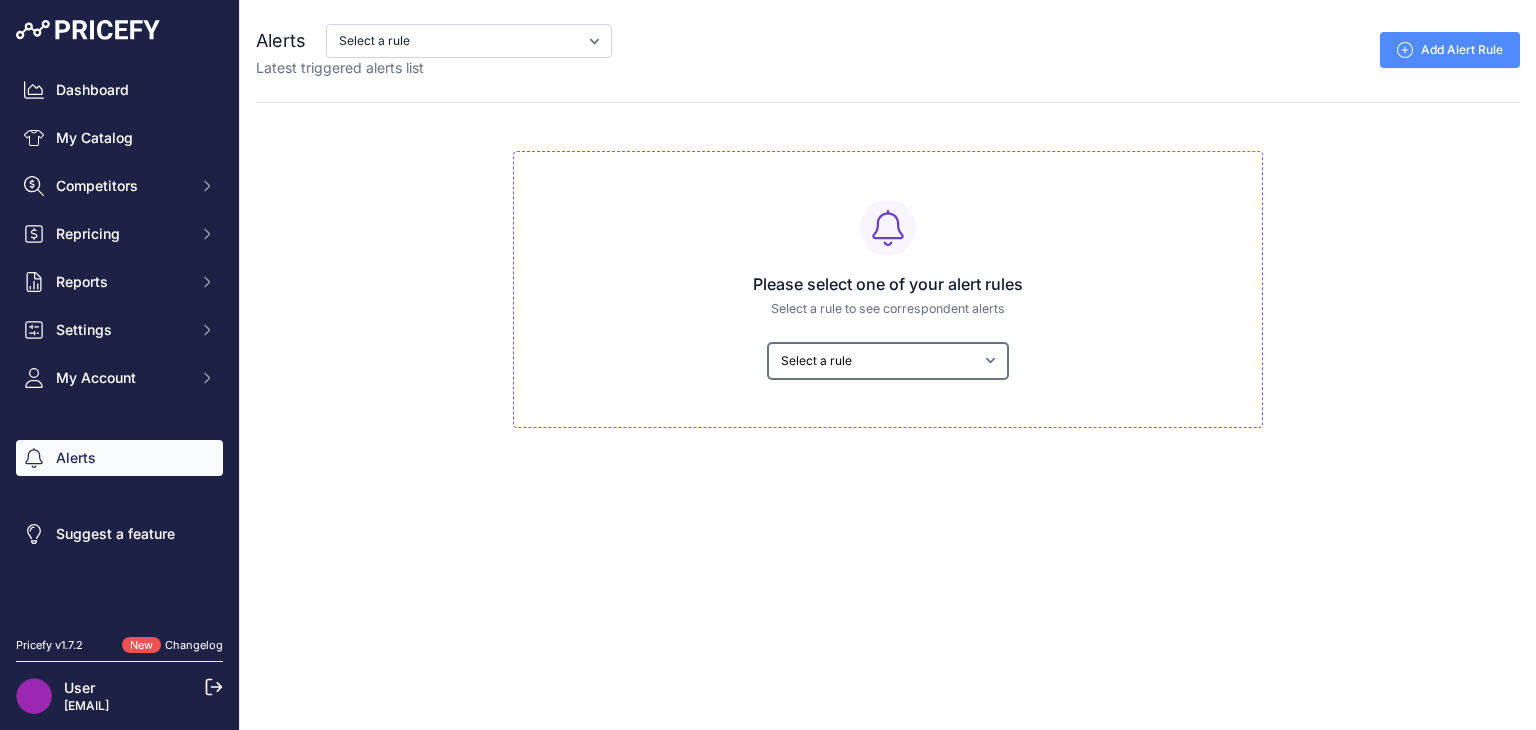 click on "Select a rule
My competitors are 5% cheaper than me" at bounding box center (888, 361) 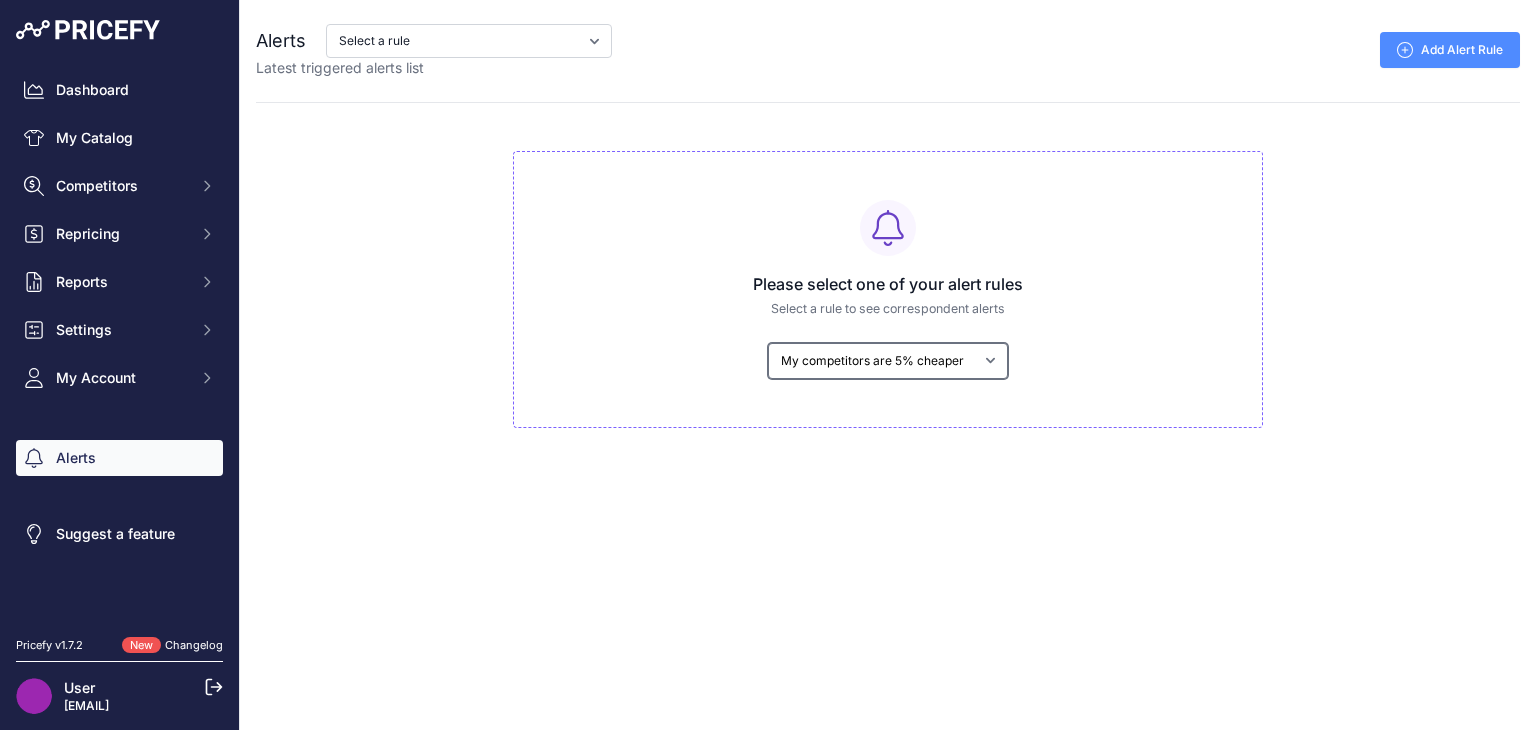 click on "Select a rule
My competitors are 5% cheaper than me" at bounding box center [888, 361] 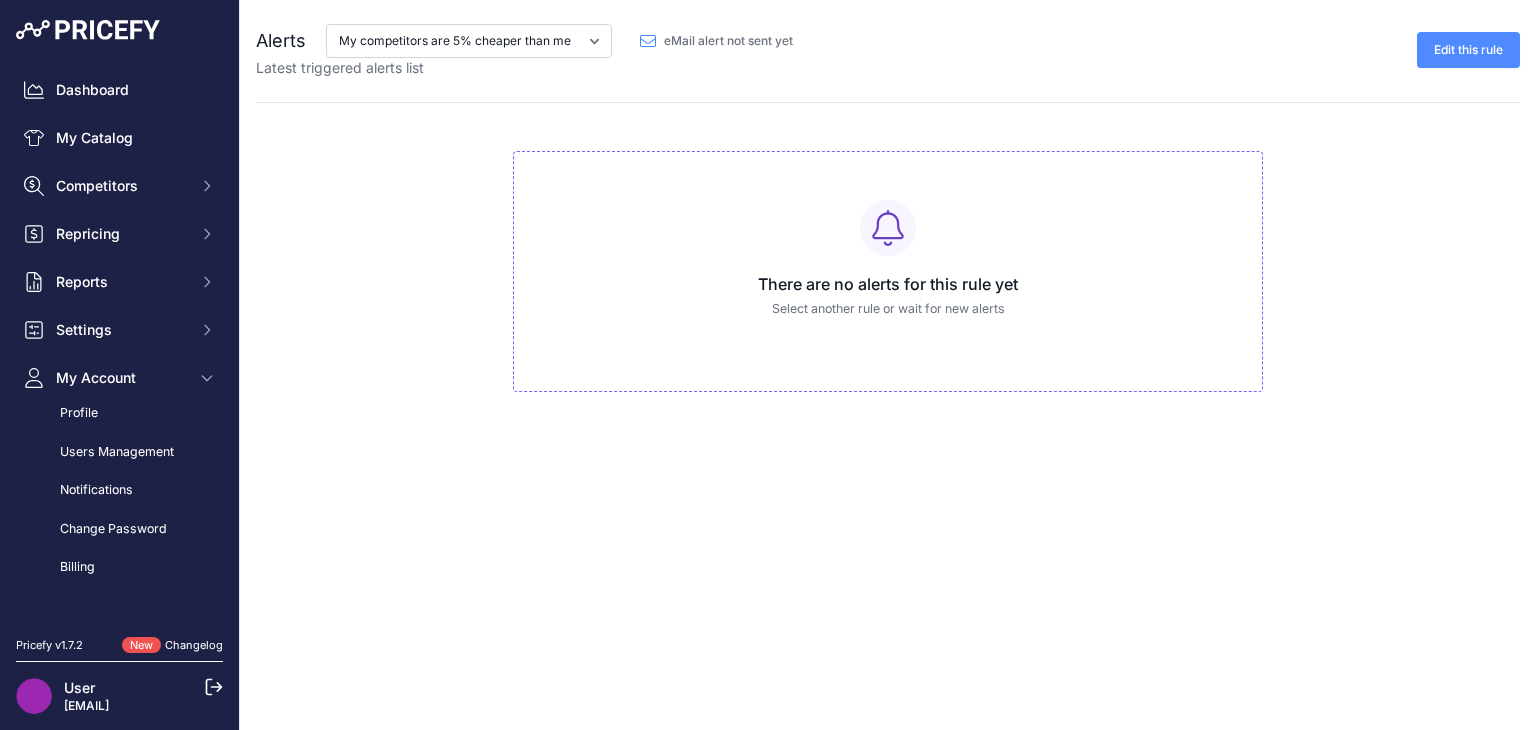 scroll, scrollTop: 0, scrollLeft: 0, axis: both 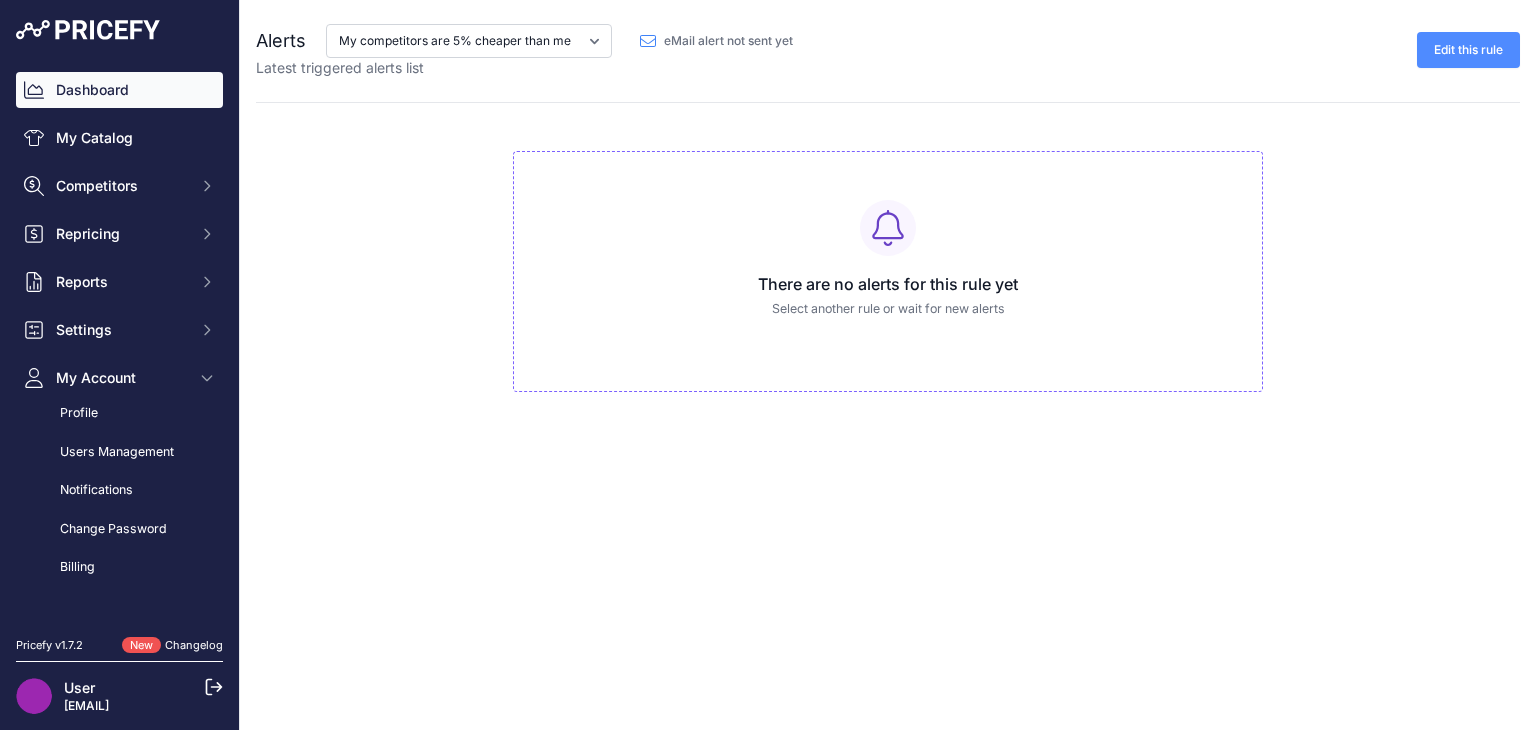 click on "Dashboard" at bounding box center (119, 90) 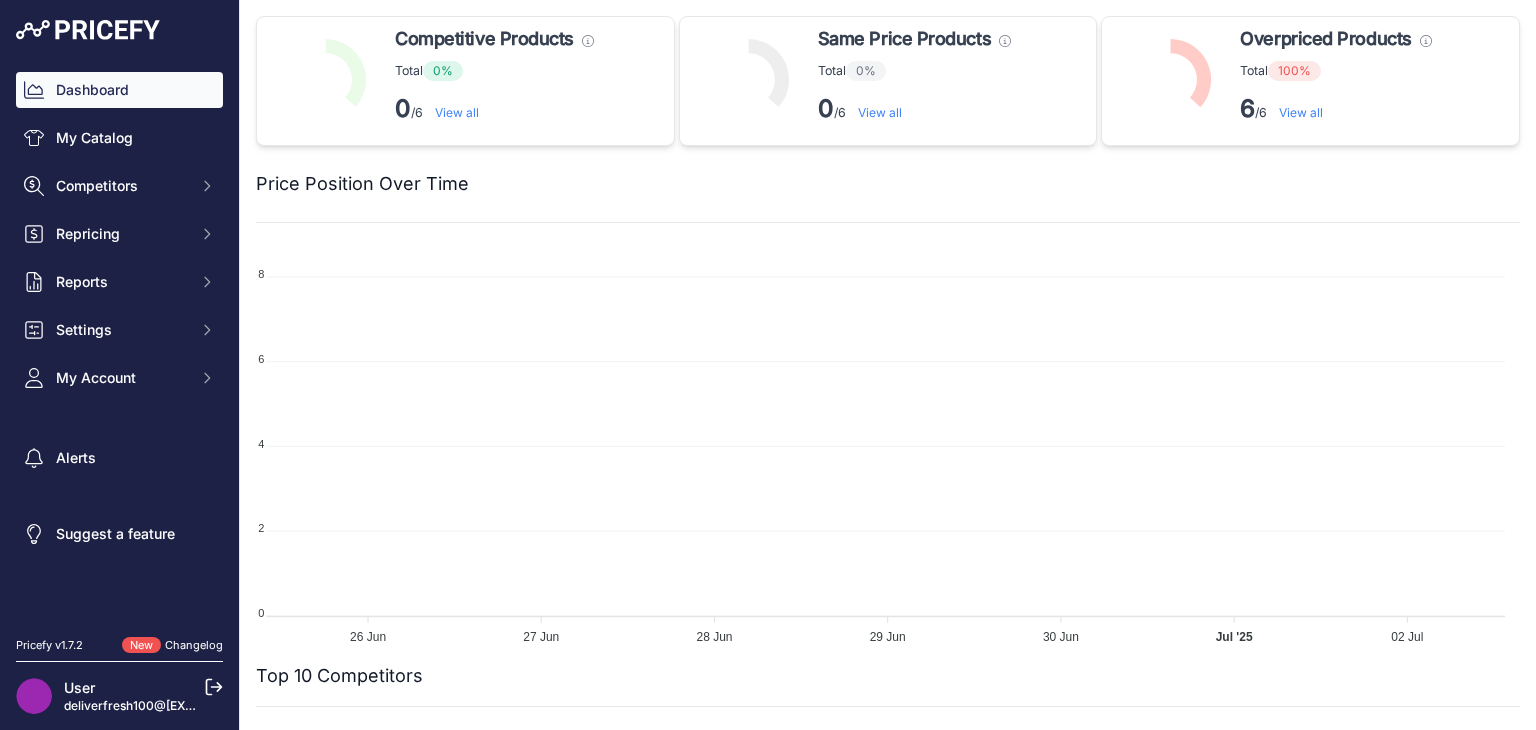 scroll, scrollTop: 0, scrollLeft: 0, axis: both 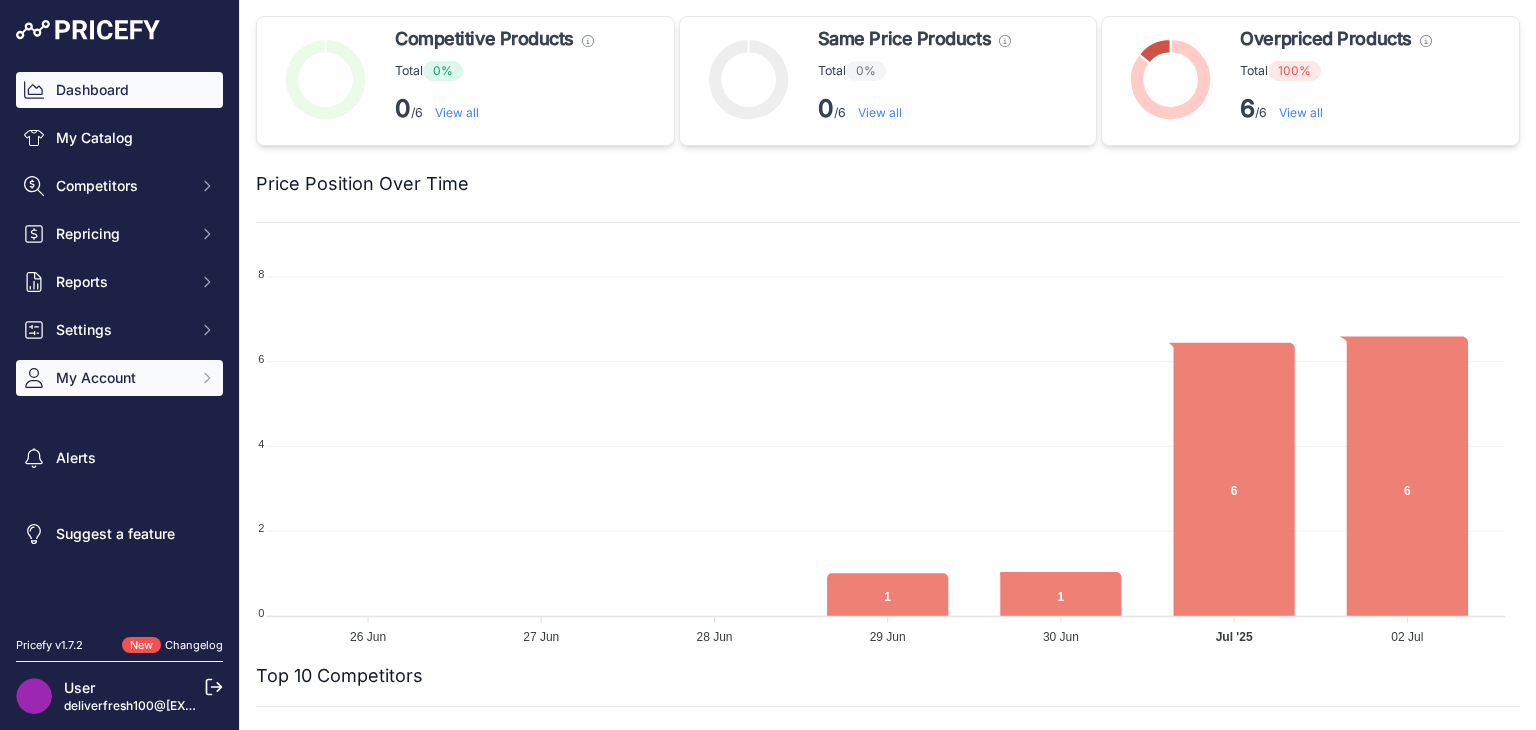 click on "My Account" at bounding box center [121, 186] 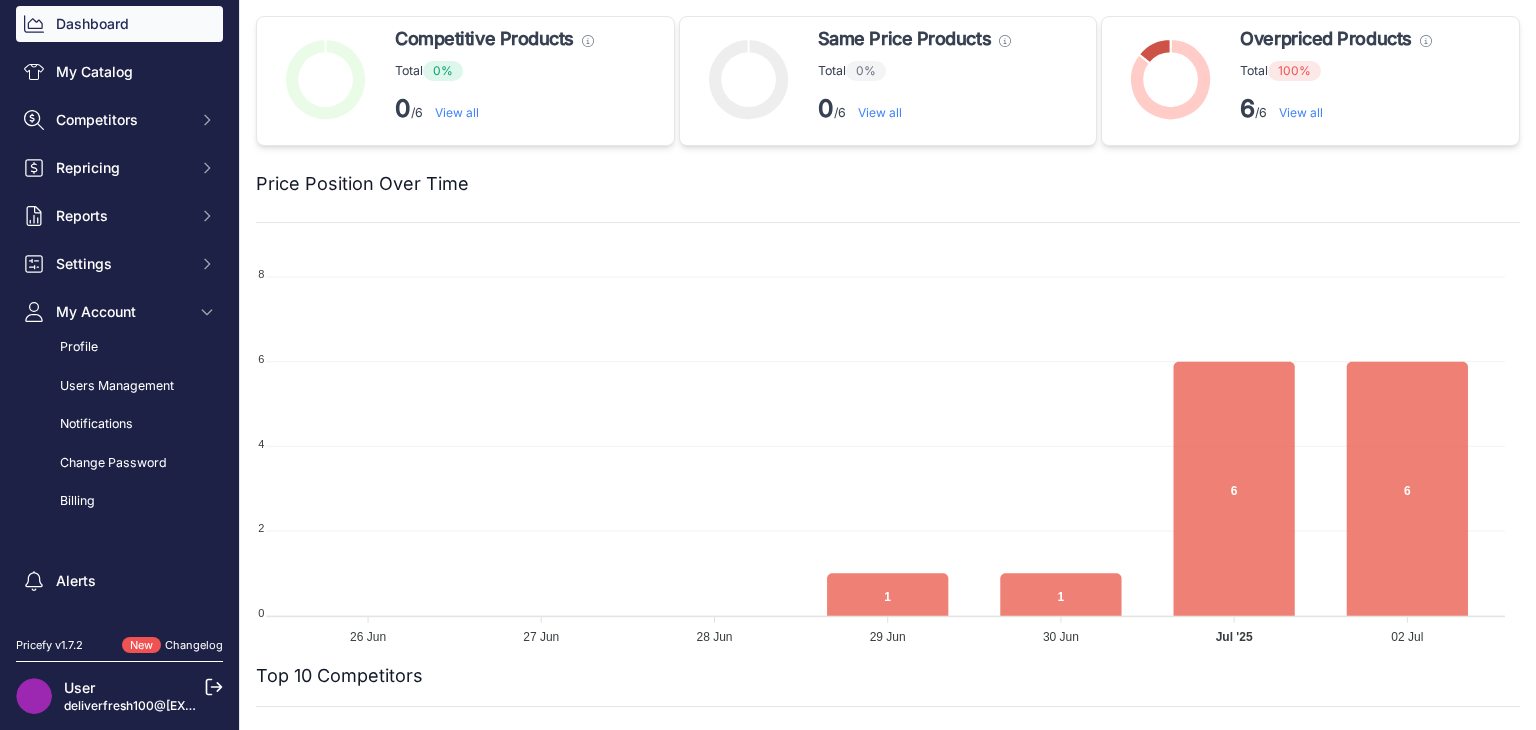 scroll, scrollTop: 128, scrollLeft: 0, axis: vertical 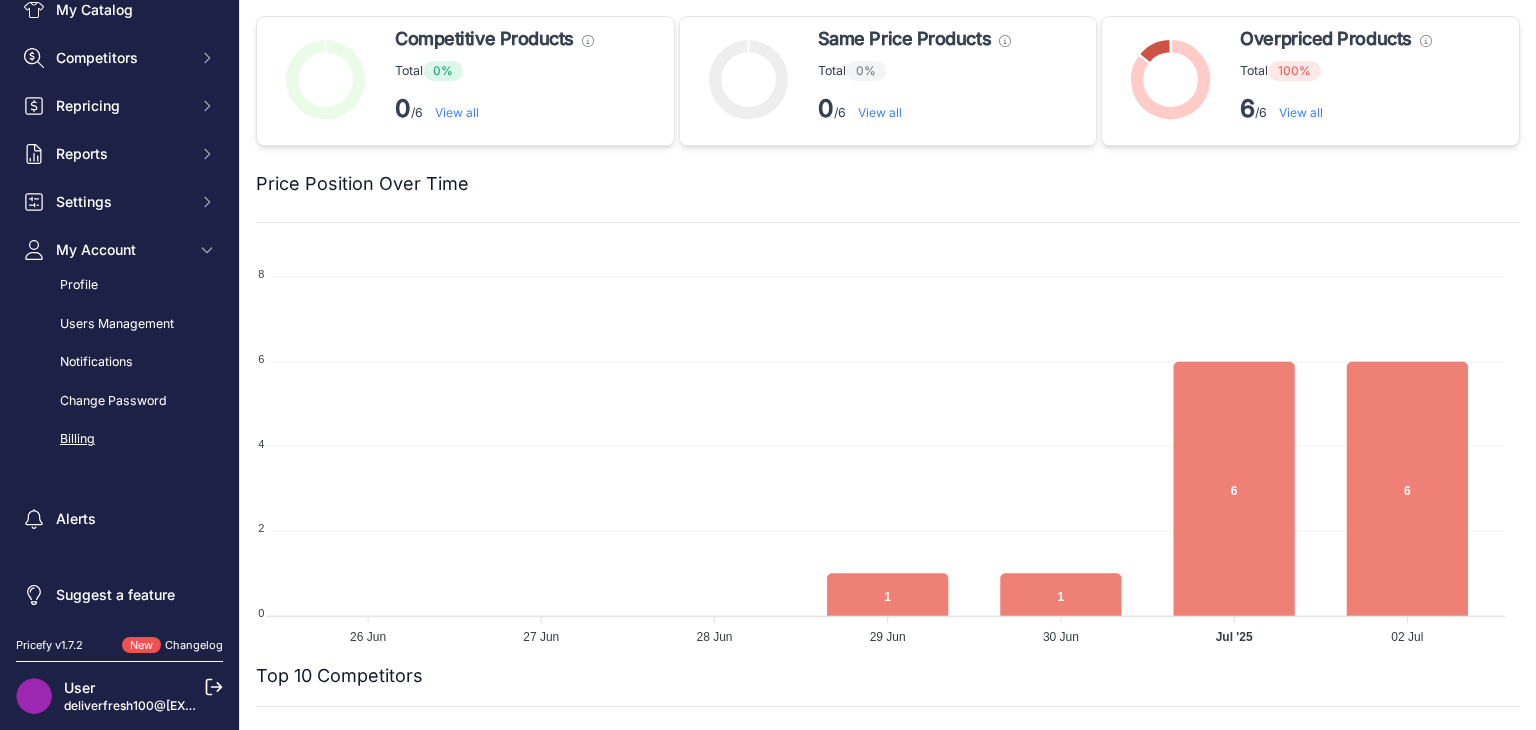 click on "Billing" at bounding box center [119, 439] 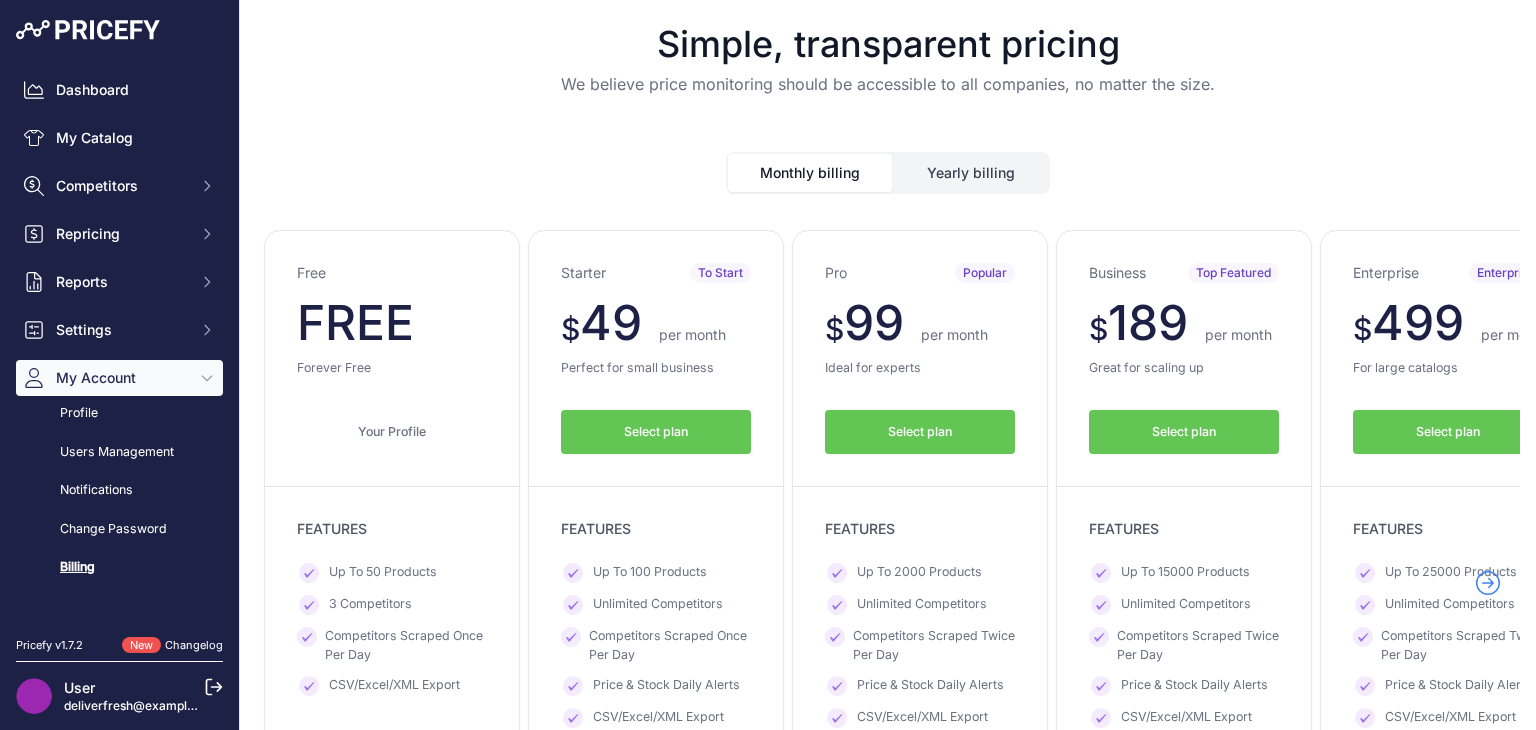 scroll, scrollTop: 0, scrollLeft: 0, axis: both 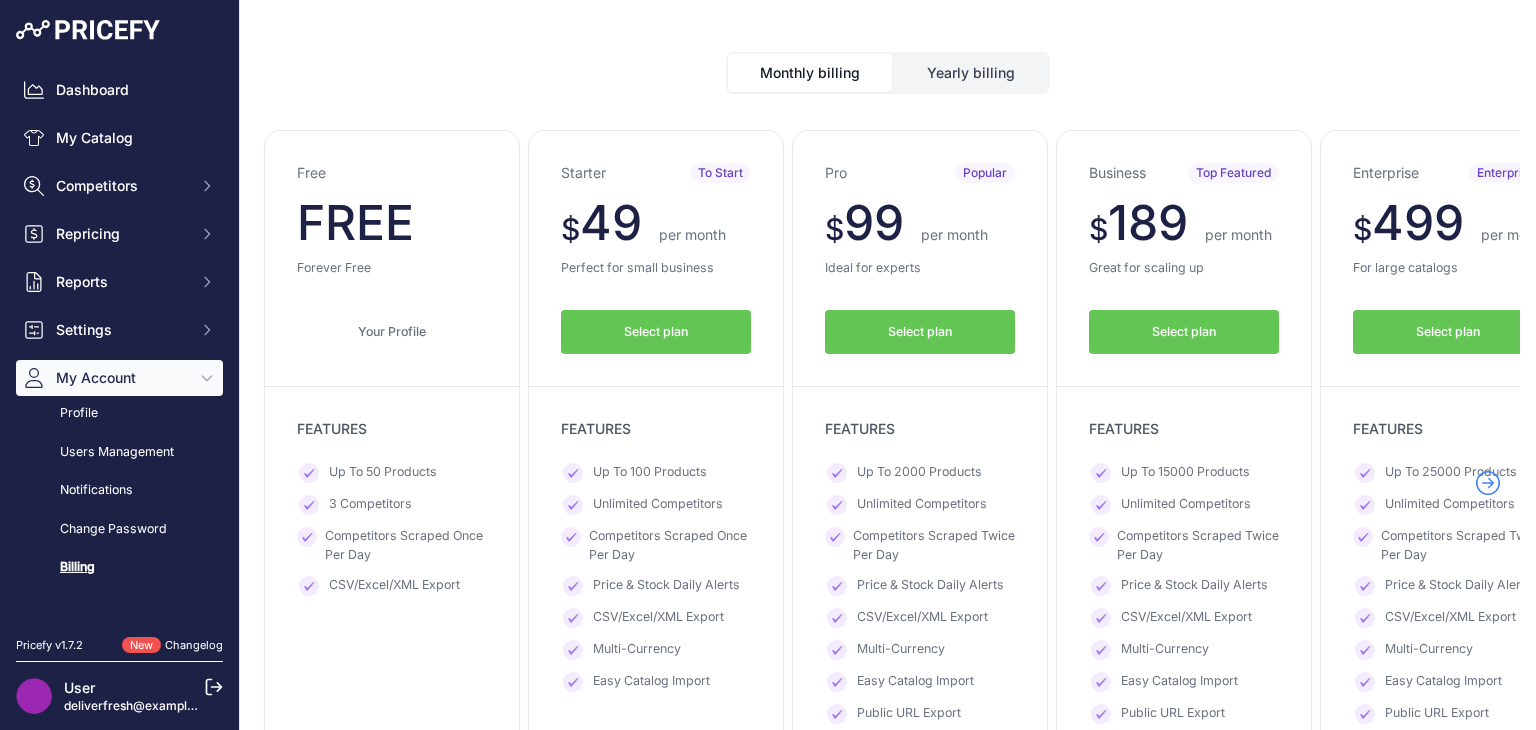 click on "$ 99
$ 99
per month" at bounding box center (0, 0) 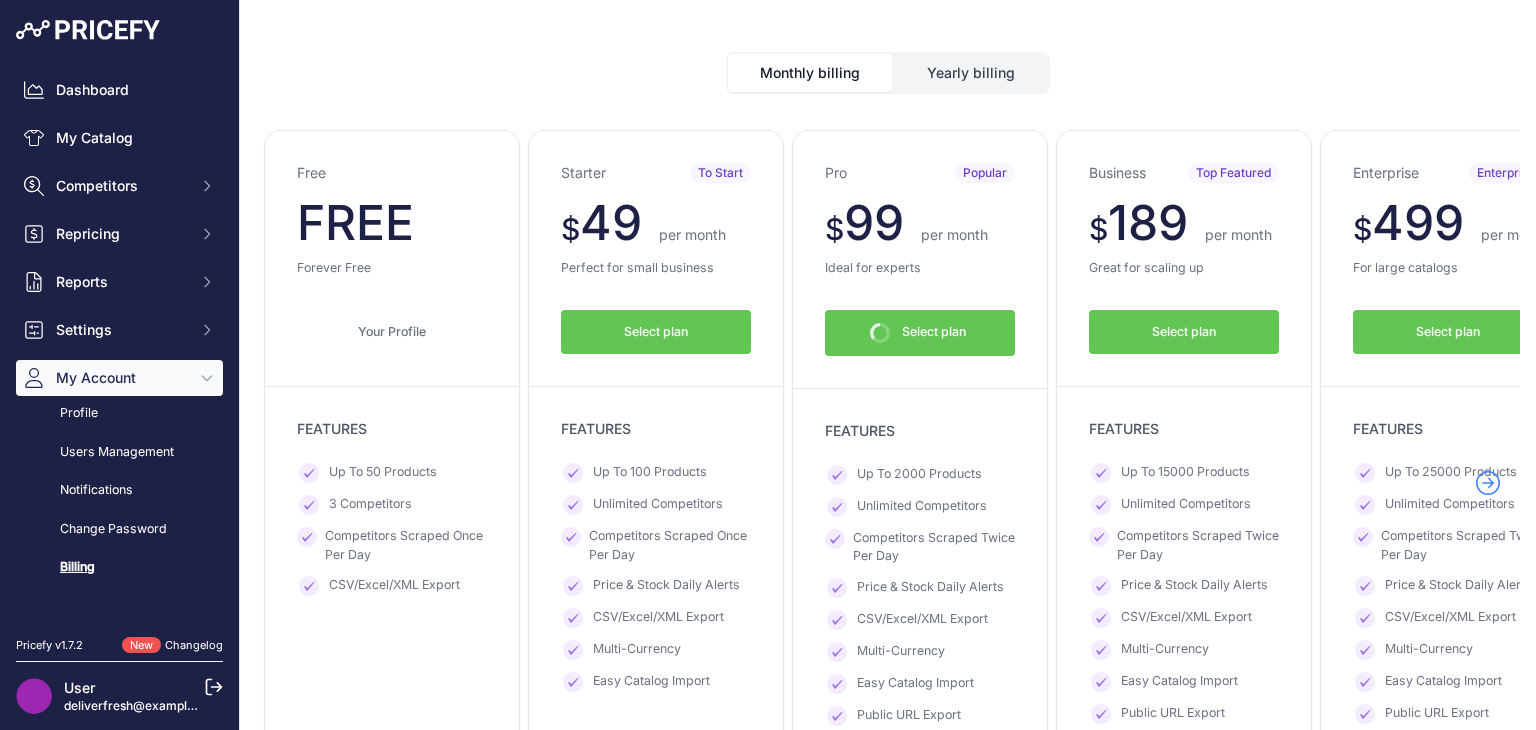 scroll, scrollTop: 144, scrollLeft: 0, axis: vertical 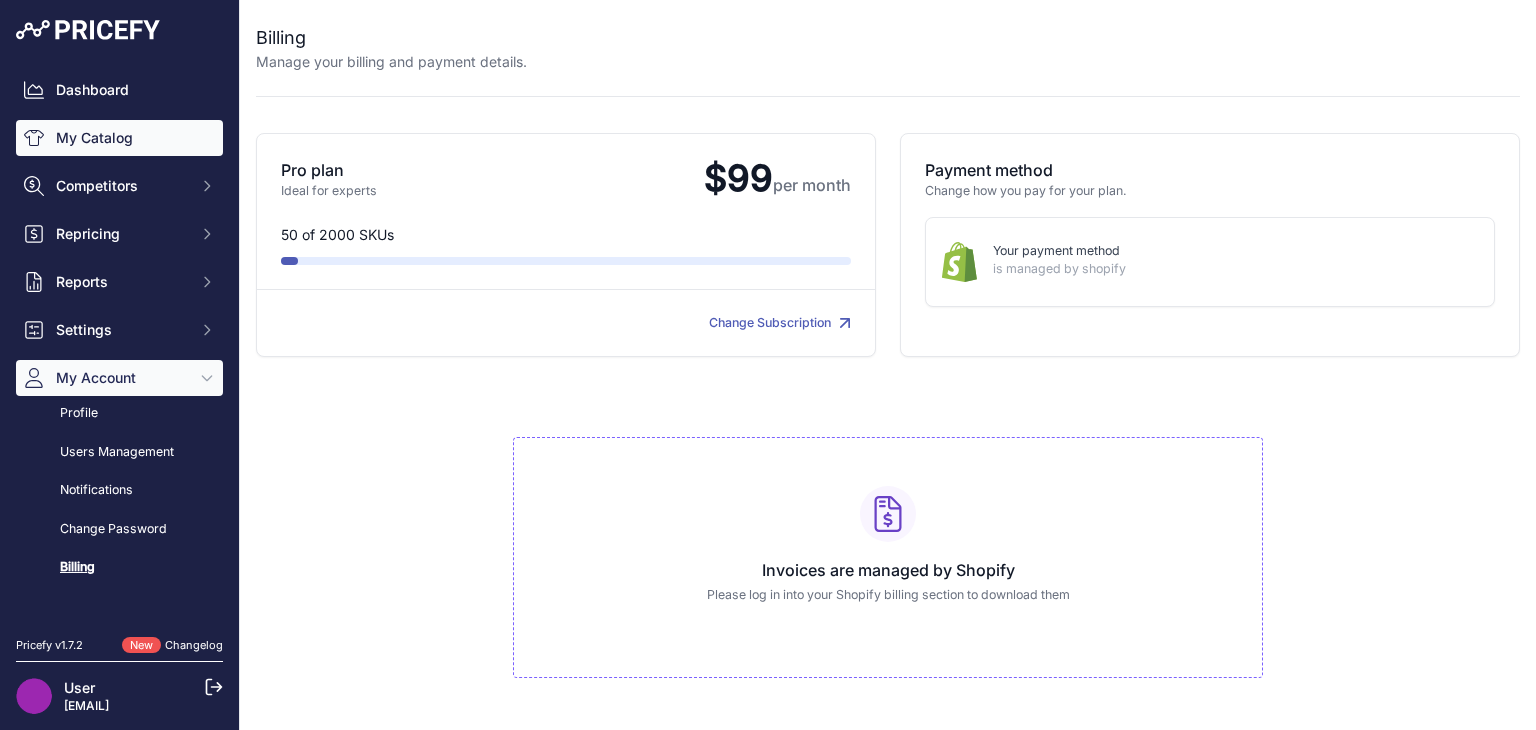 click on "My Catalog" at bounding box center [119, 138] 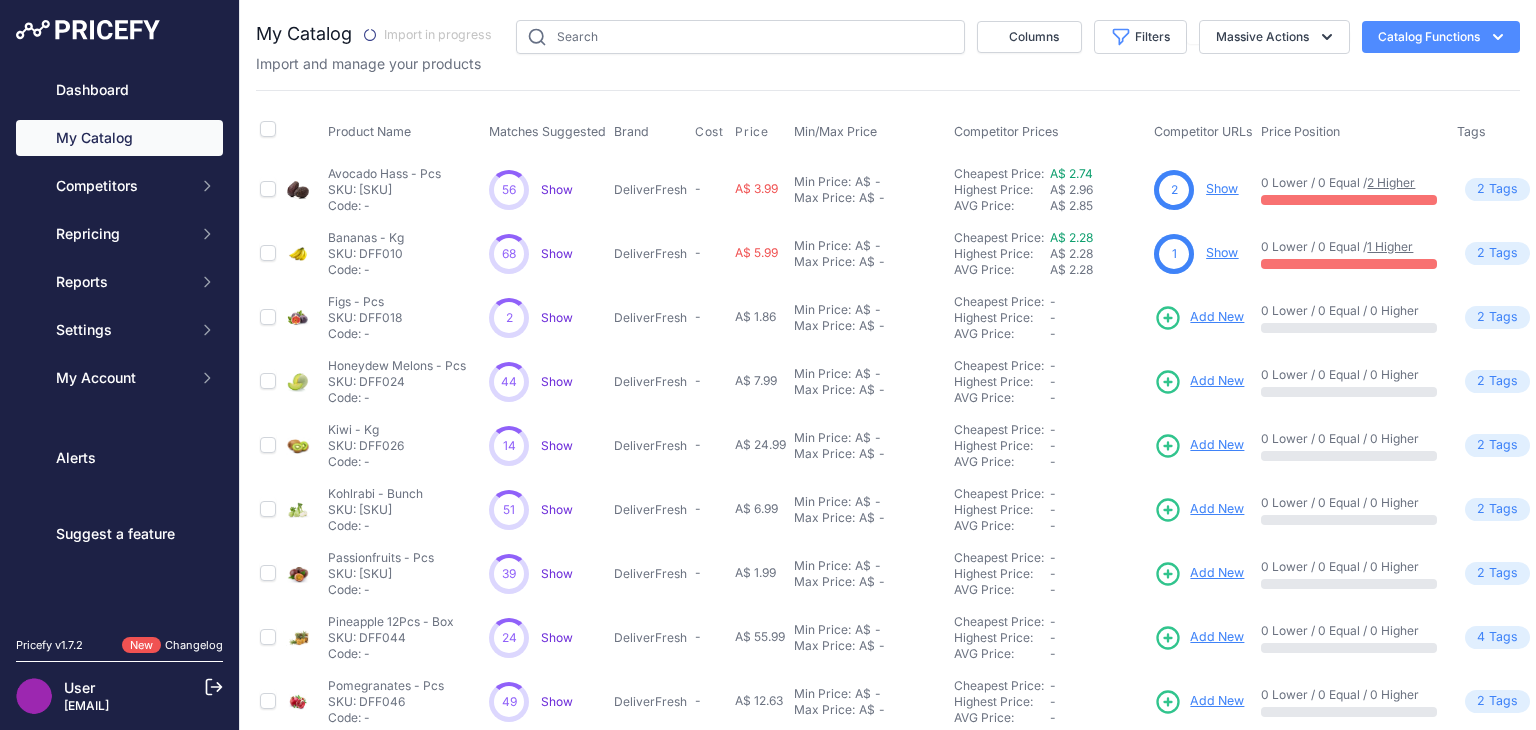 scroll, scrollTop: 0, scrollLeft: 0, axis: both 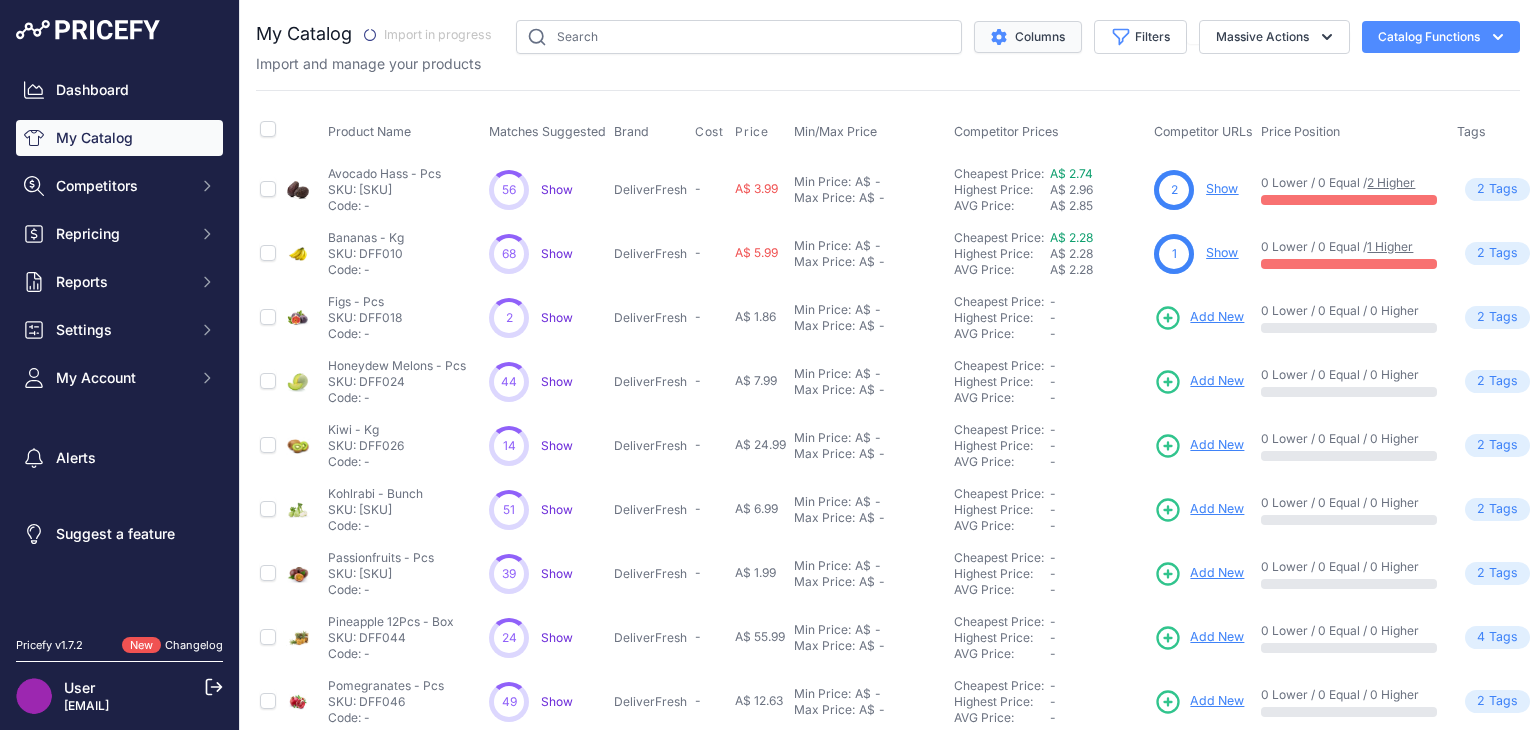 click on "Columns" at bounding box center (1028, 37) 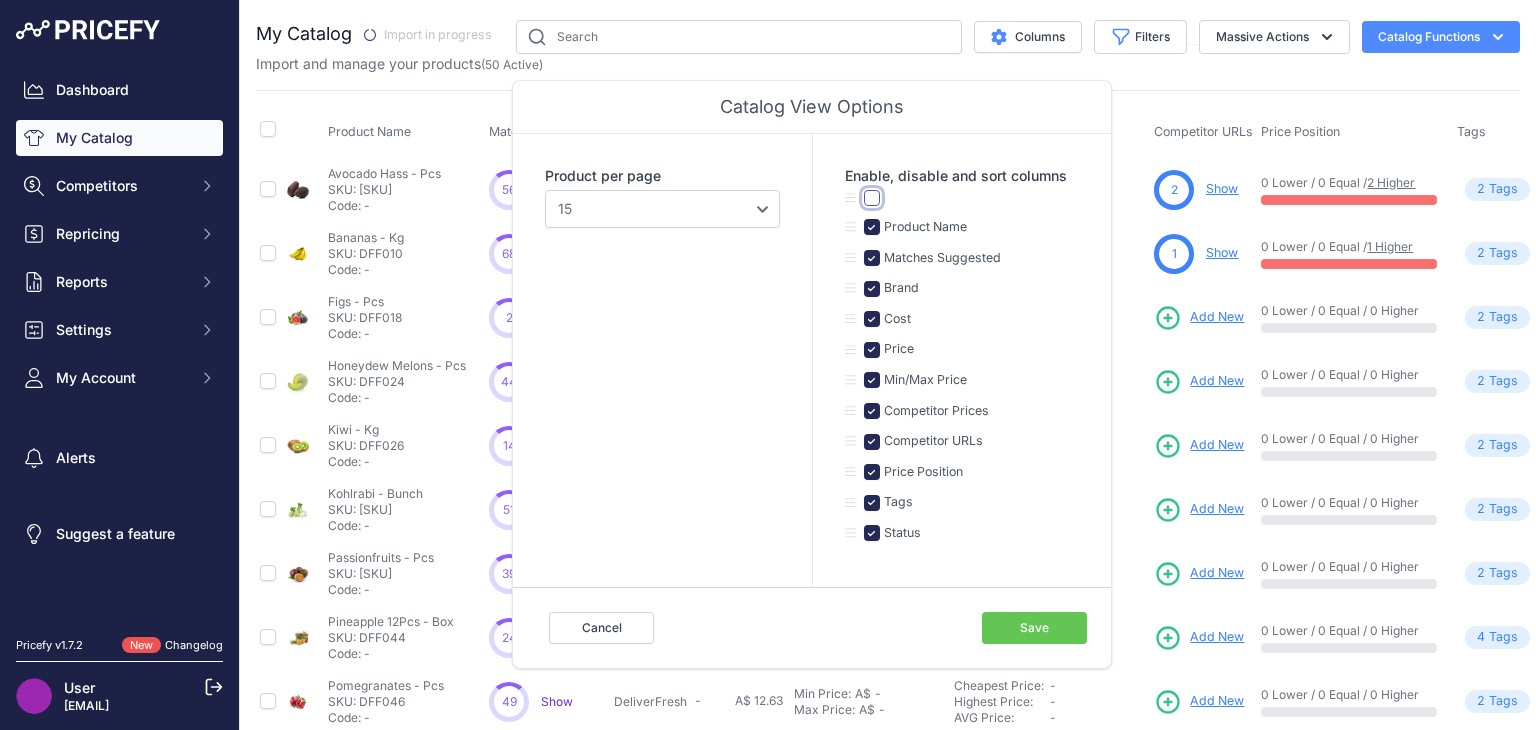 click at bounding box center [872, 198] 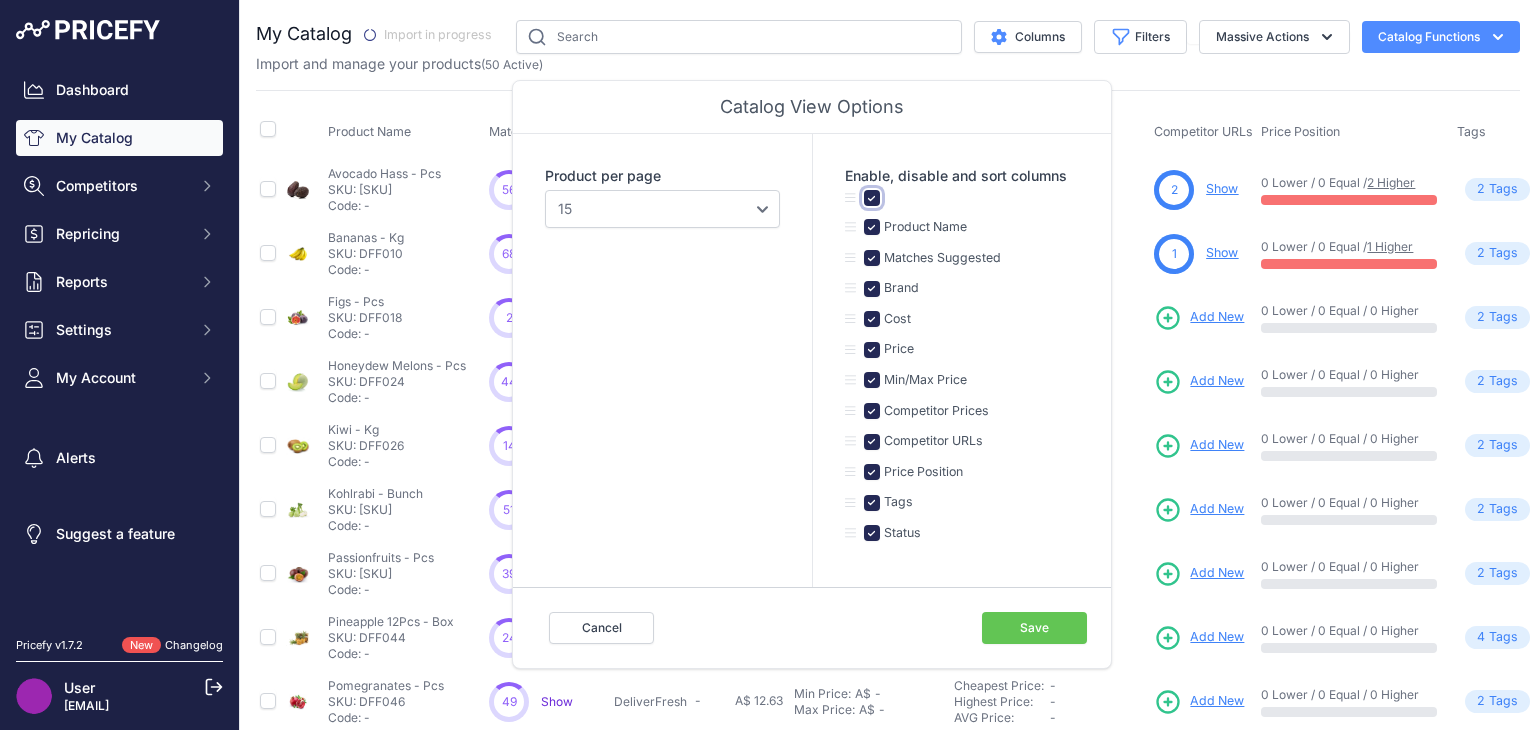 click at bounding box center [872, 198] 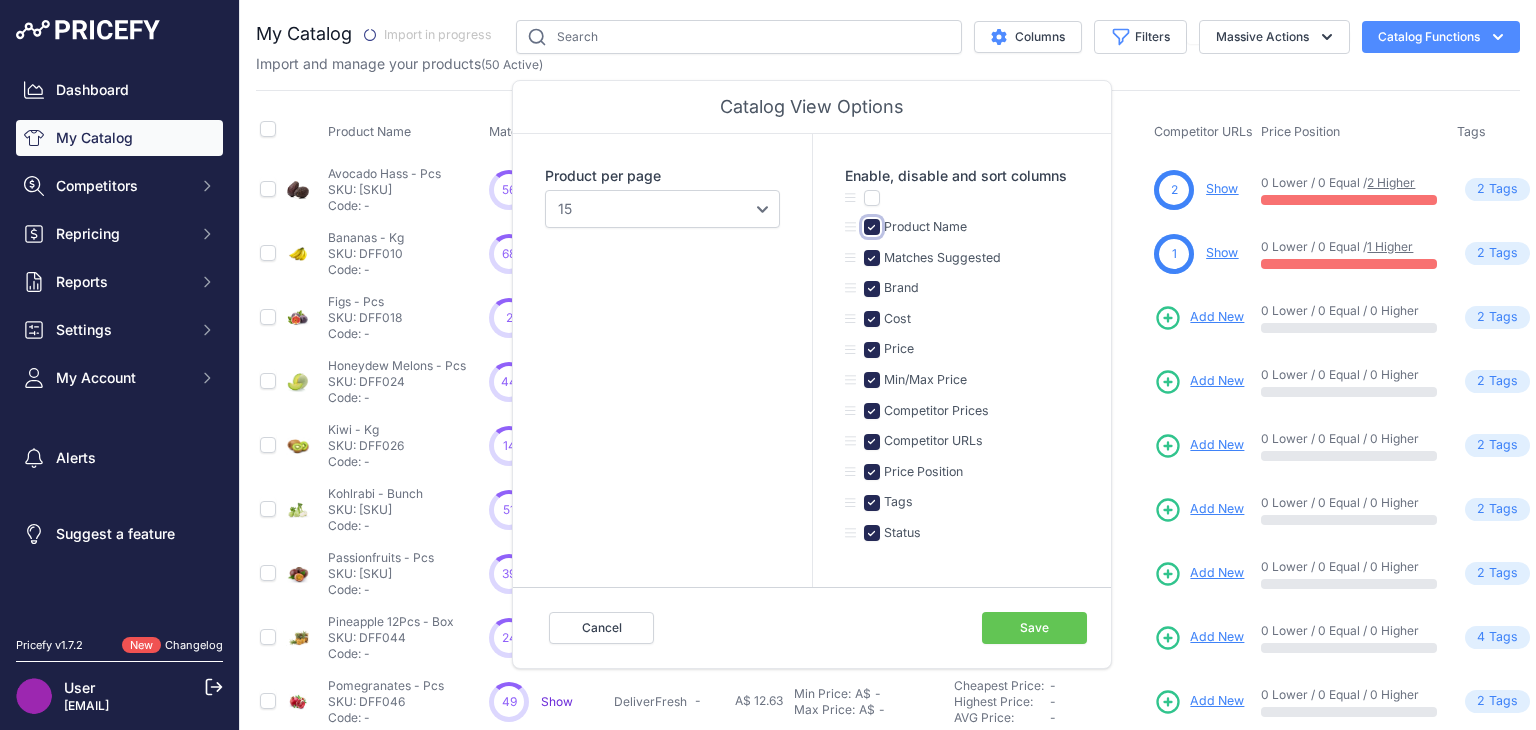 click at bounding box center (872, 227) 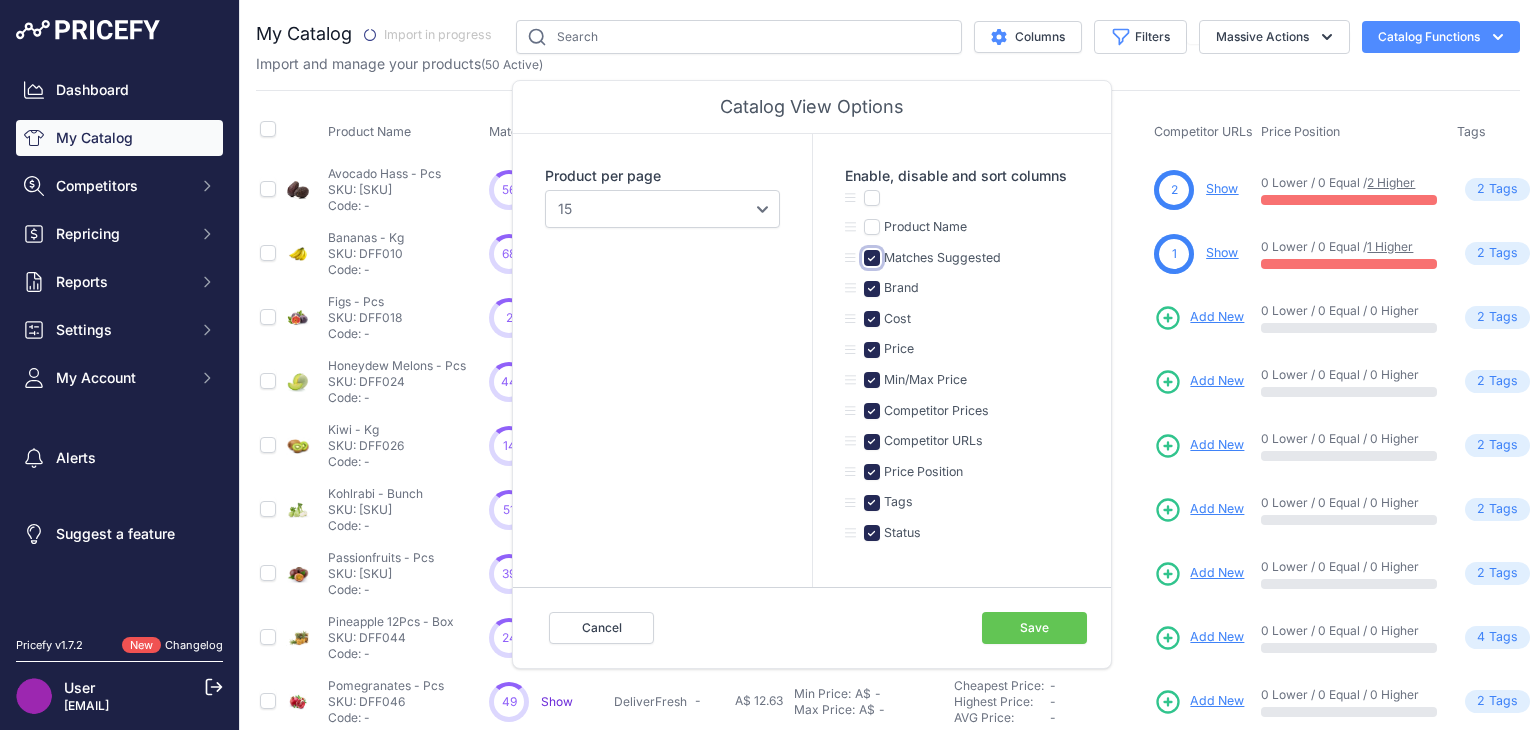 click at bounding box center (872, 258) 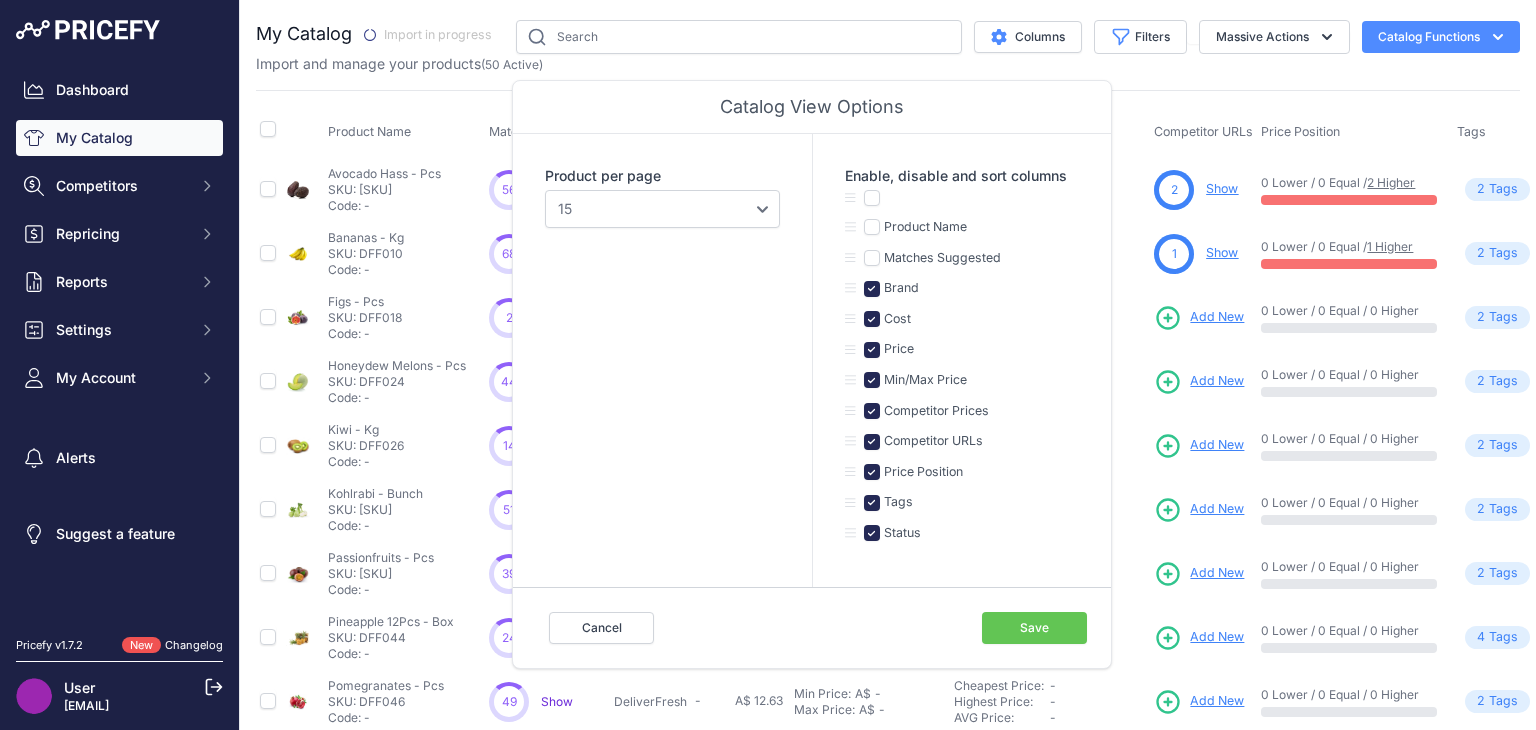 click on "Product Name" at bounding box center [882, 198] 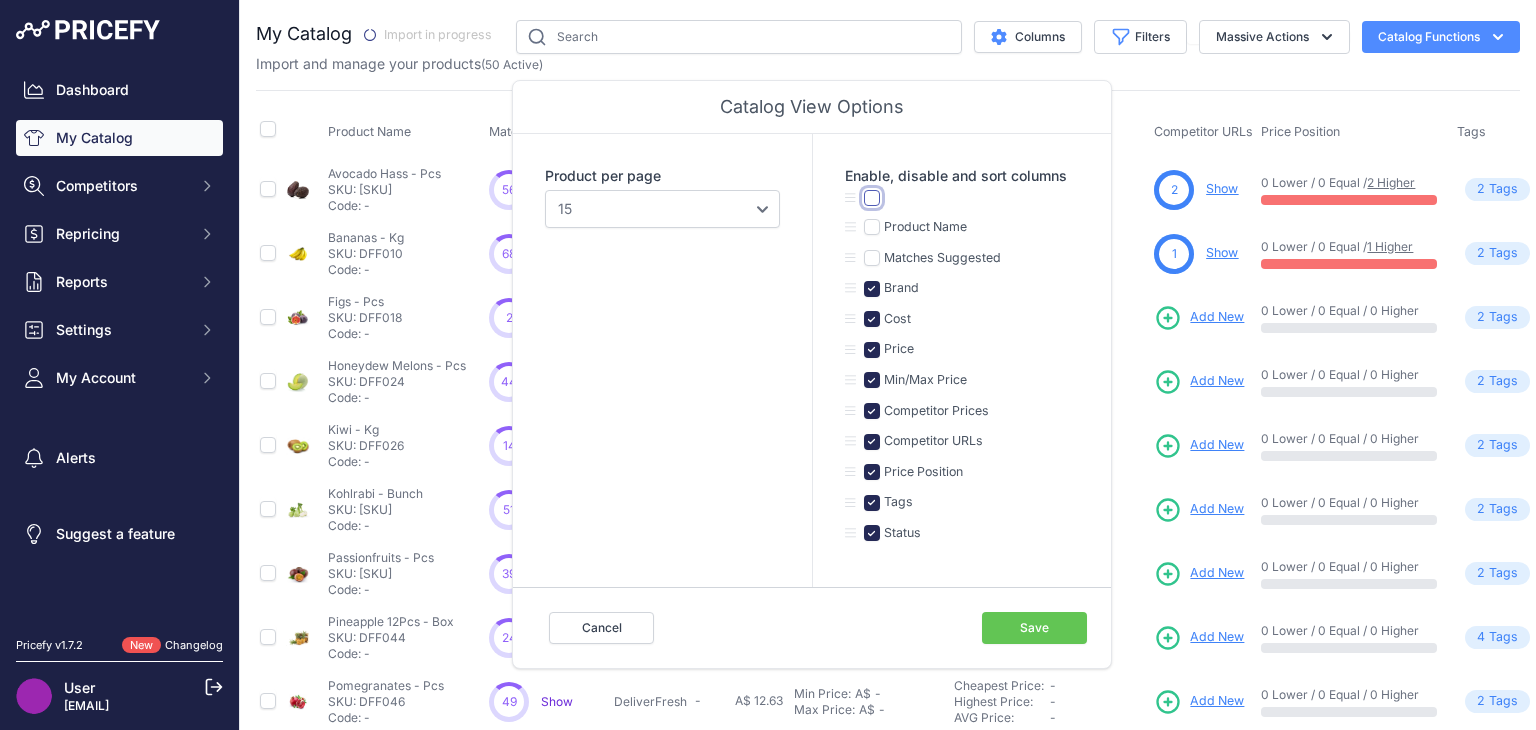 click at bounding box center (872, 198) 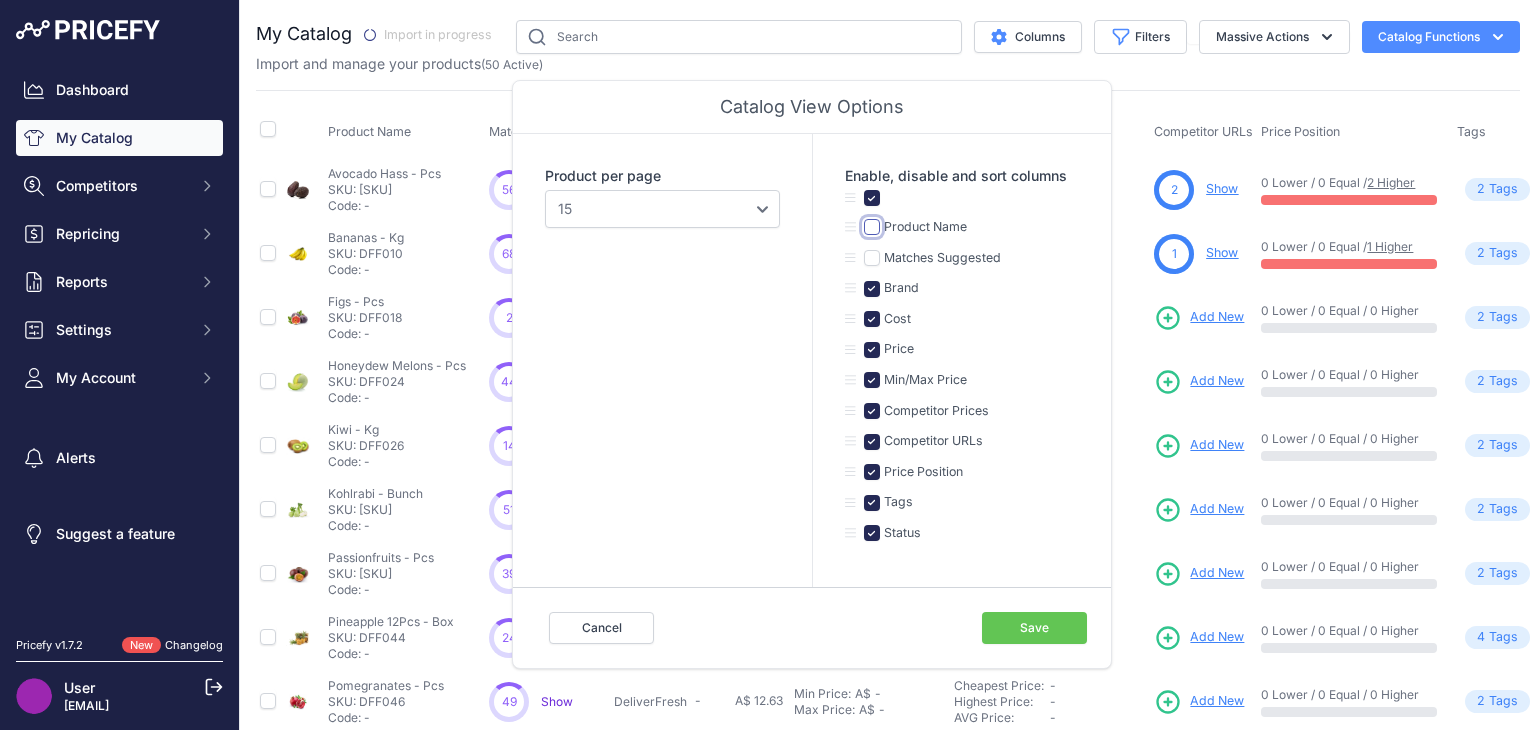 click at bounding box center (872, 227) 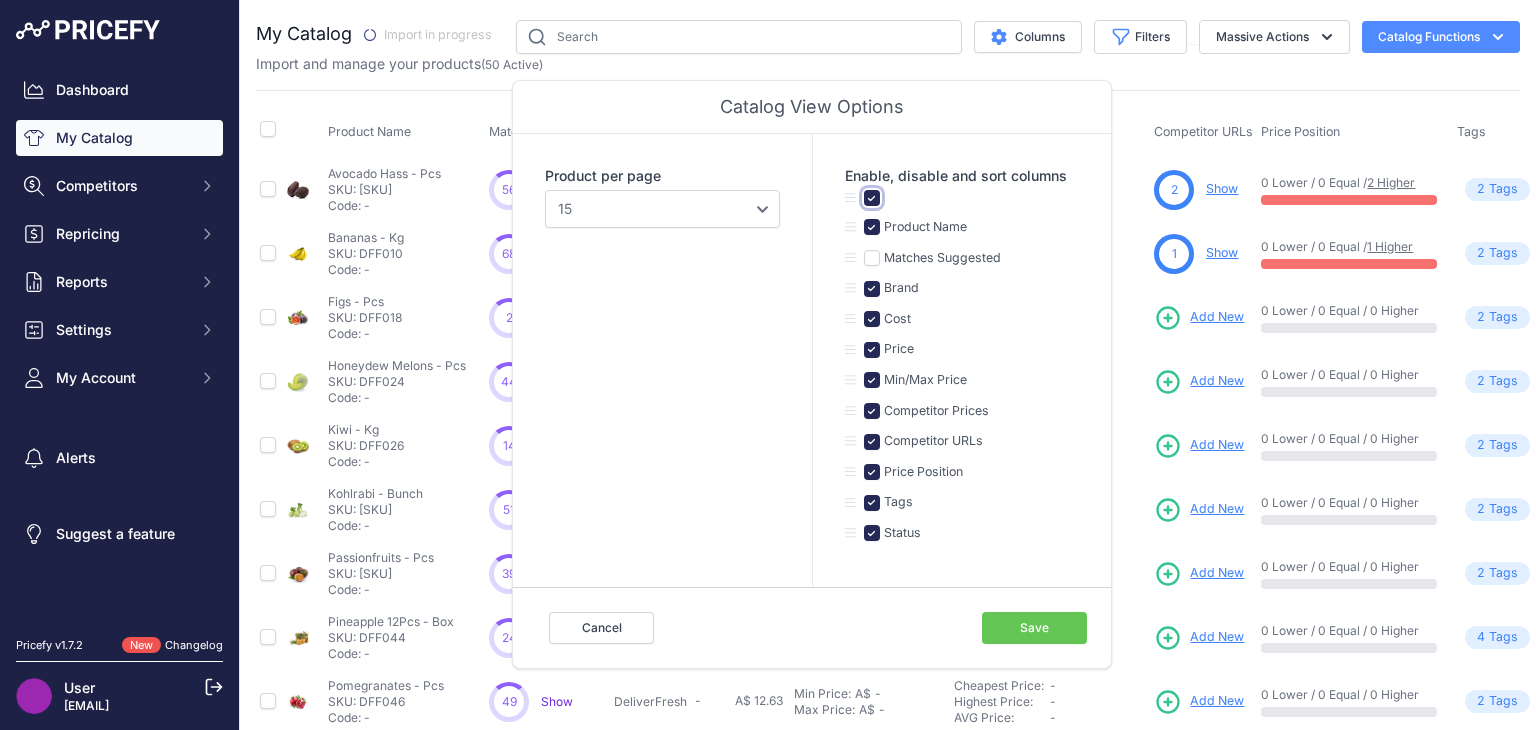 click at bounding box center (872, 198) 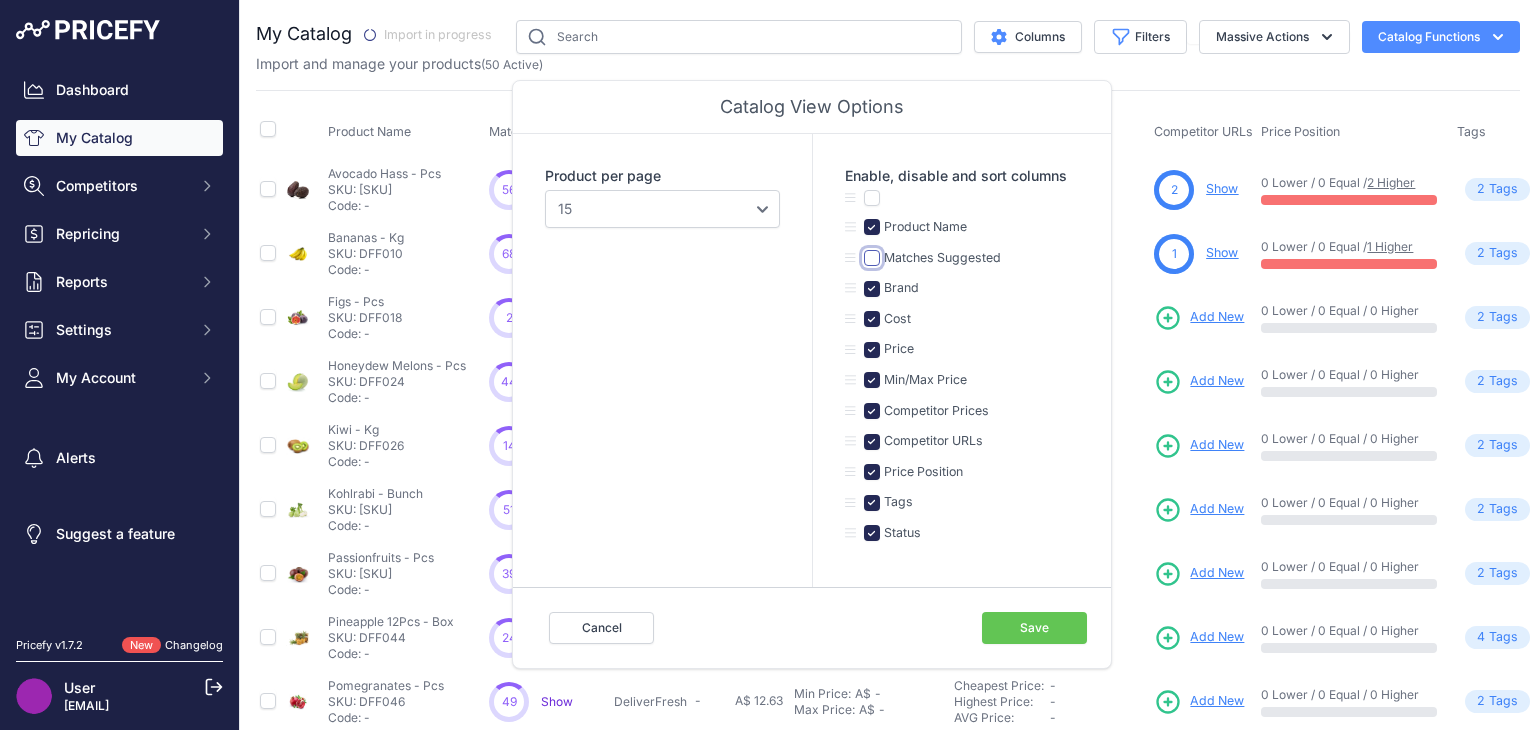 click at bounding box center [872, 258] 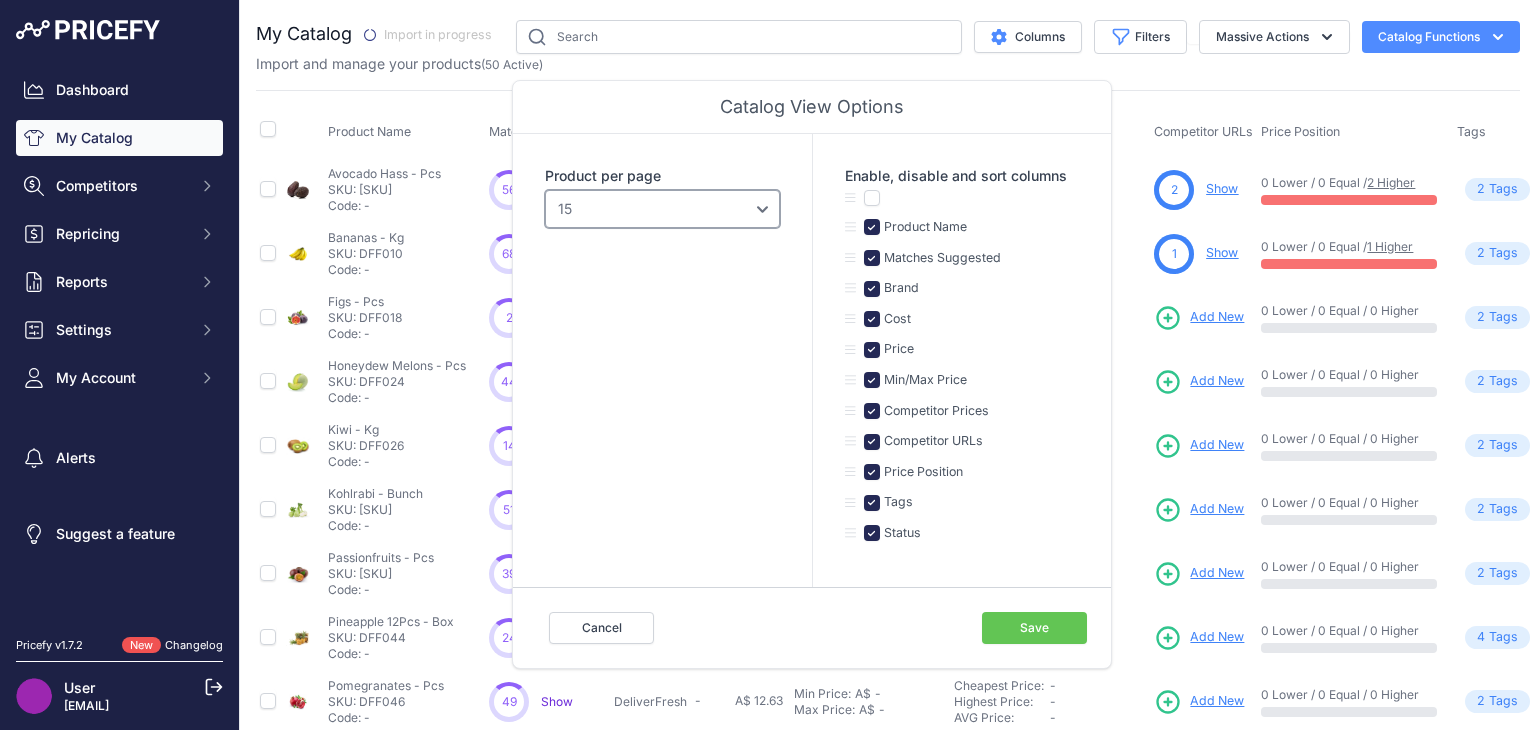 click on "10
15
20
25
50
100" at bounding box center [662, 209] 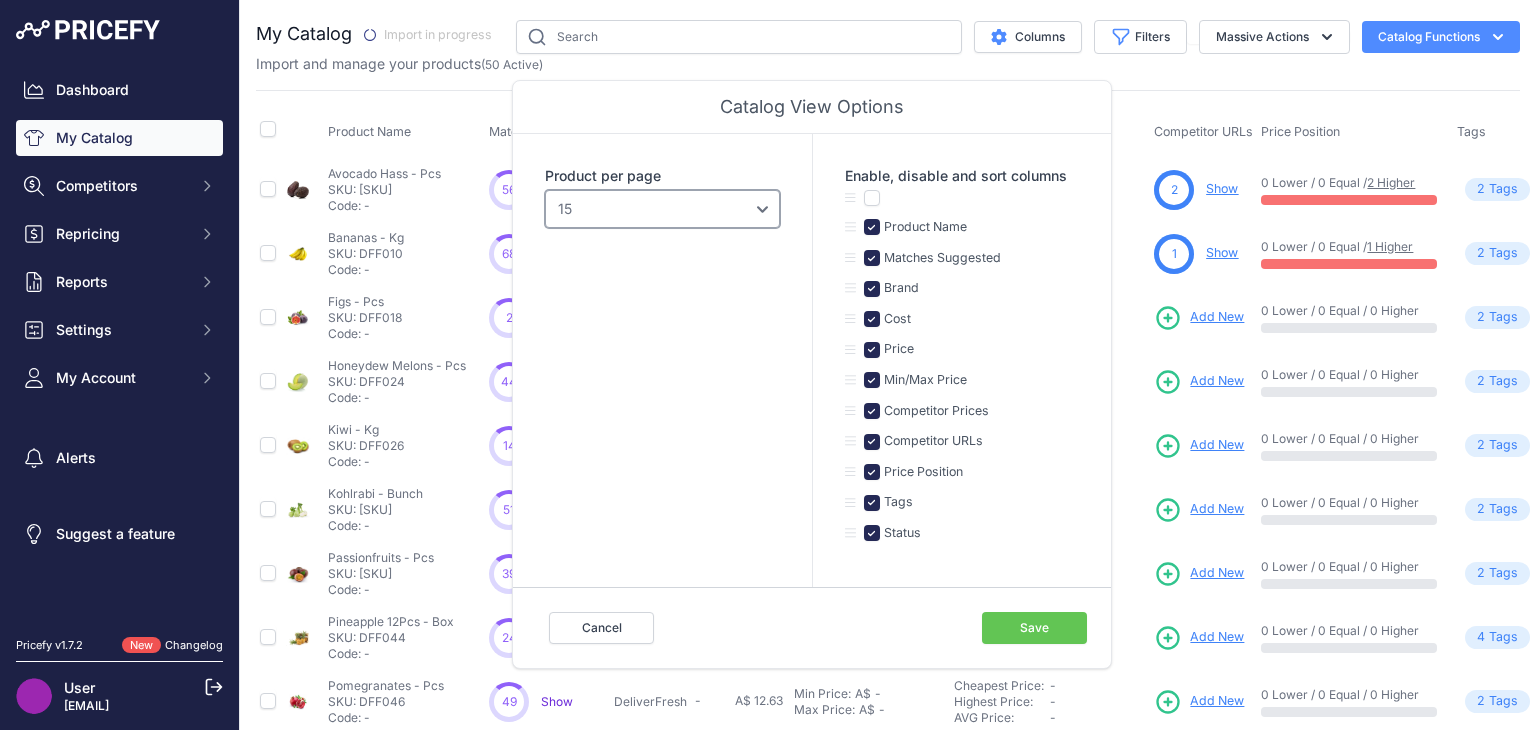 select on "100" 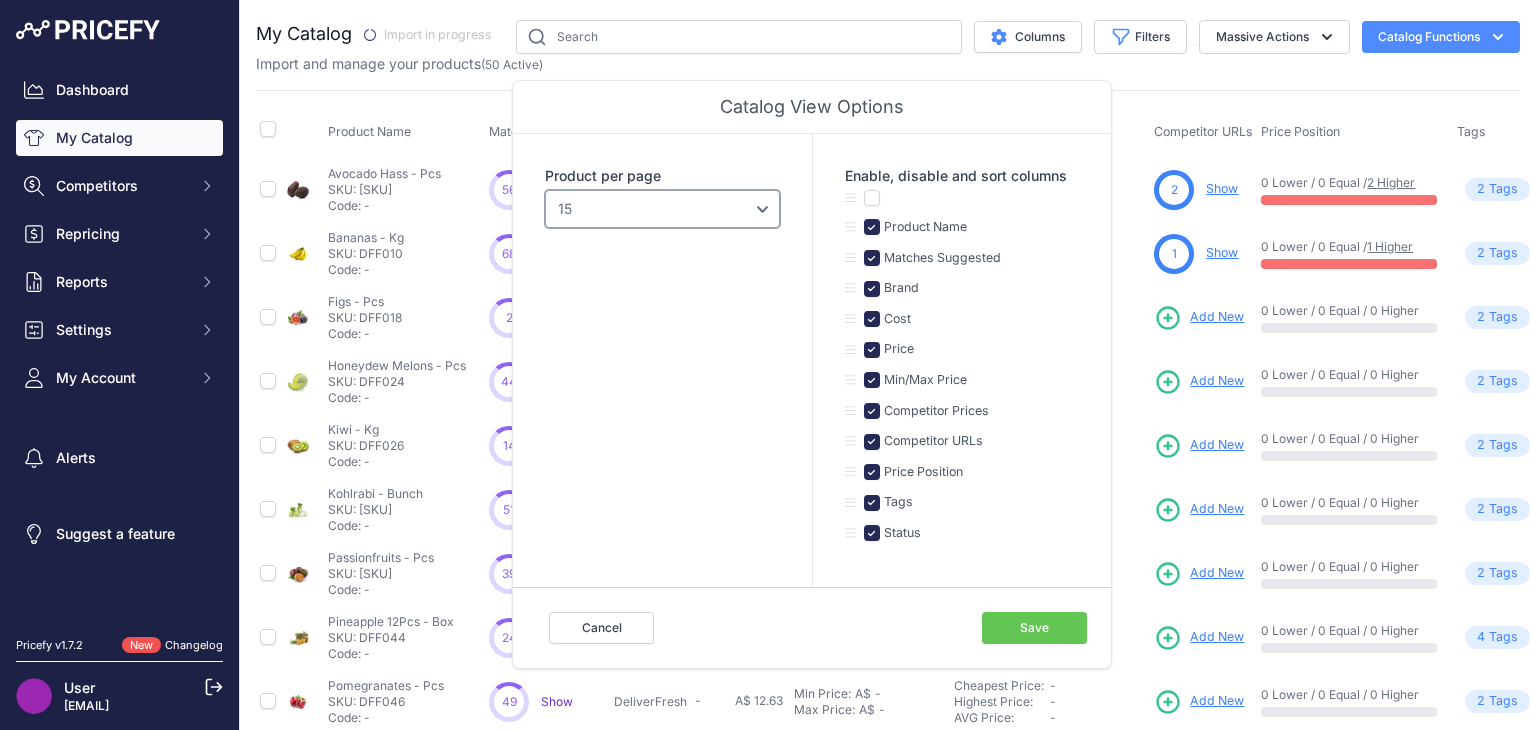 click on "10
15
20
25
50
100" at bounding box center [662, 209] 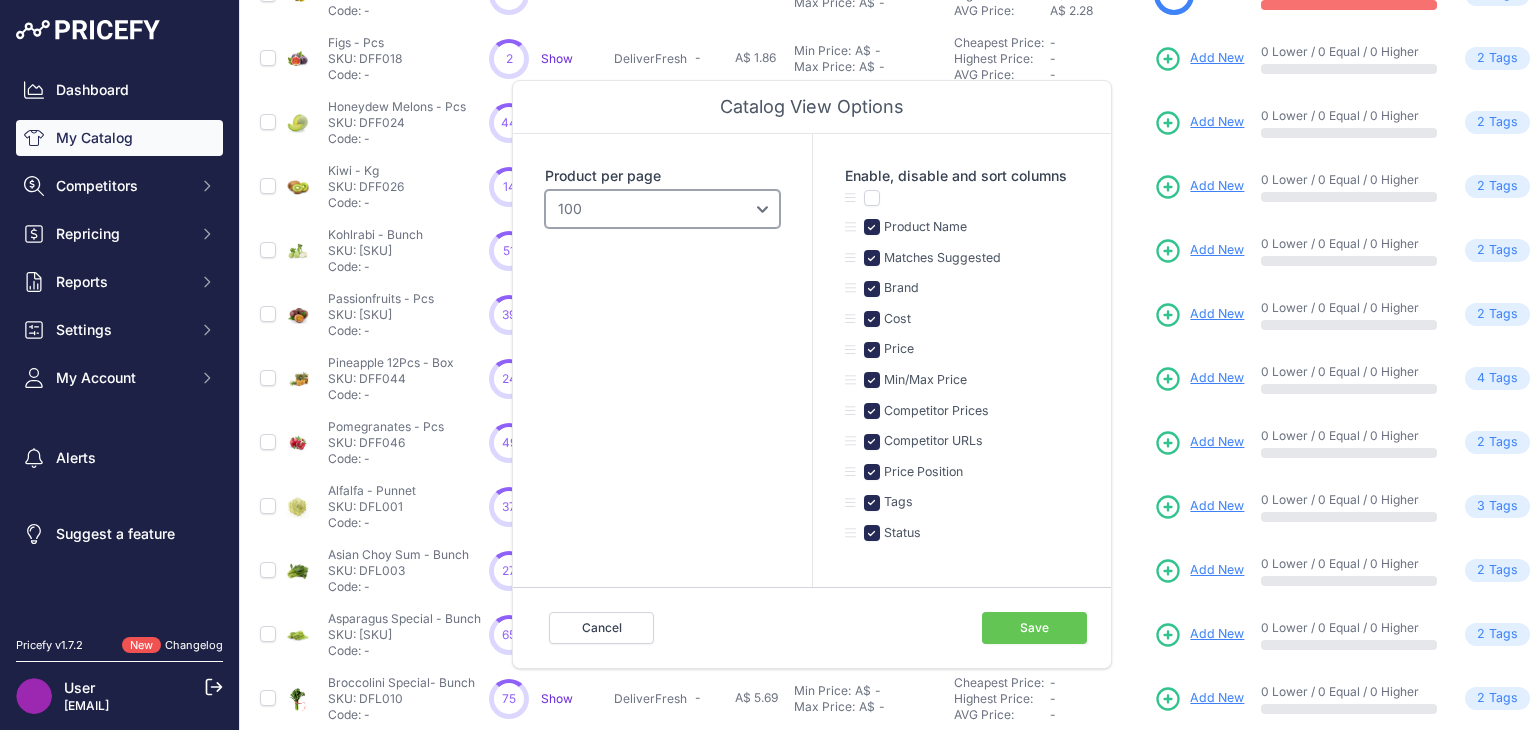 scroll, scrollTop: 0, scrollLeft: 0, axis: both 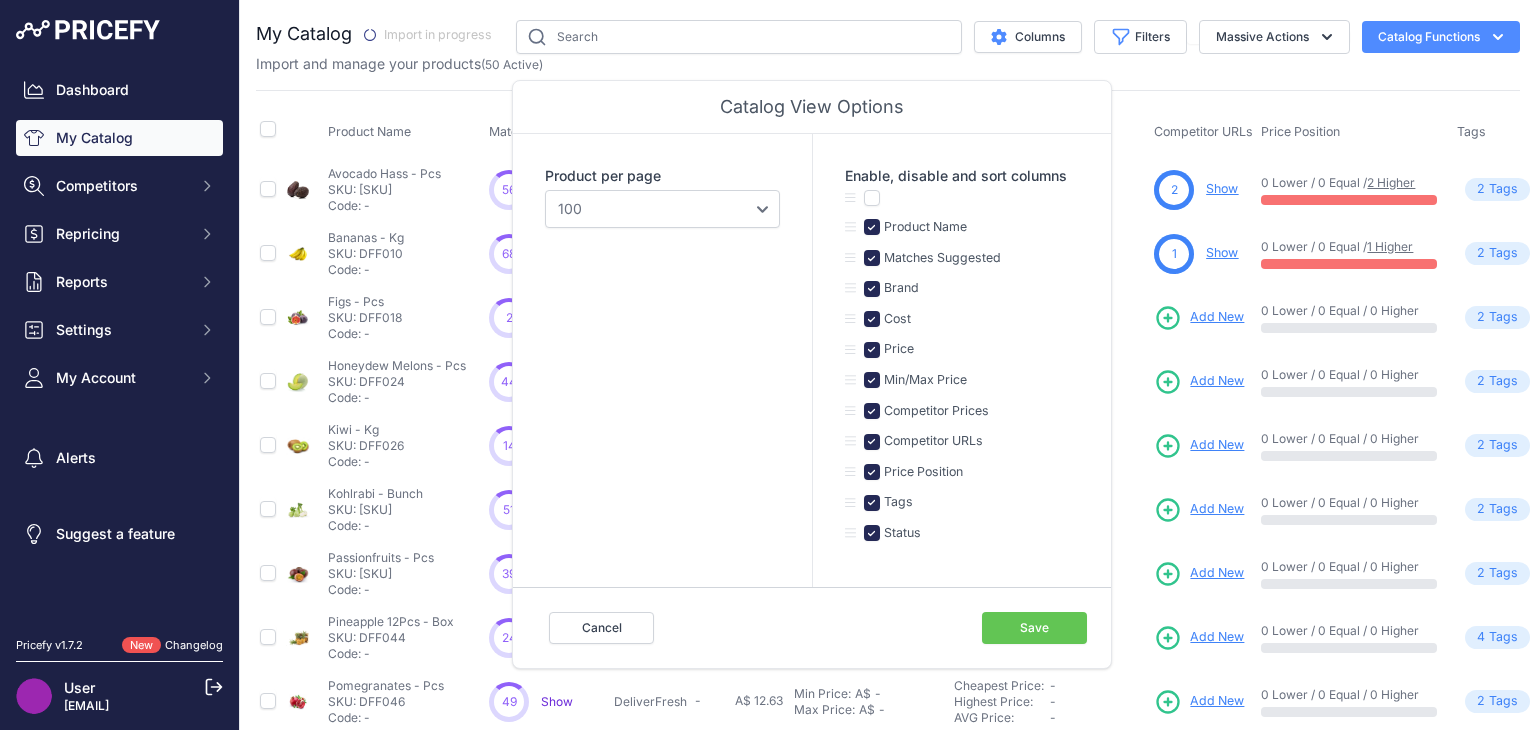 drag, startPoint x: 1030, startPoint y: 626, endPoint x: 1025, endPoint y: 548, distance: 78.160095 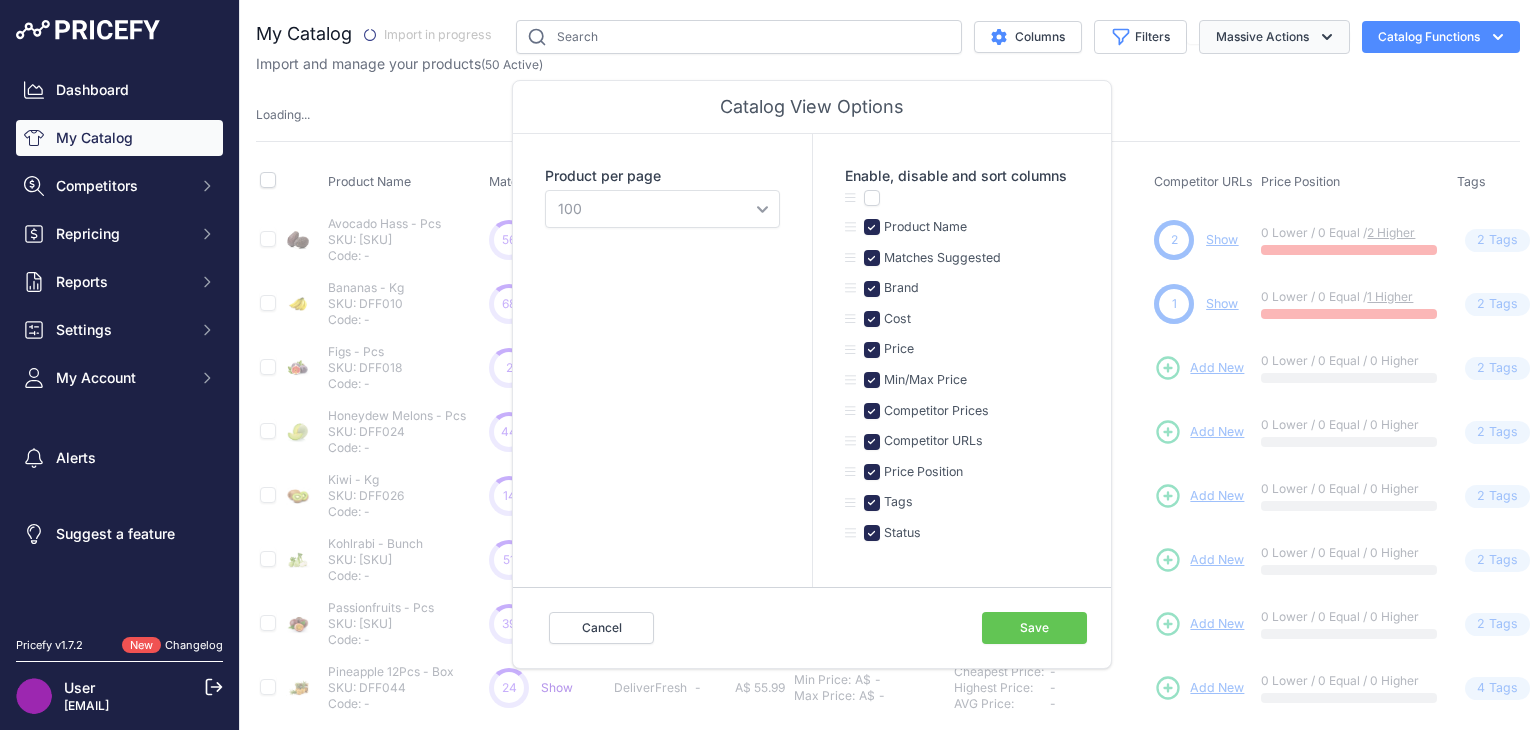 click on "Massive Actions" at bounding box center [1274, 37] 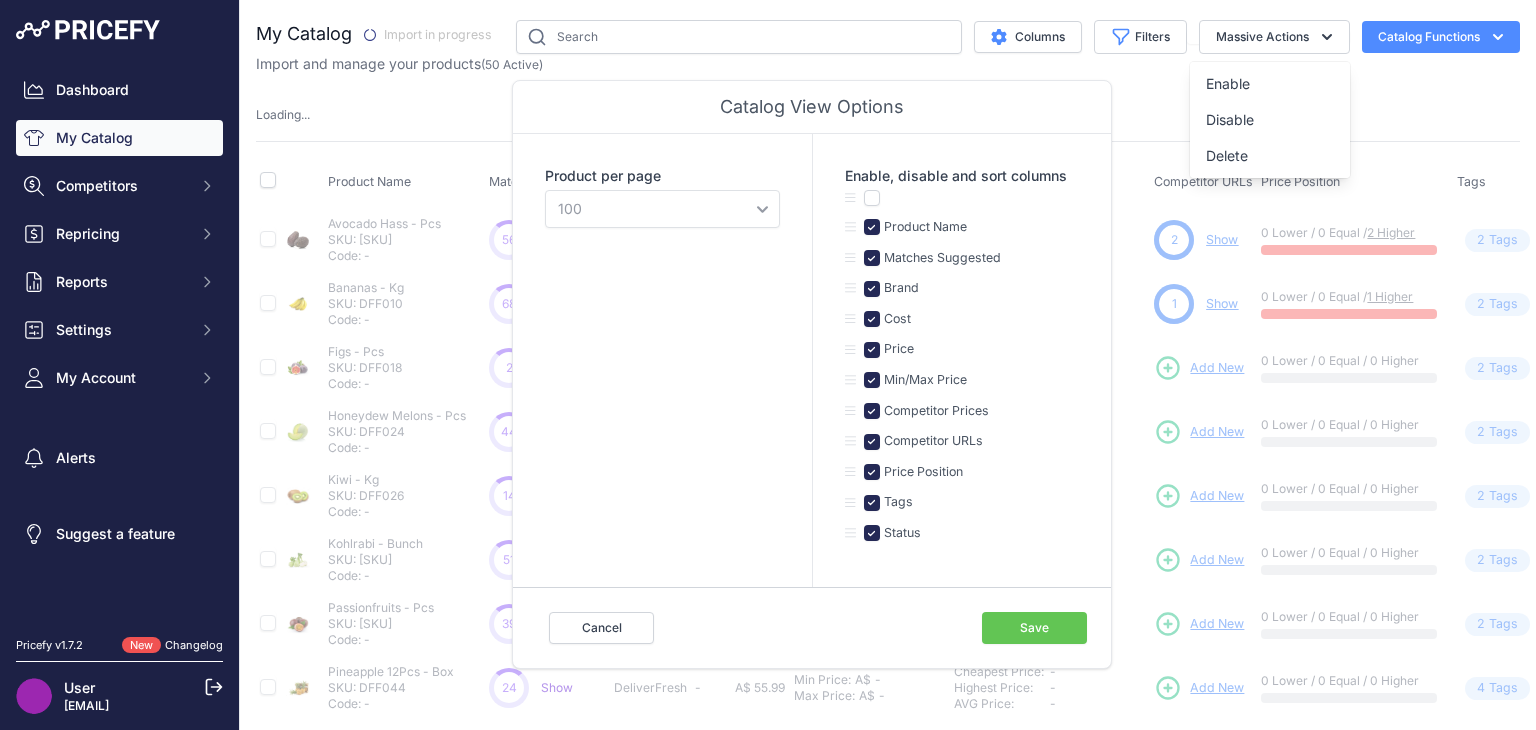 click on "Catalog Functions" at bounding box center (1441, 37) 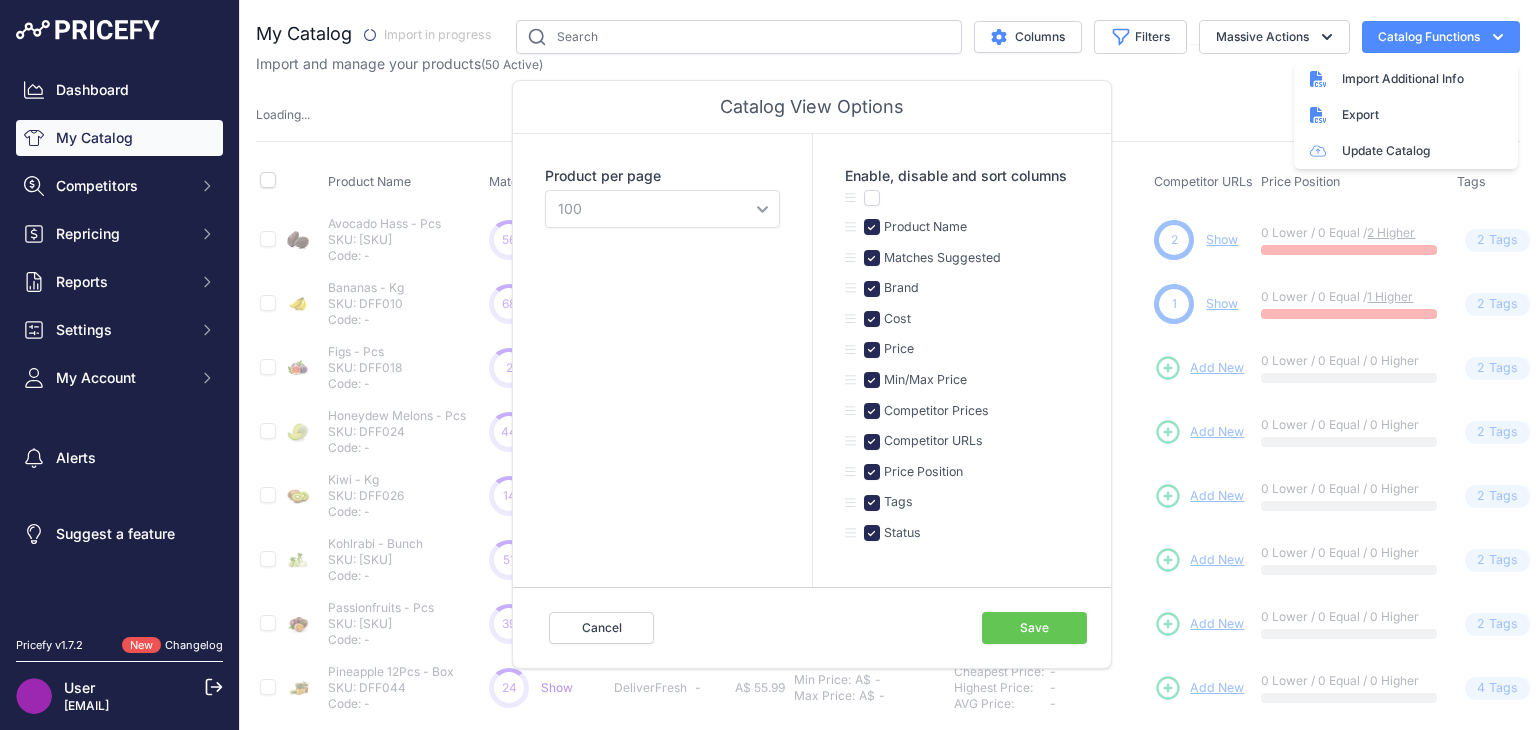 click on "Product per page
10
15
20
25
50
100" at bounding box center [662, 360] 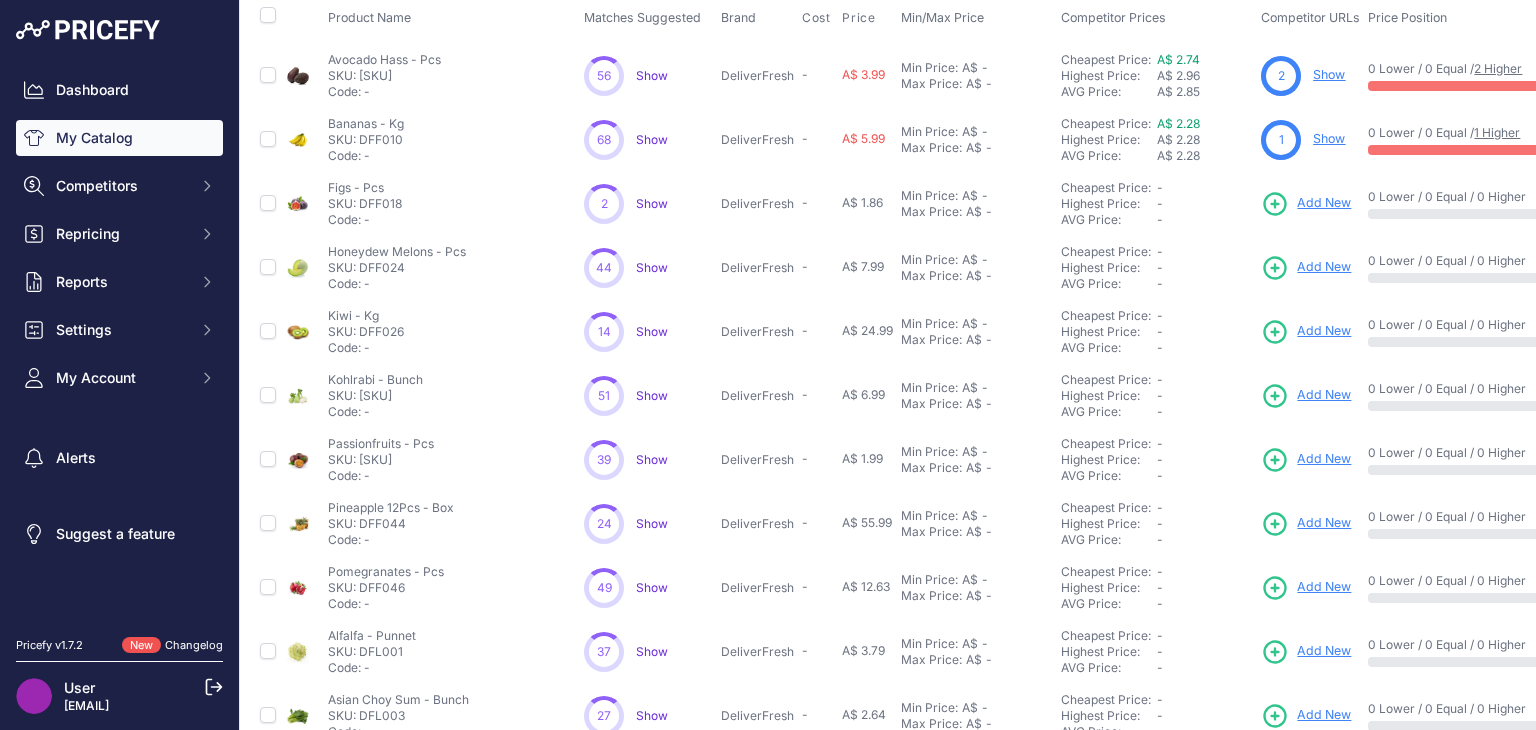 scroll, scrollTop: 0, scrollLeft: 0, axis: both 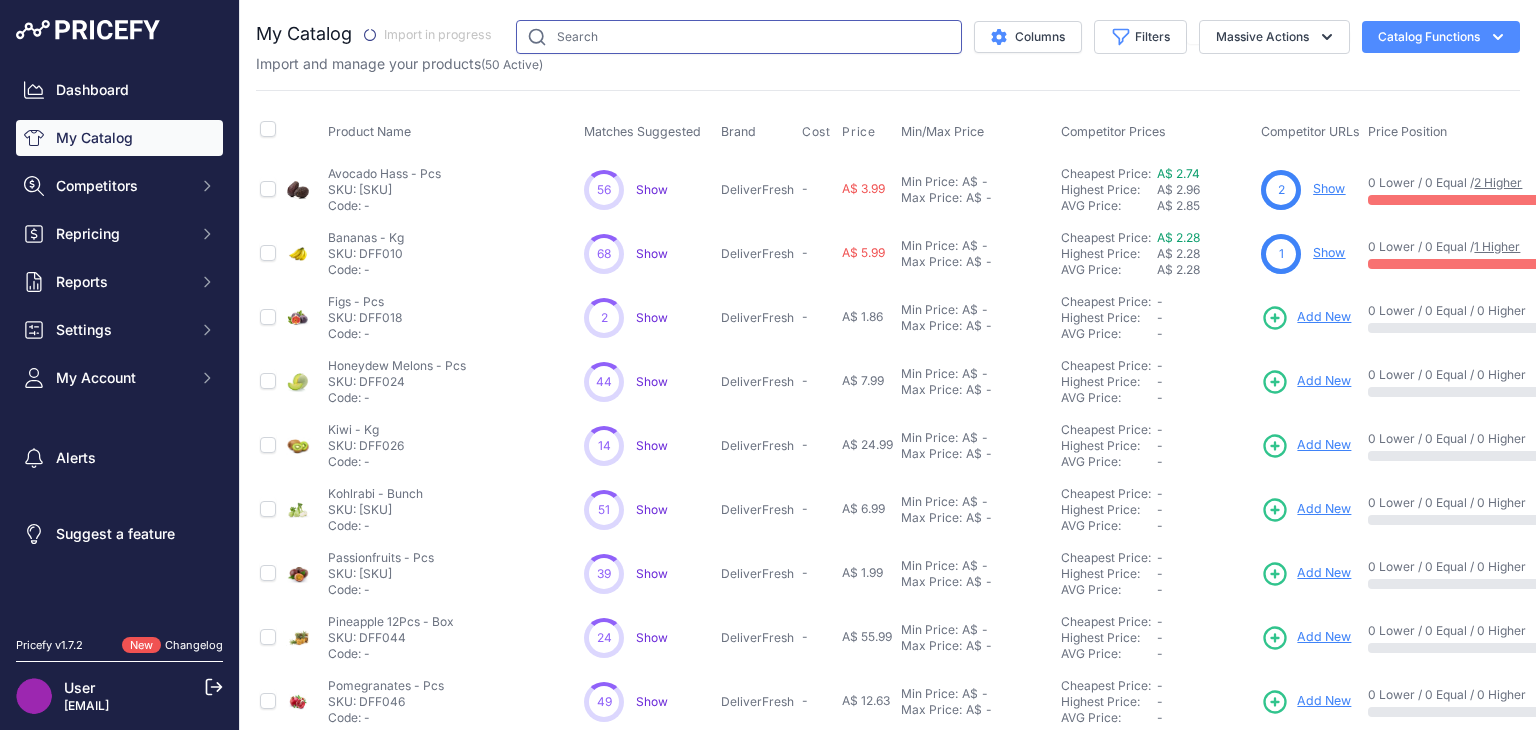 click at bounding box center [739, 37] 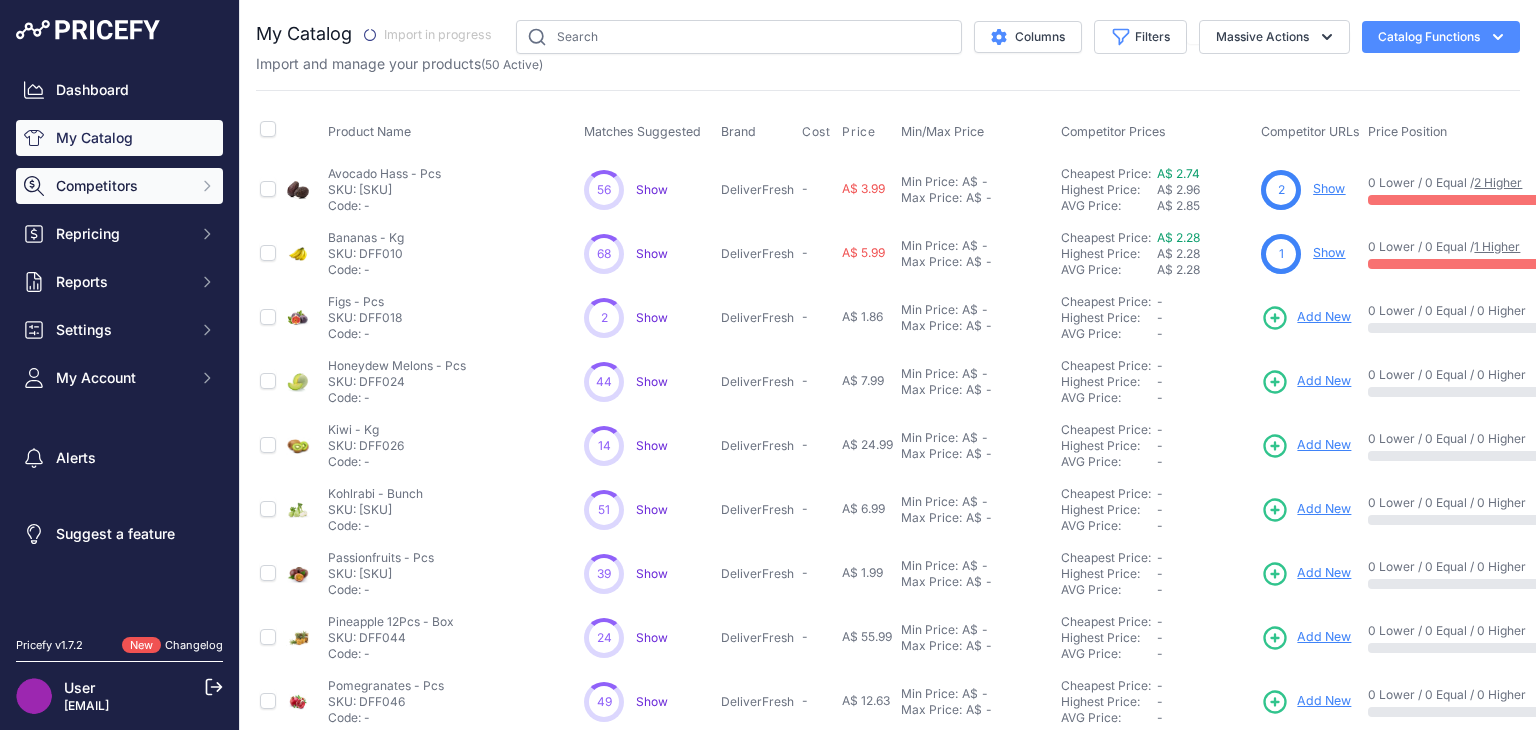 click on "Competitors" at bounding box center (121, 186) 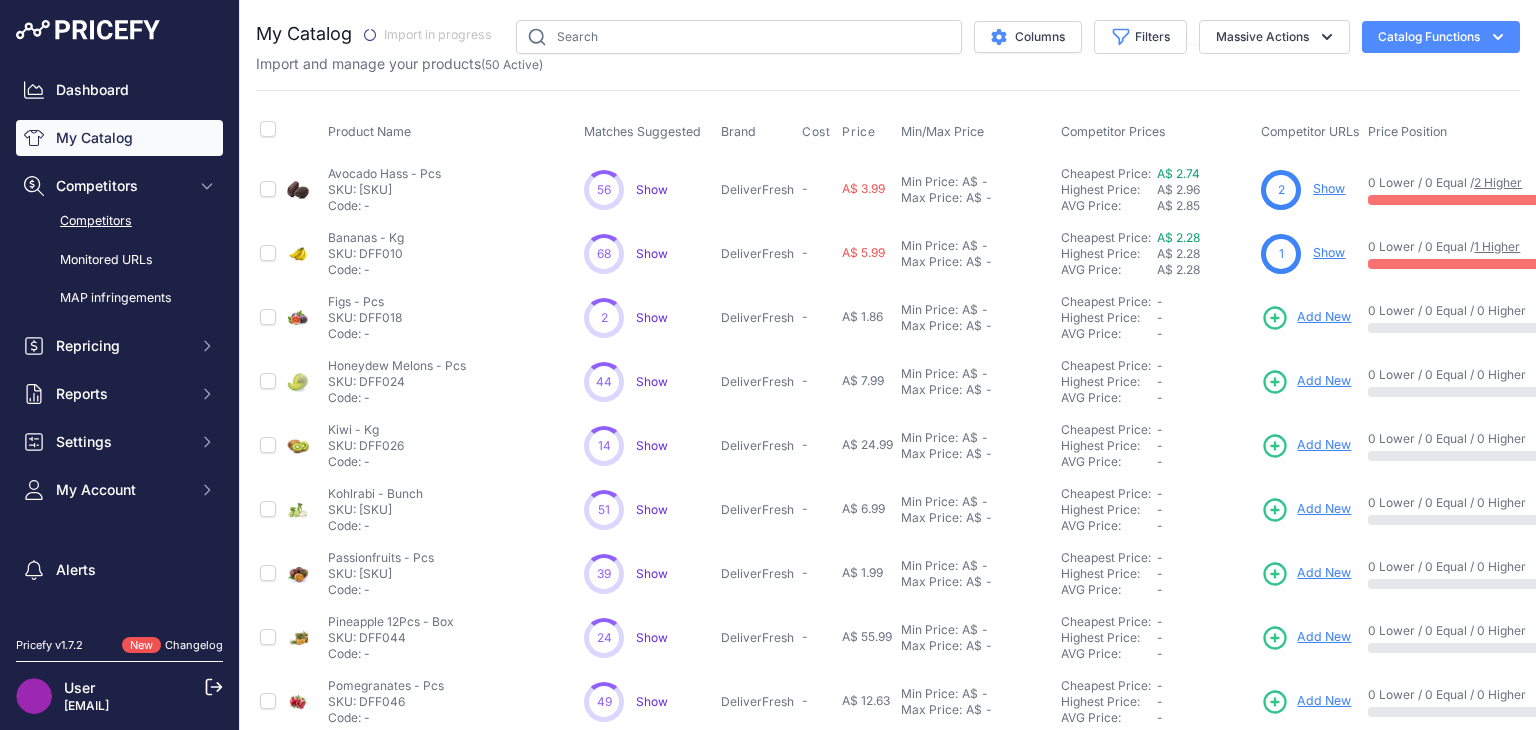 click on "Competitors" at bounding box center (119, 221) 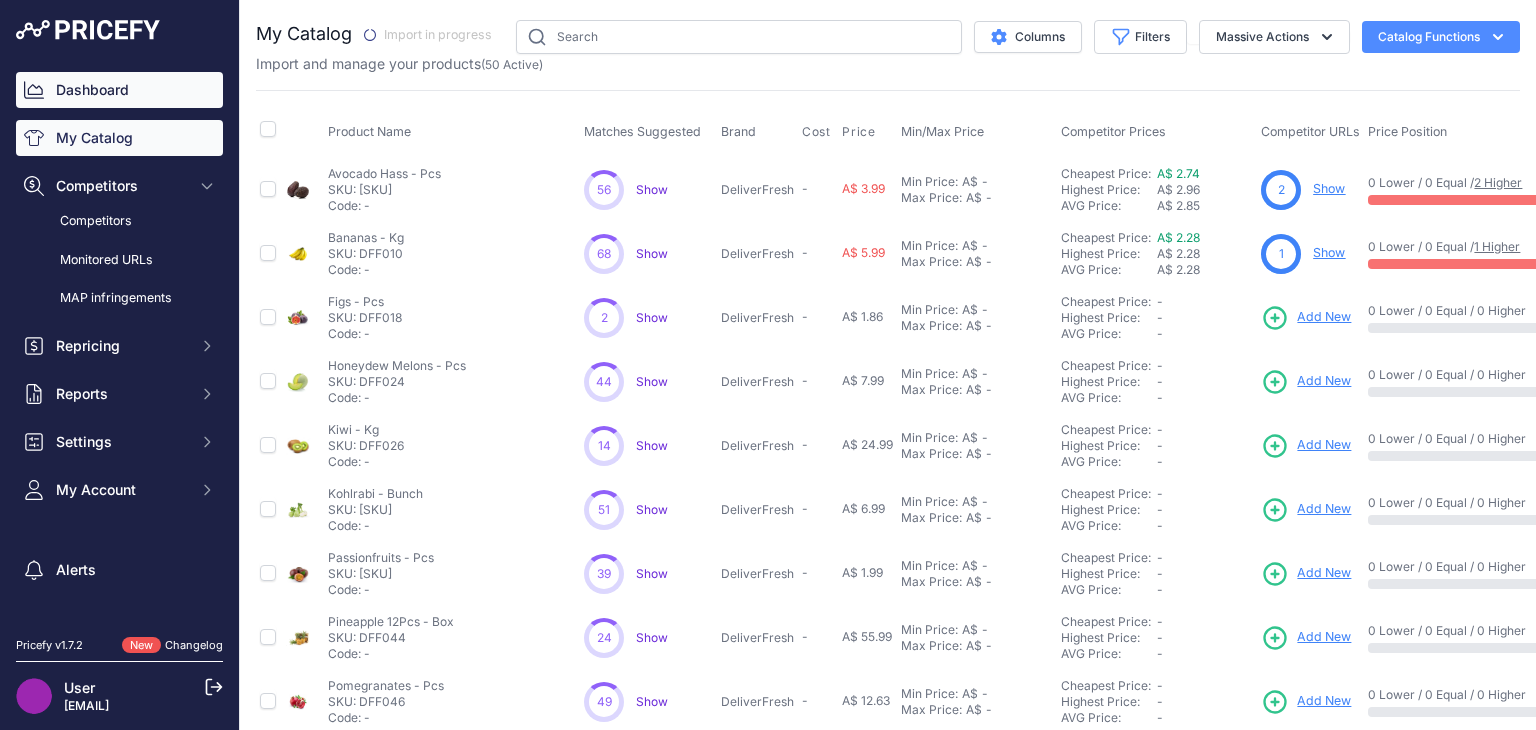 click on "Dashboard" at bounding box center [119, 90] 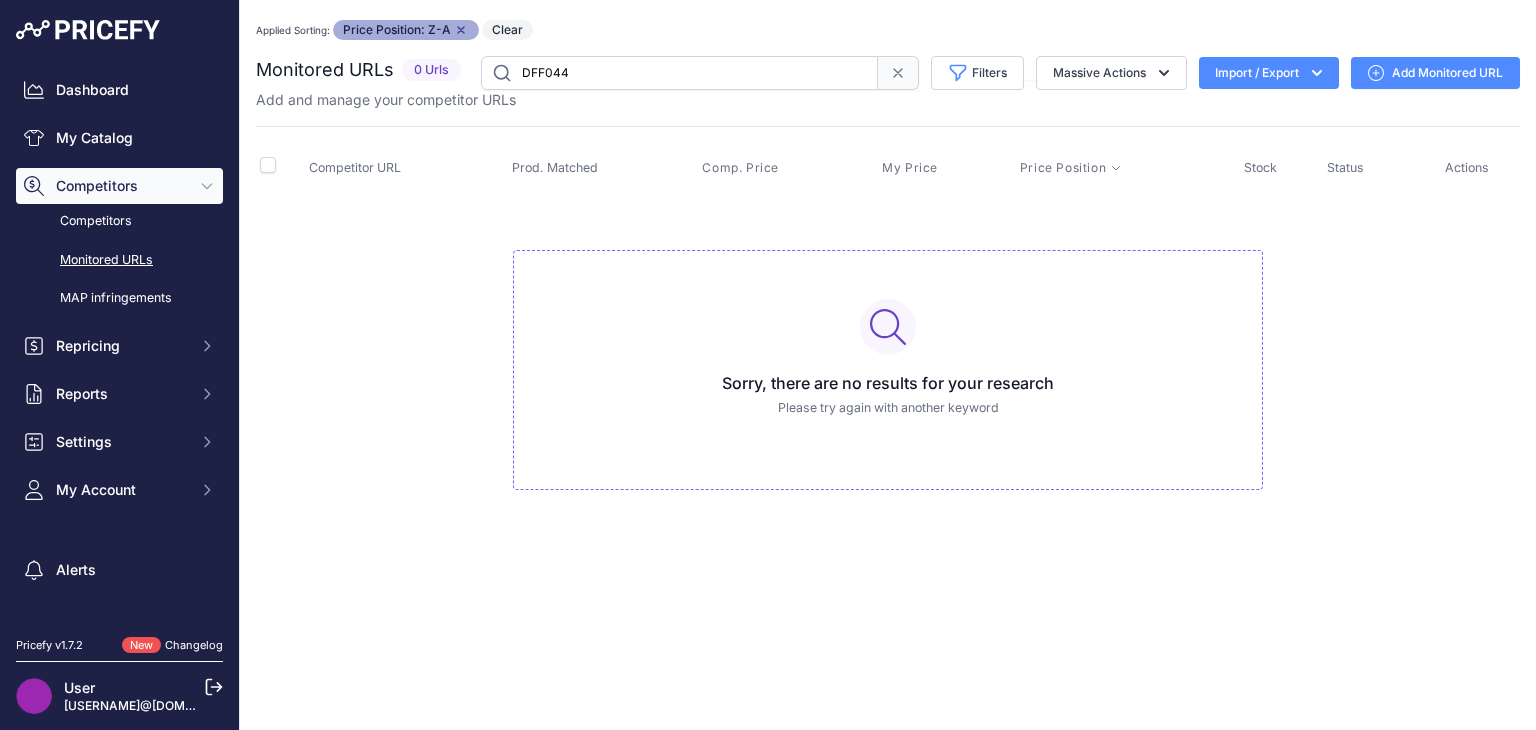 scroll, scrollTop: 0, scrollLeft: 0, axis: both 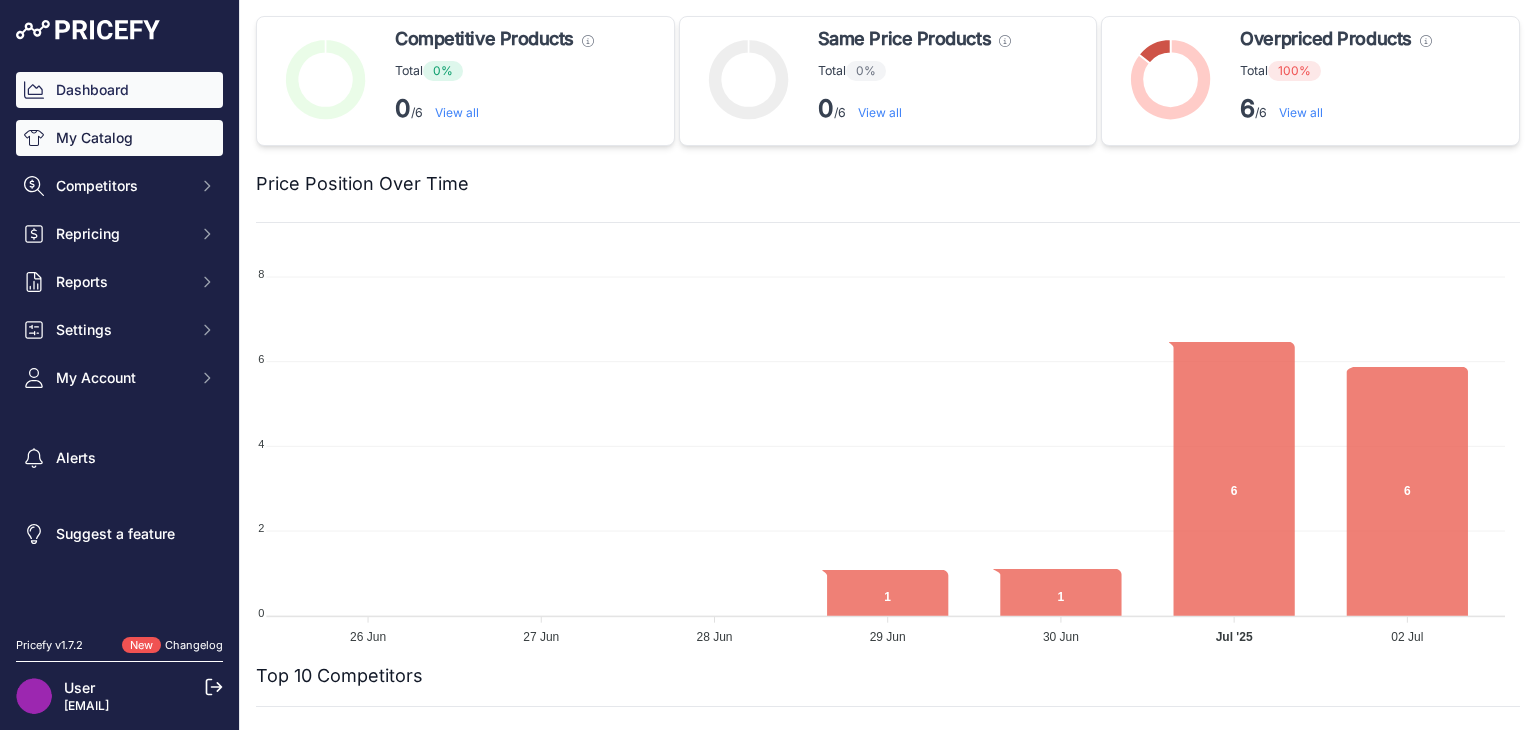 click on "My Catalog" at bounding box center [119, 138] 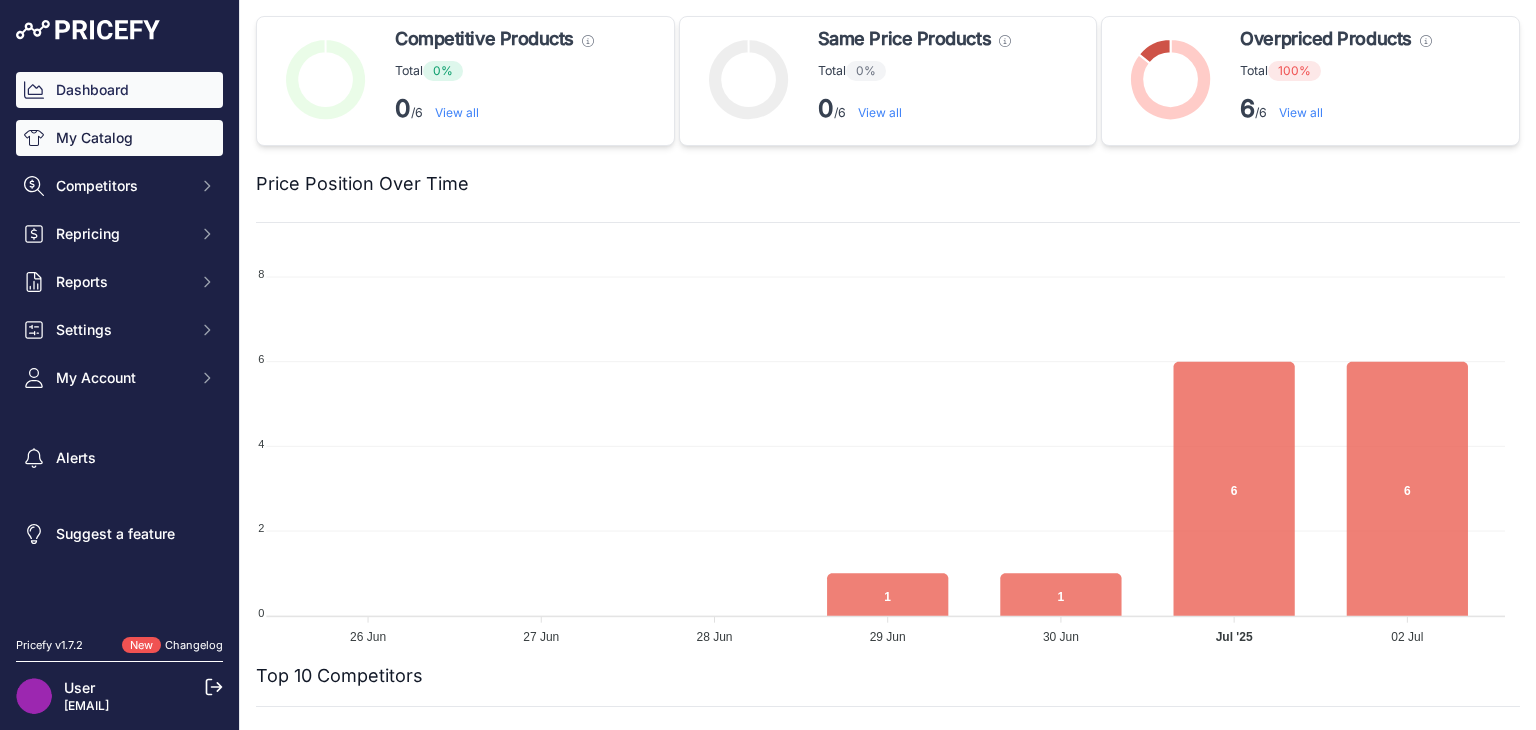click on "My Catalog" at bounding box center [119, 138] 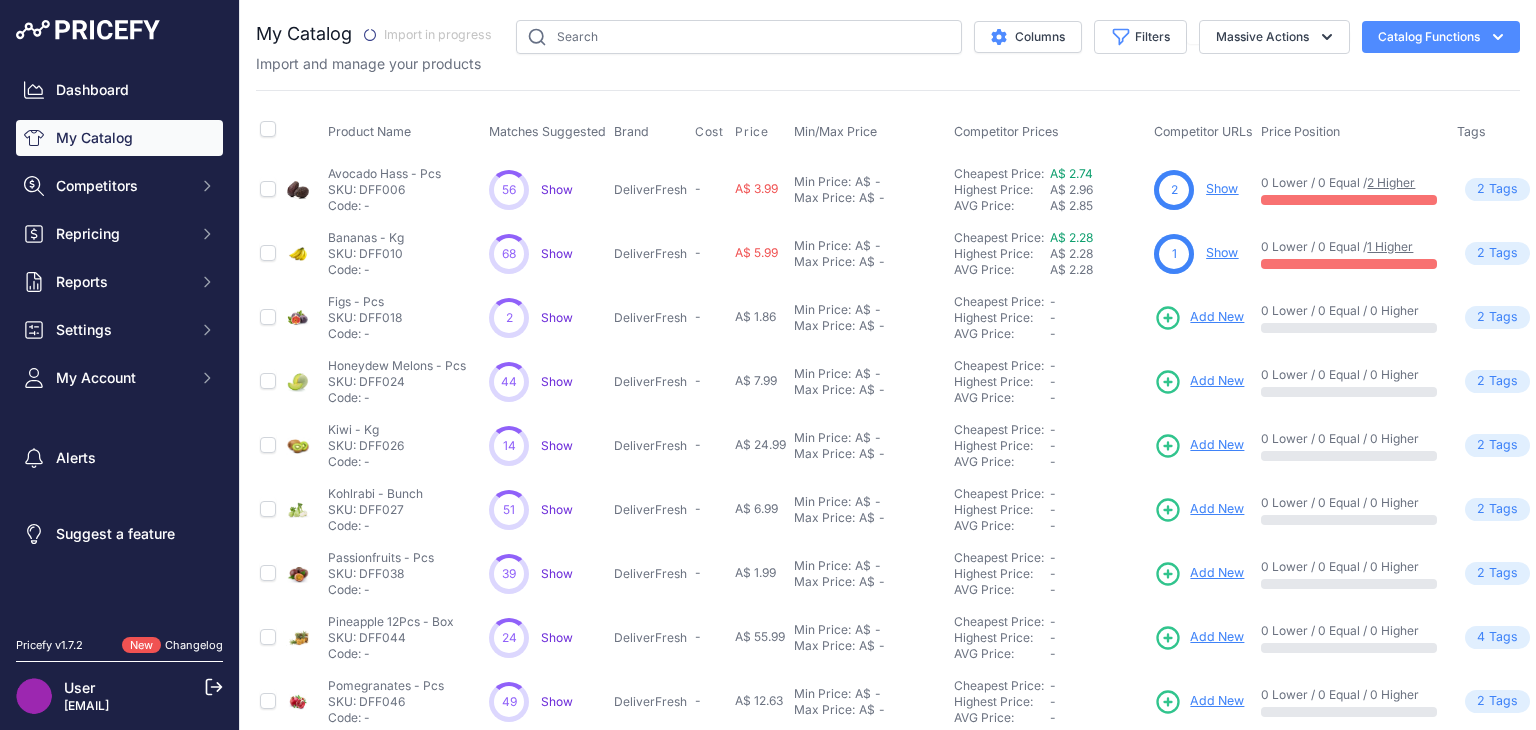 scroll, scrollTop: 0, scrollLeft: 0, axis: both 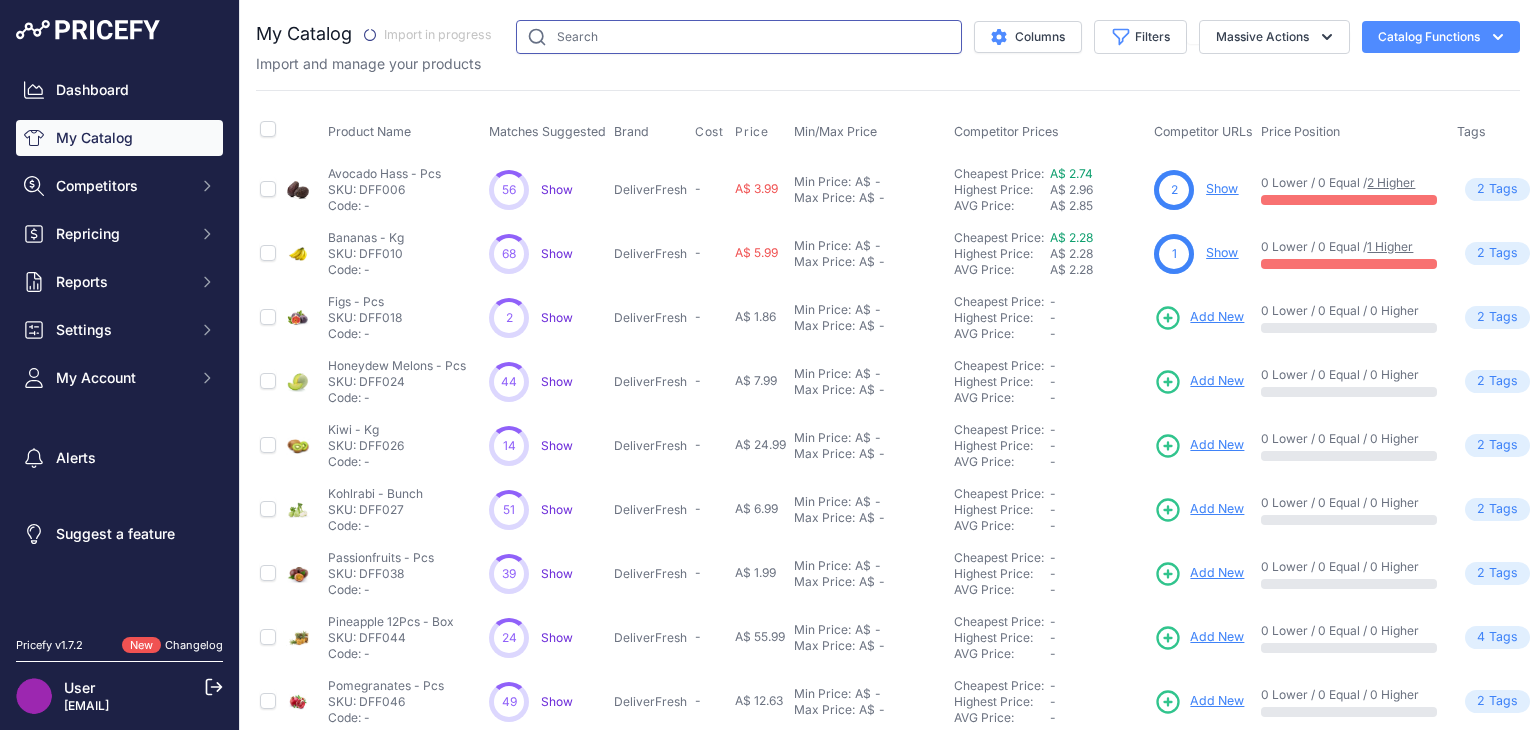 click at bounding box center (739, 37) 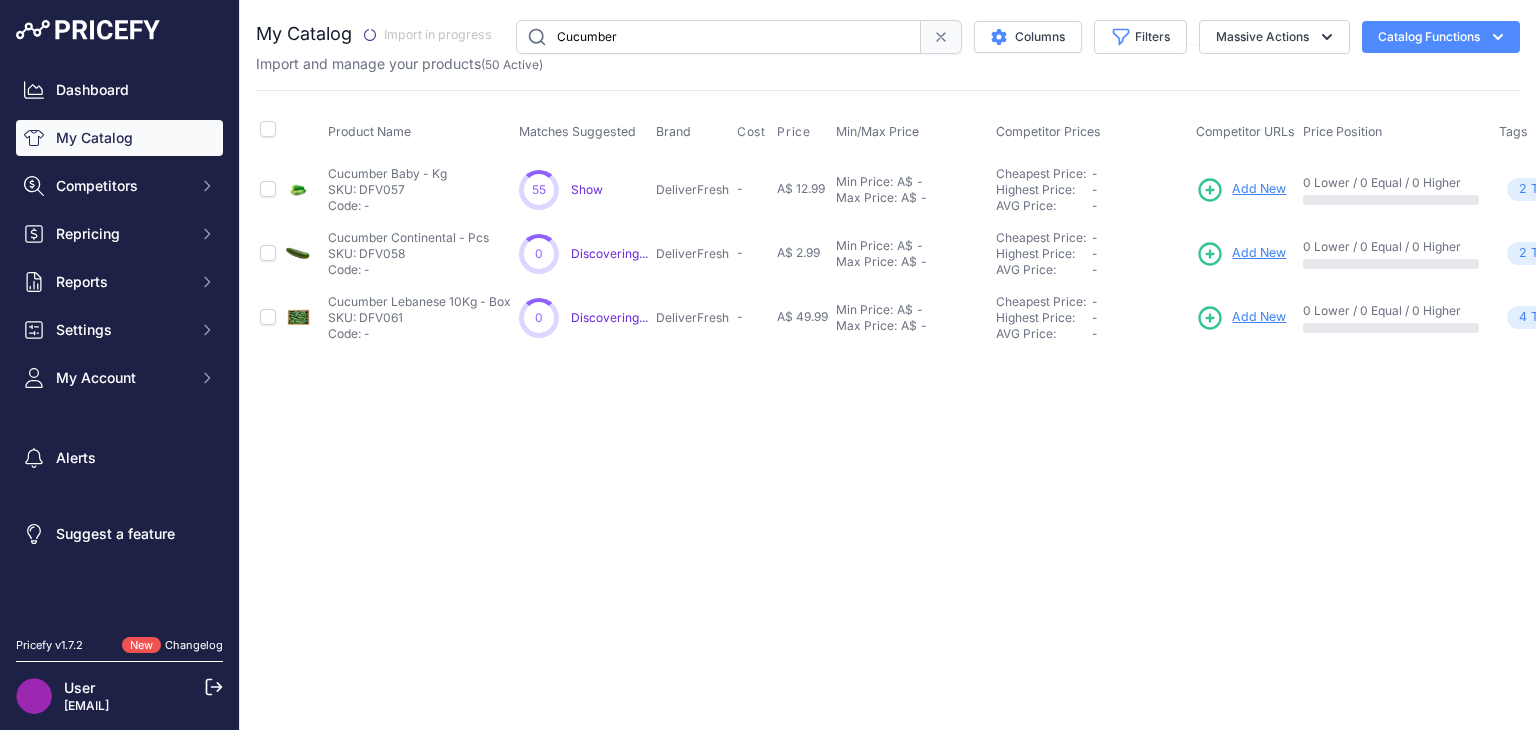 click on "Show" at bounding box center (587, 189) 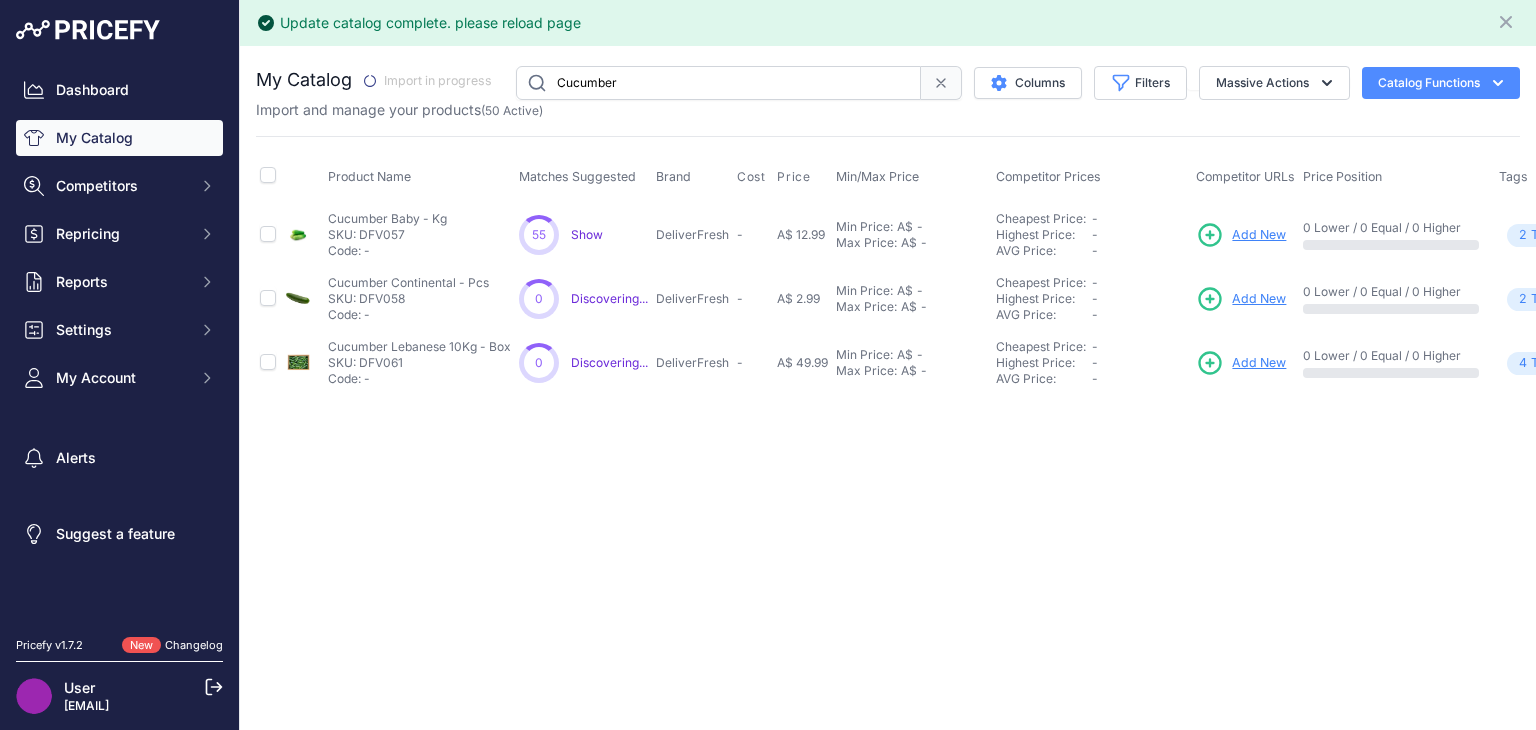 click on "Cucumber" at bounding box center [718, 83] 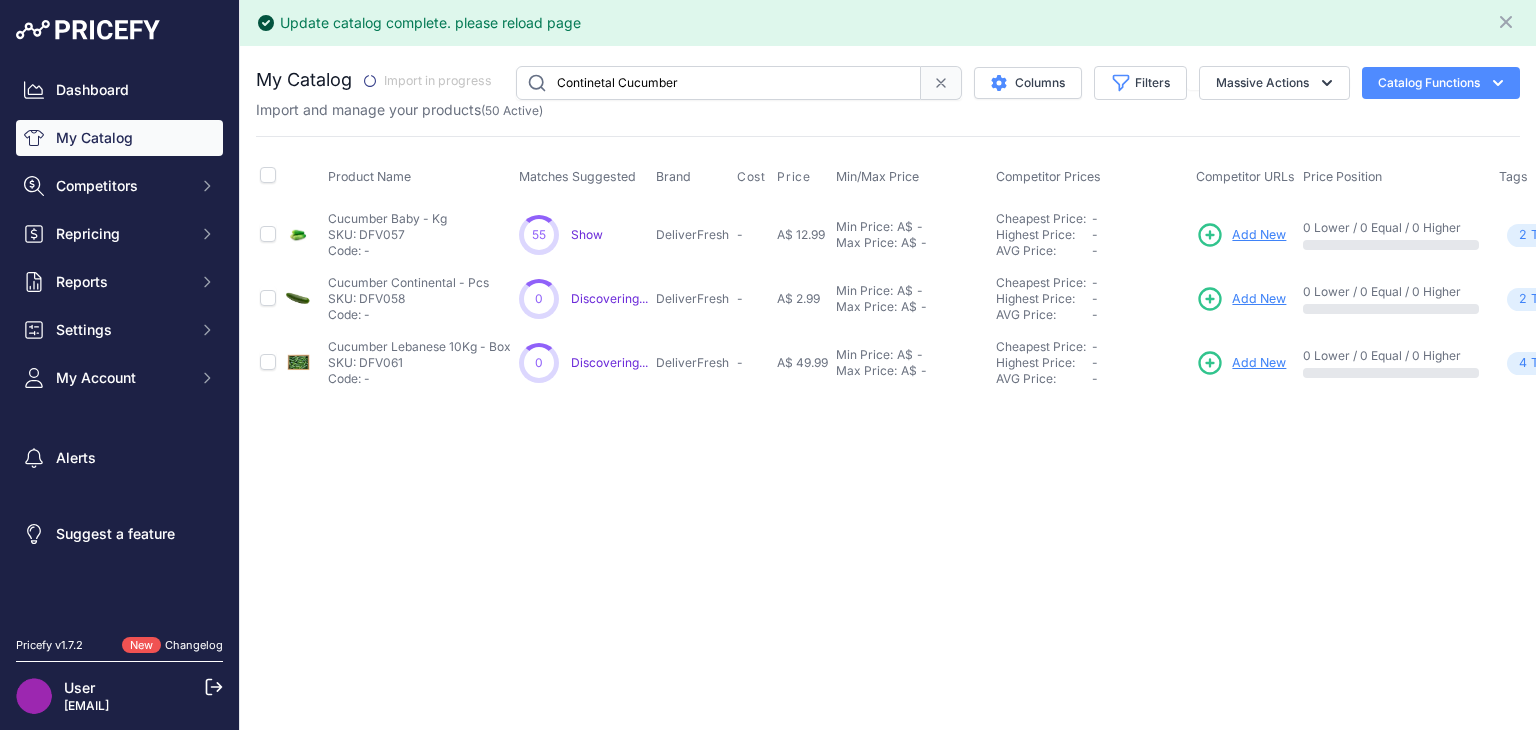 click on "Continetal Cucumber" at bounding box center [718, 83] 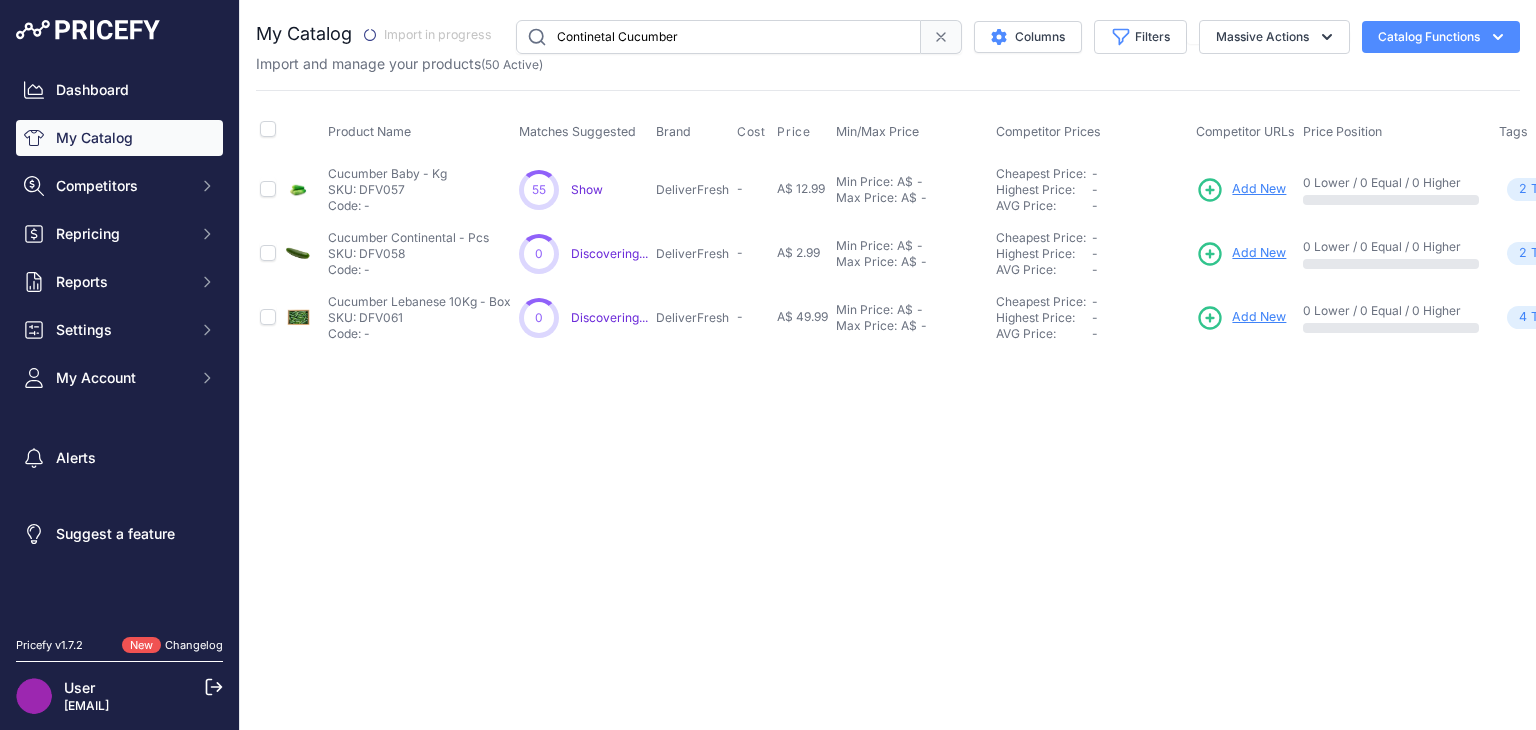 click on "Continetal Cucumber" at bounding box center (718, 37) 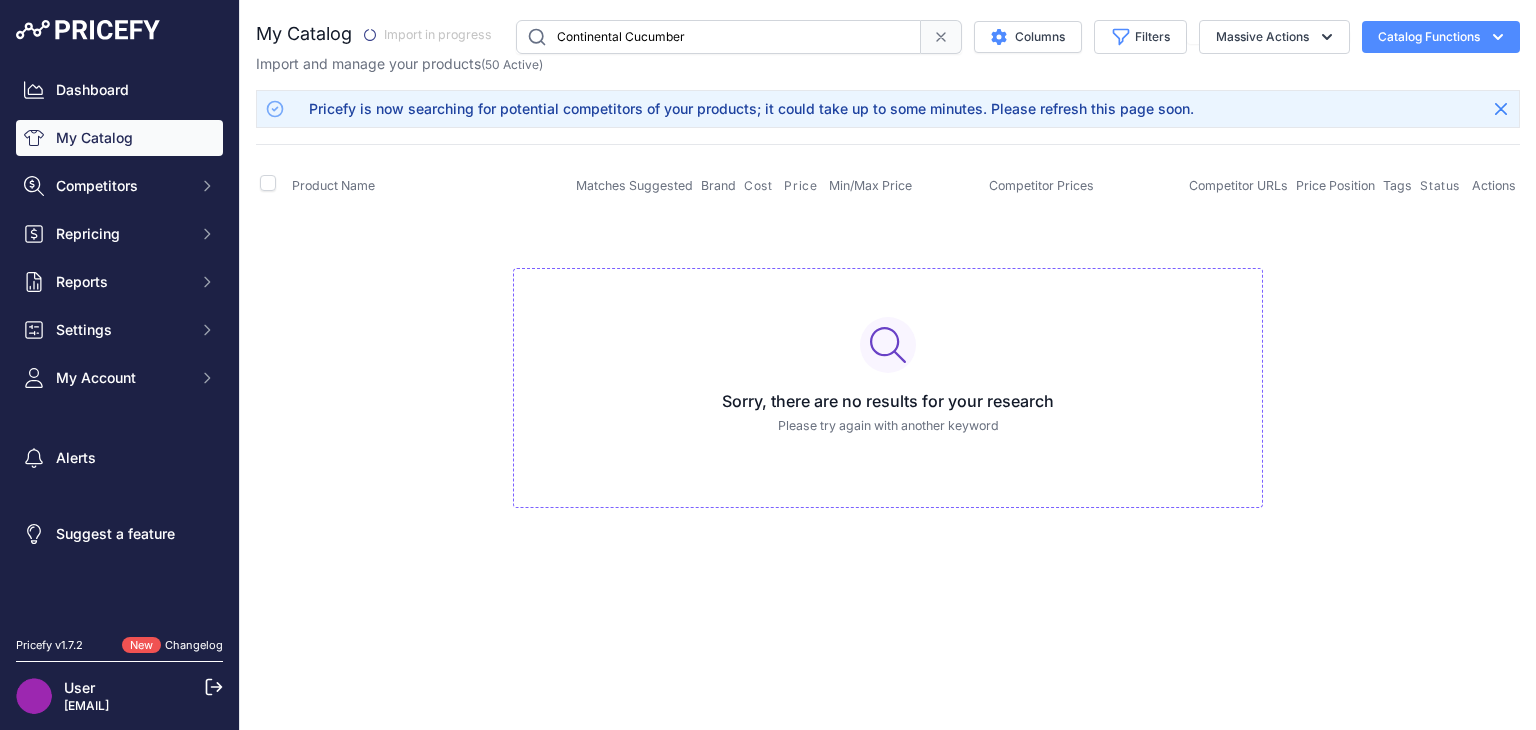 click on "Continental Cucumber" at bounding box center (718, 37) 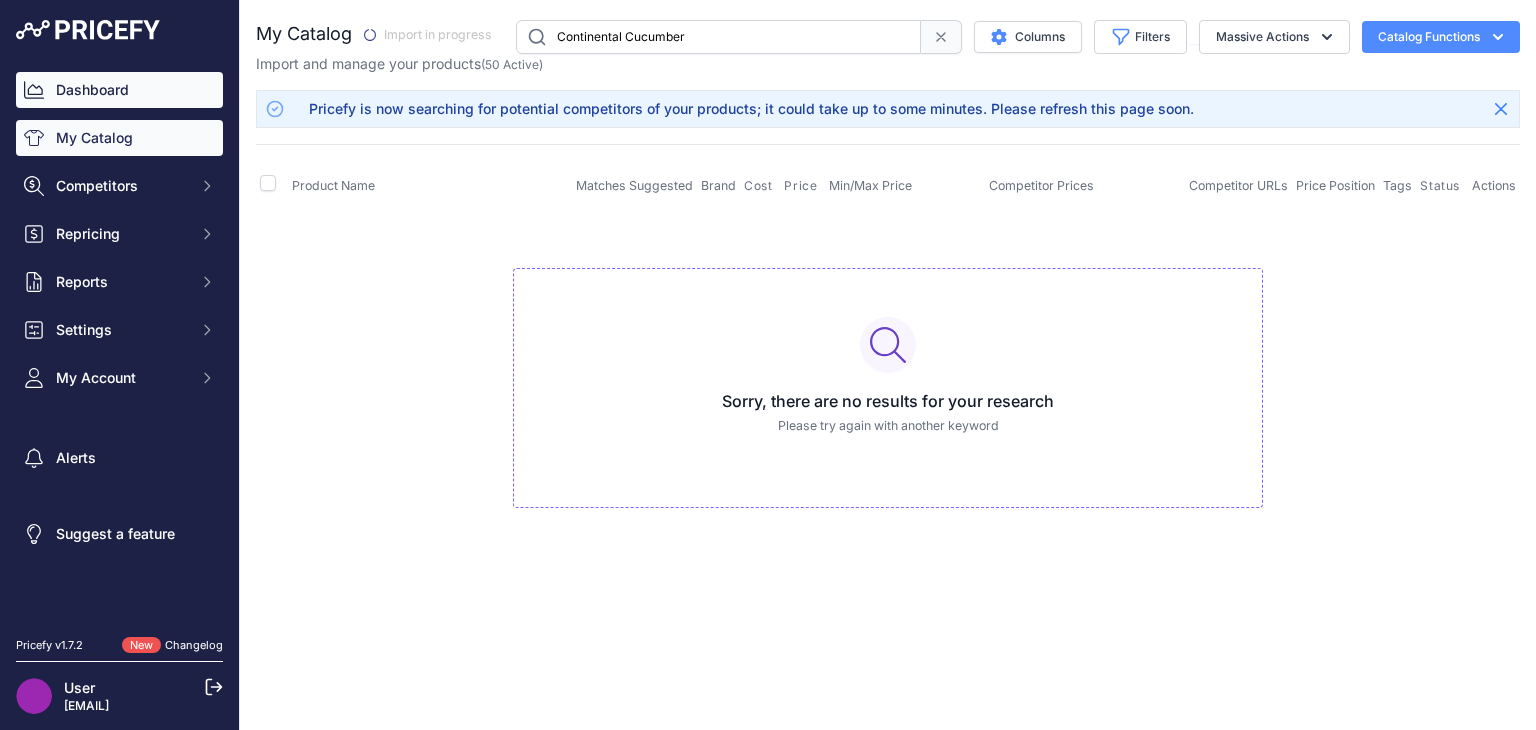 click on "Dashboard" at bounding box center [119, 90] 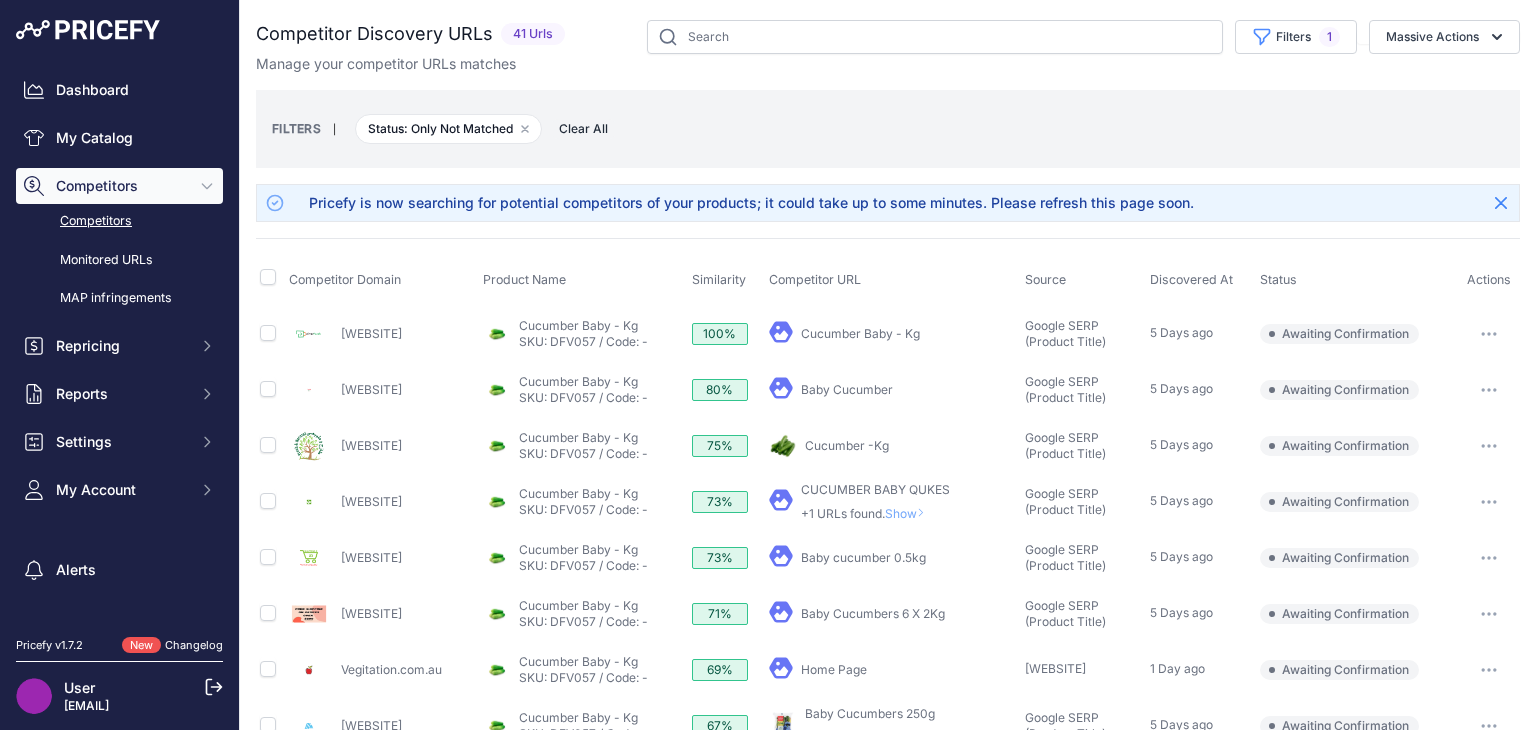 scroll, scrollTop: 0, scrollLeft: 0, axis: both 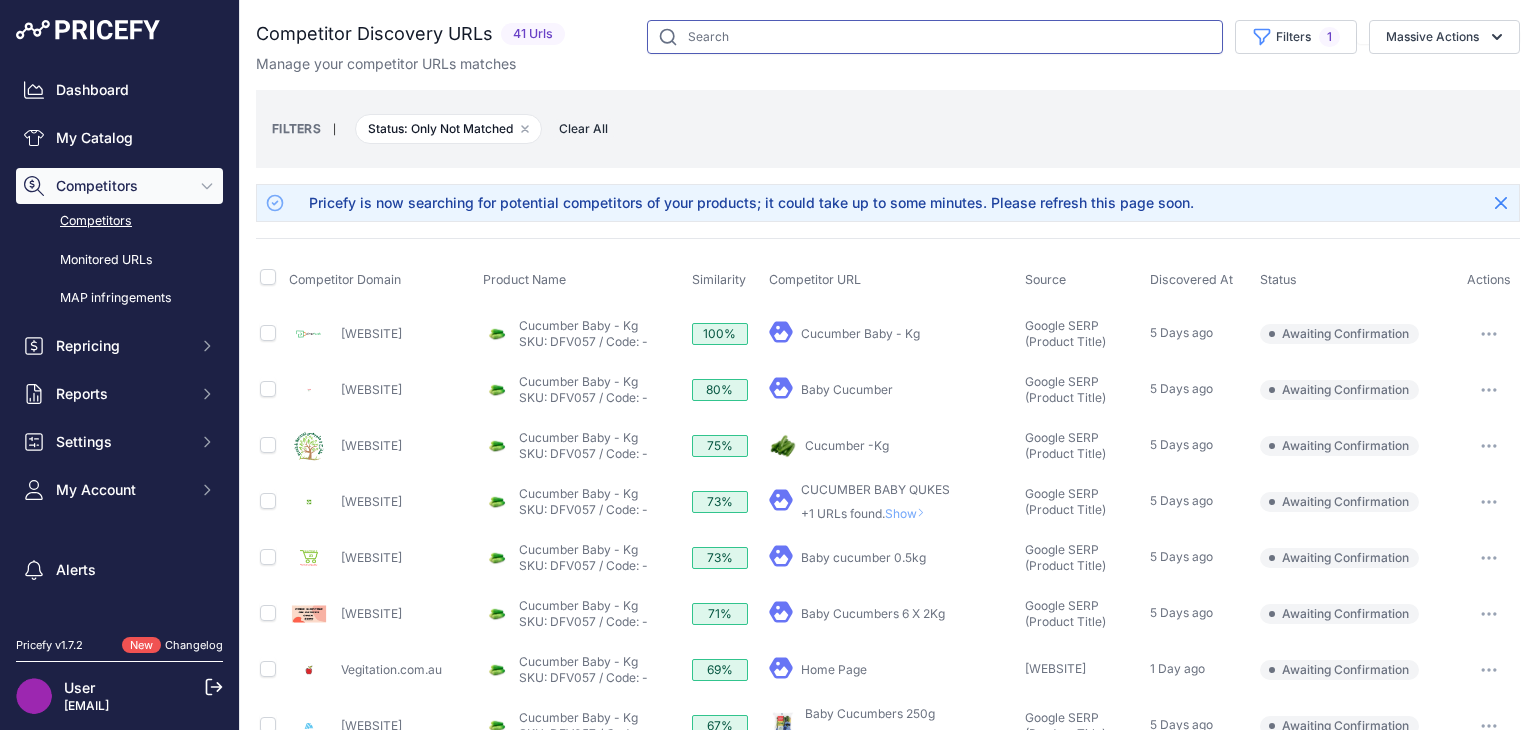 click at bounding box center (935, 37) 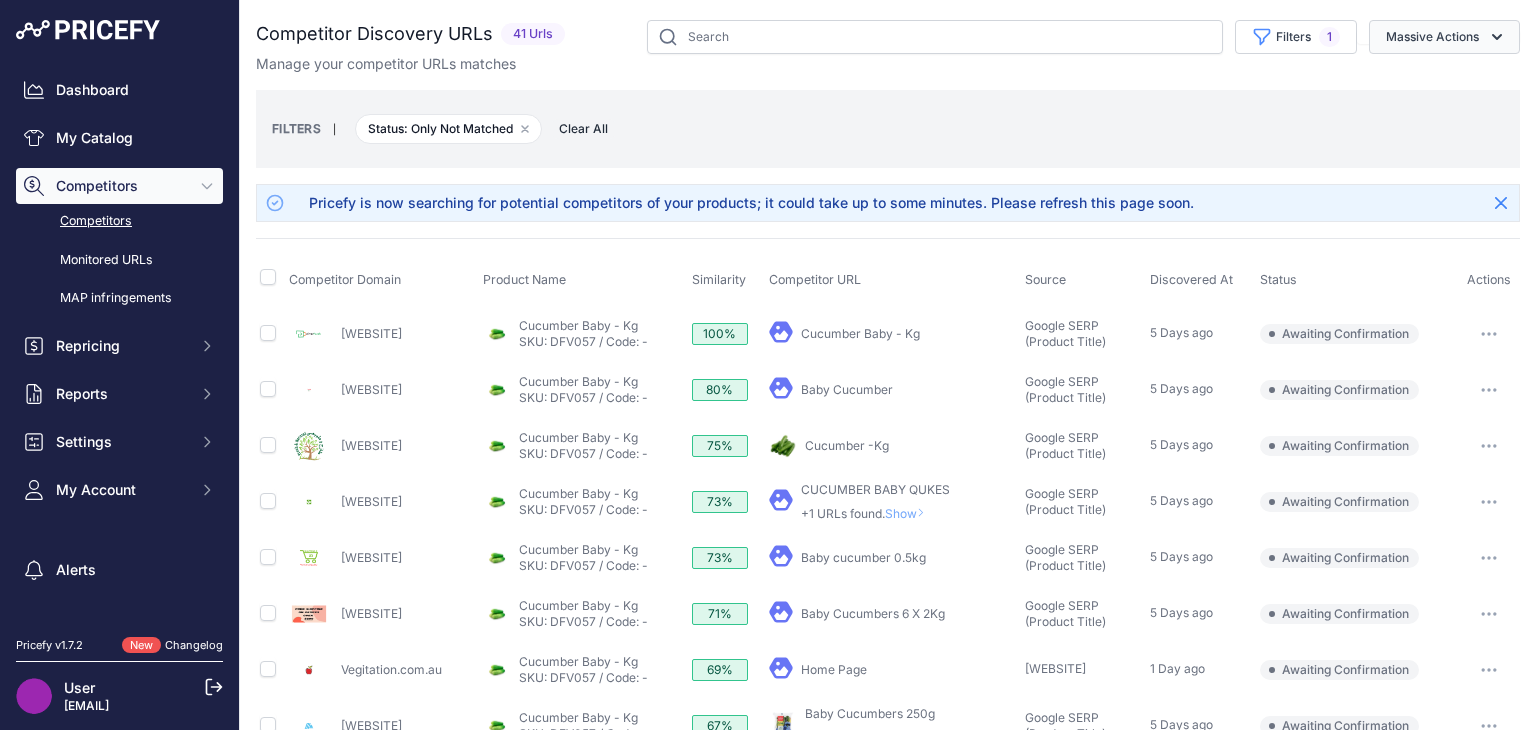 click on "Massive Actions" at bounding box center (1444, 37) 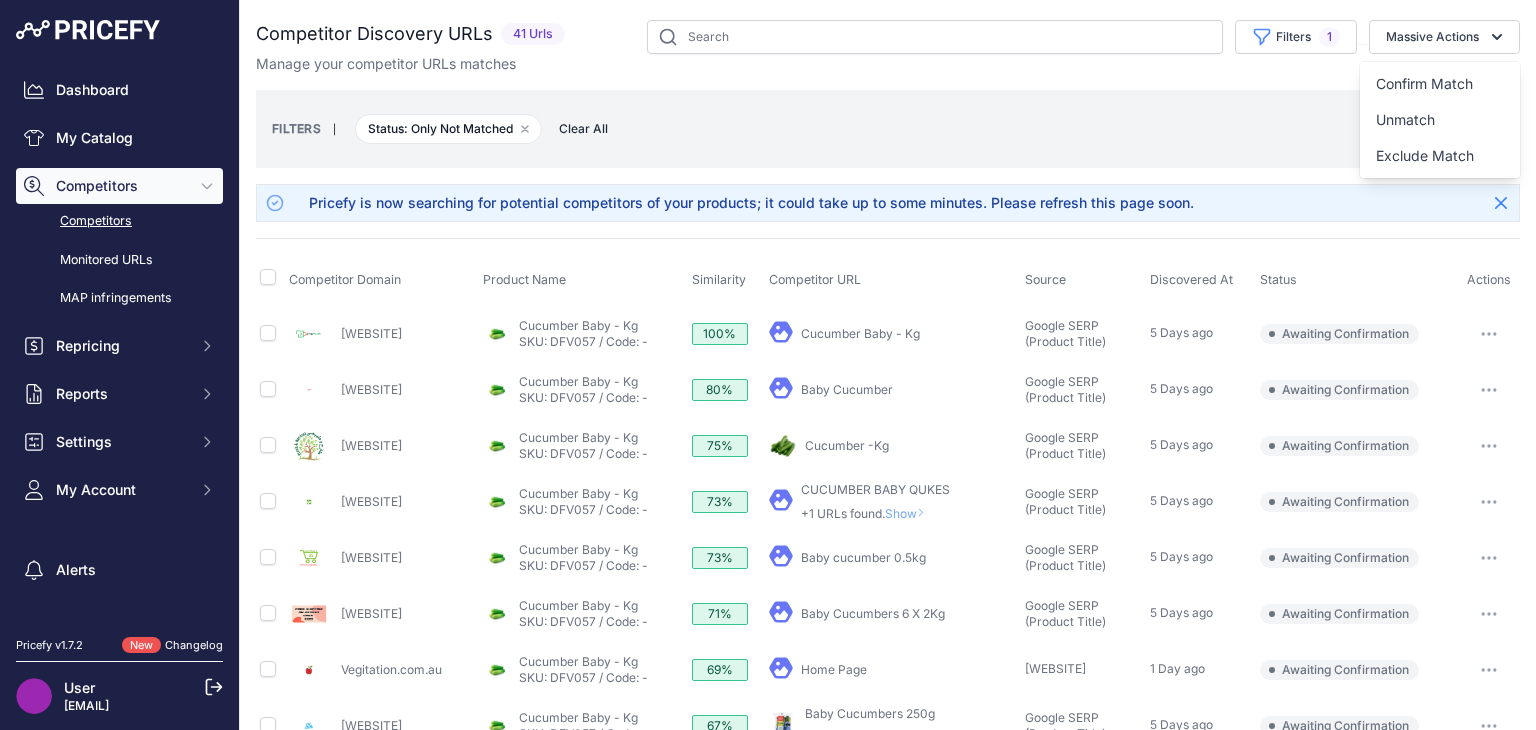 click on "FILTERS |
Status:
Only Not Matched
Remove filter option
Clear All" at bounding box center [888, 129] 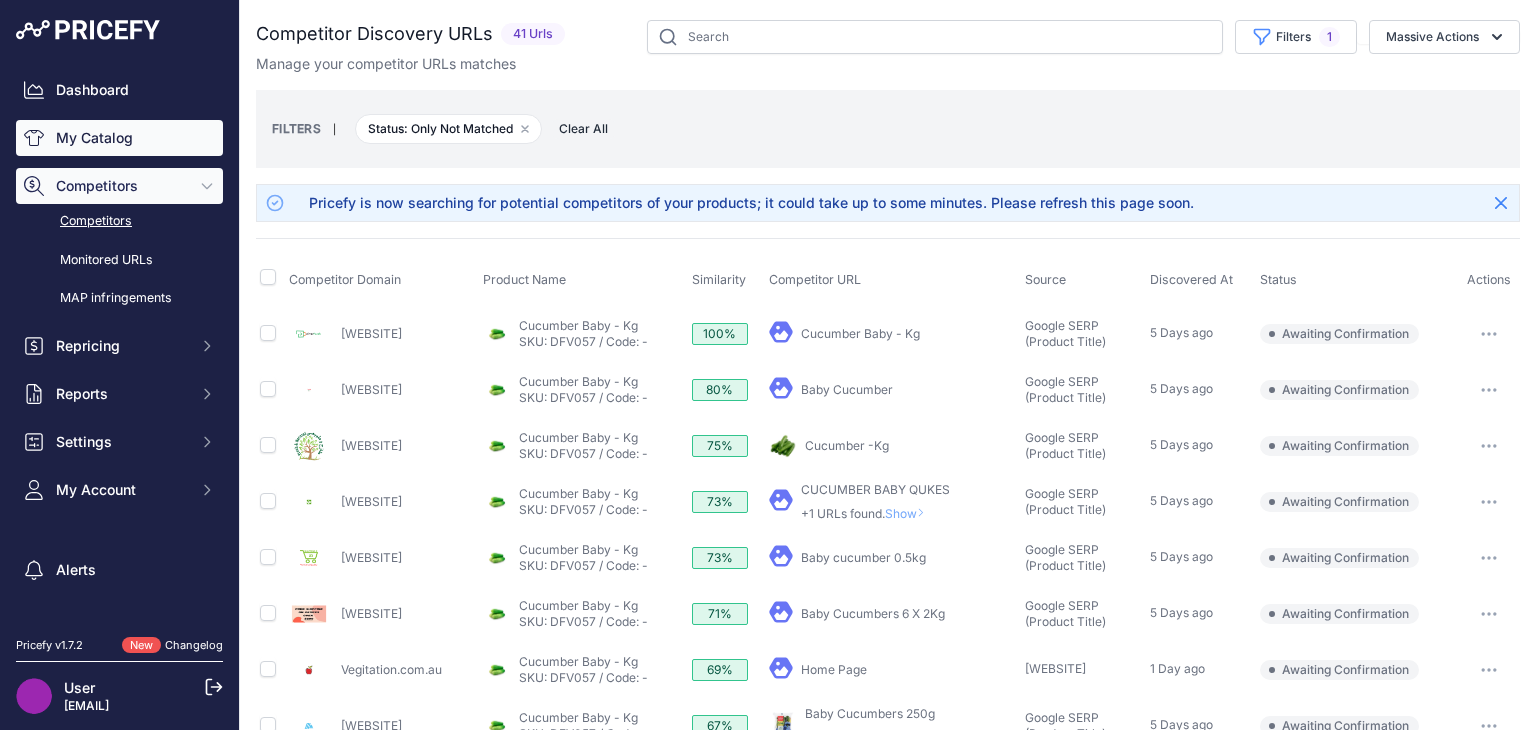 click on "My Catalog" at bounding box center [119, 138] 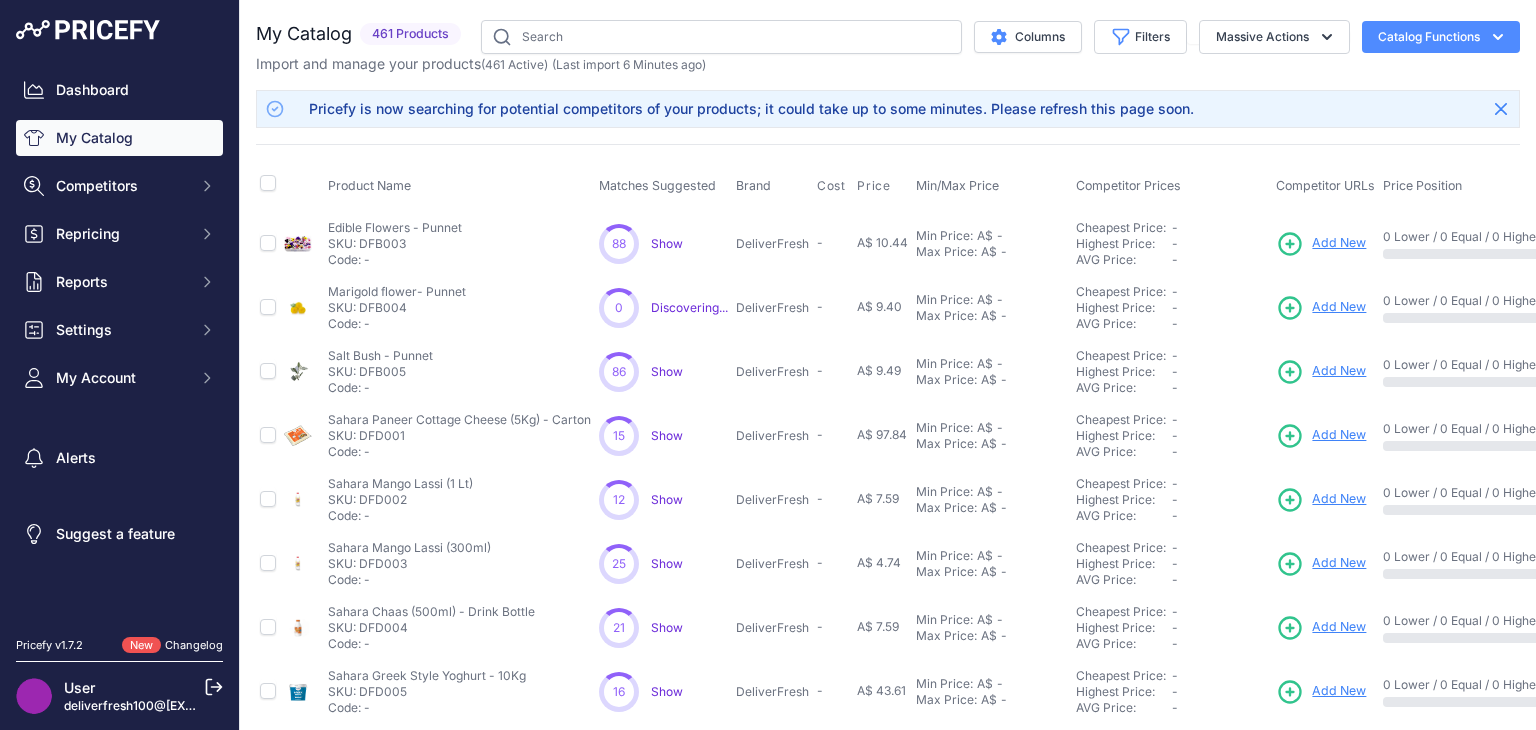 scroll, scrollTop: 0, scrollLeft: 0, axis: both 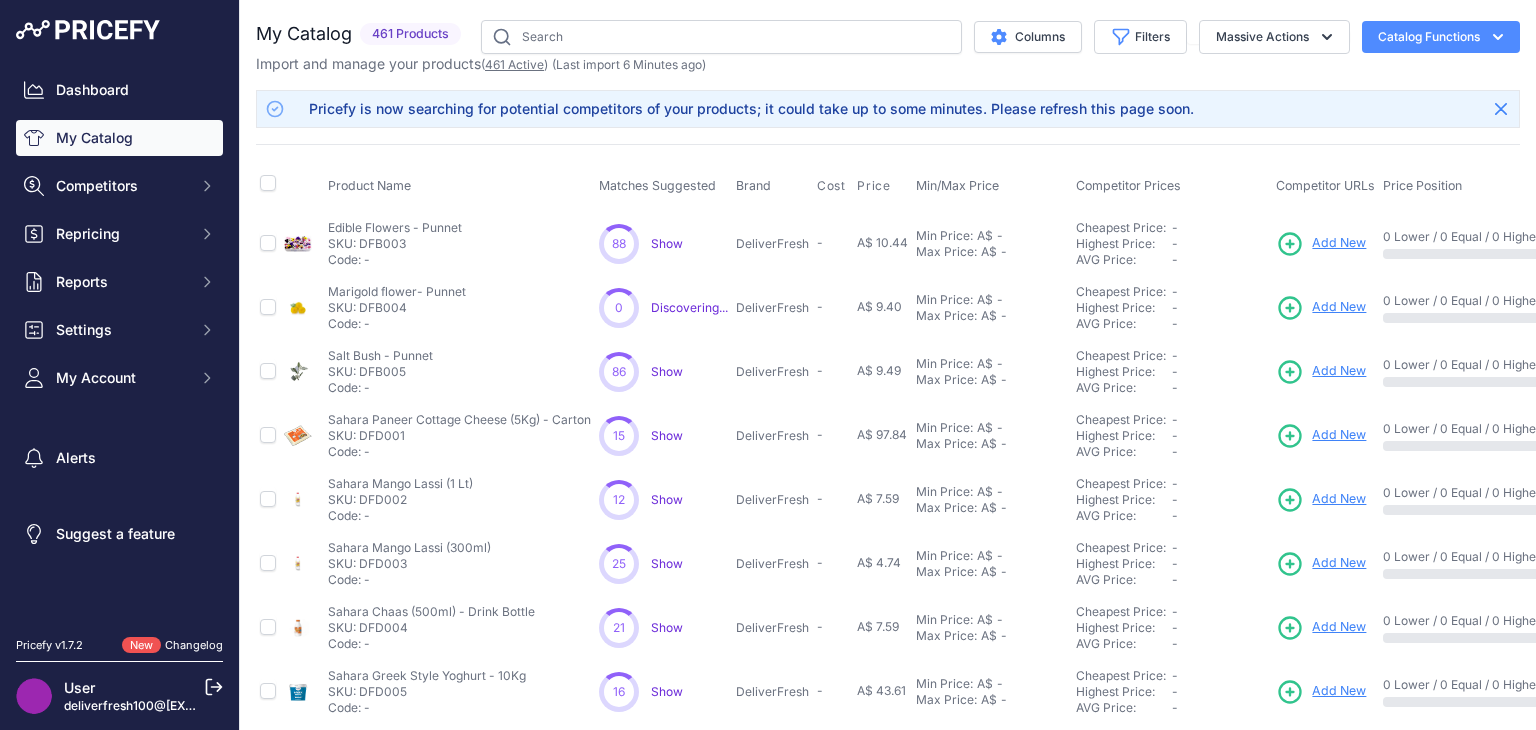 click on "461 Active" at bounding box center [514, 64] 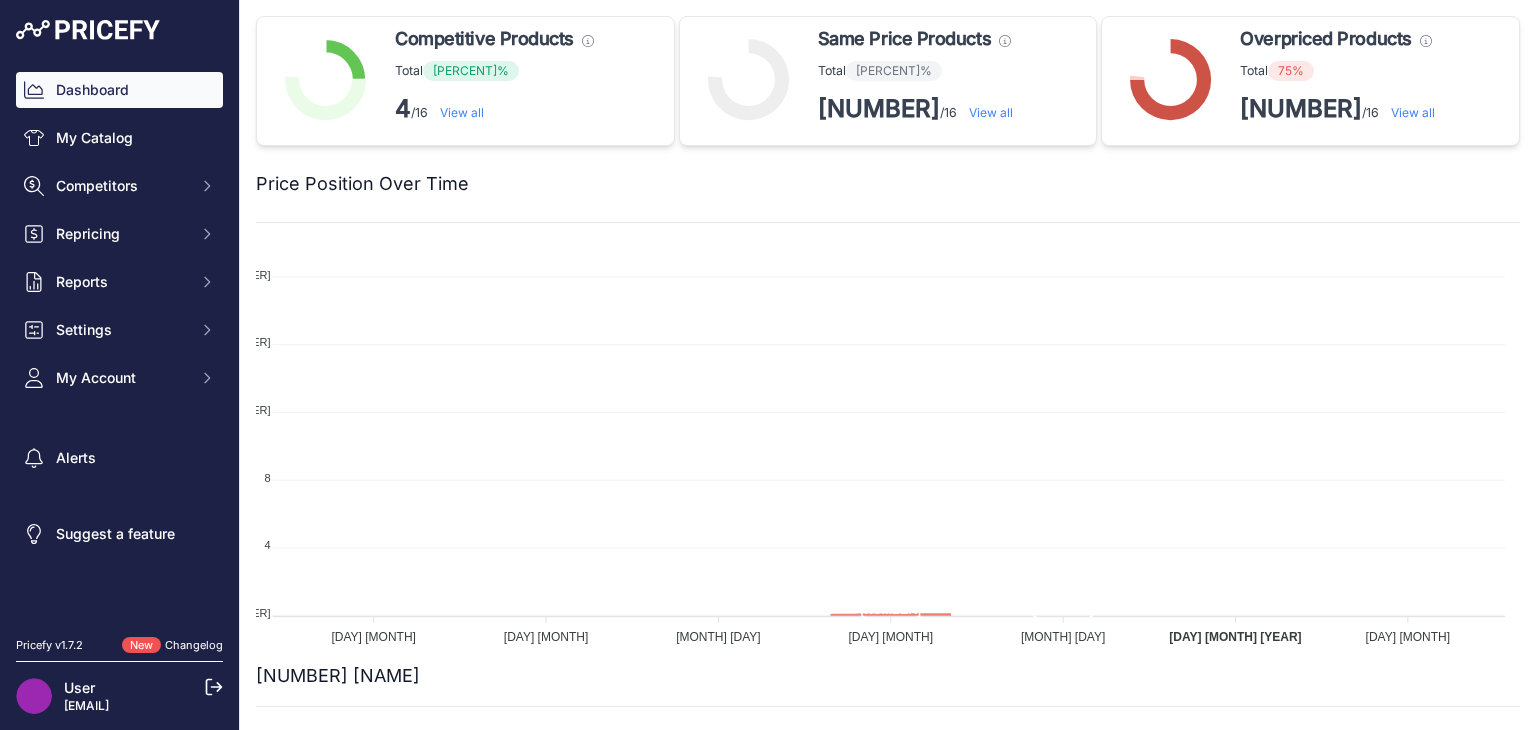 scroll, scrollTop: 0, scrollLeft: 0, axis: both 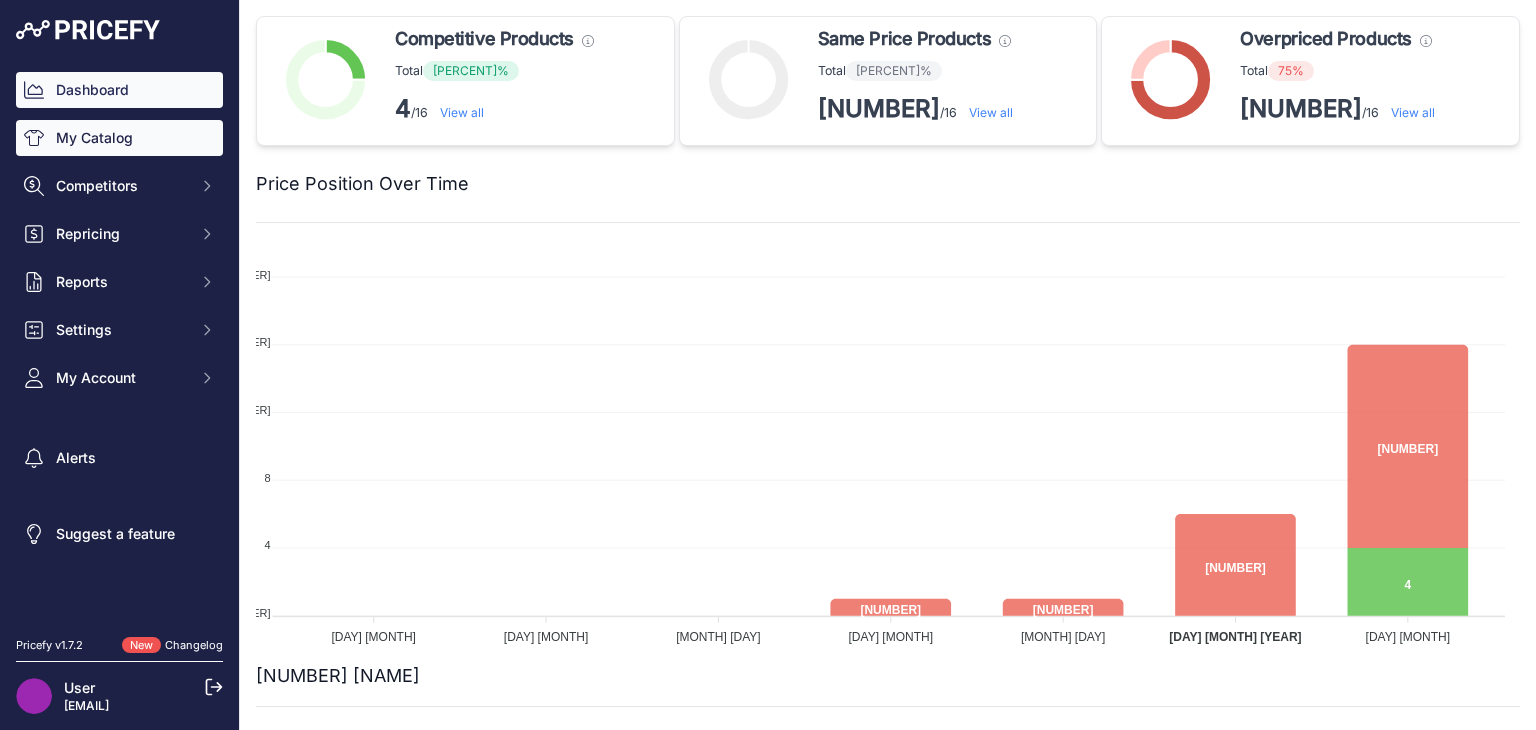 click on "My Catalog" at bounding box center (119, 138) 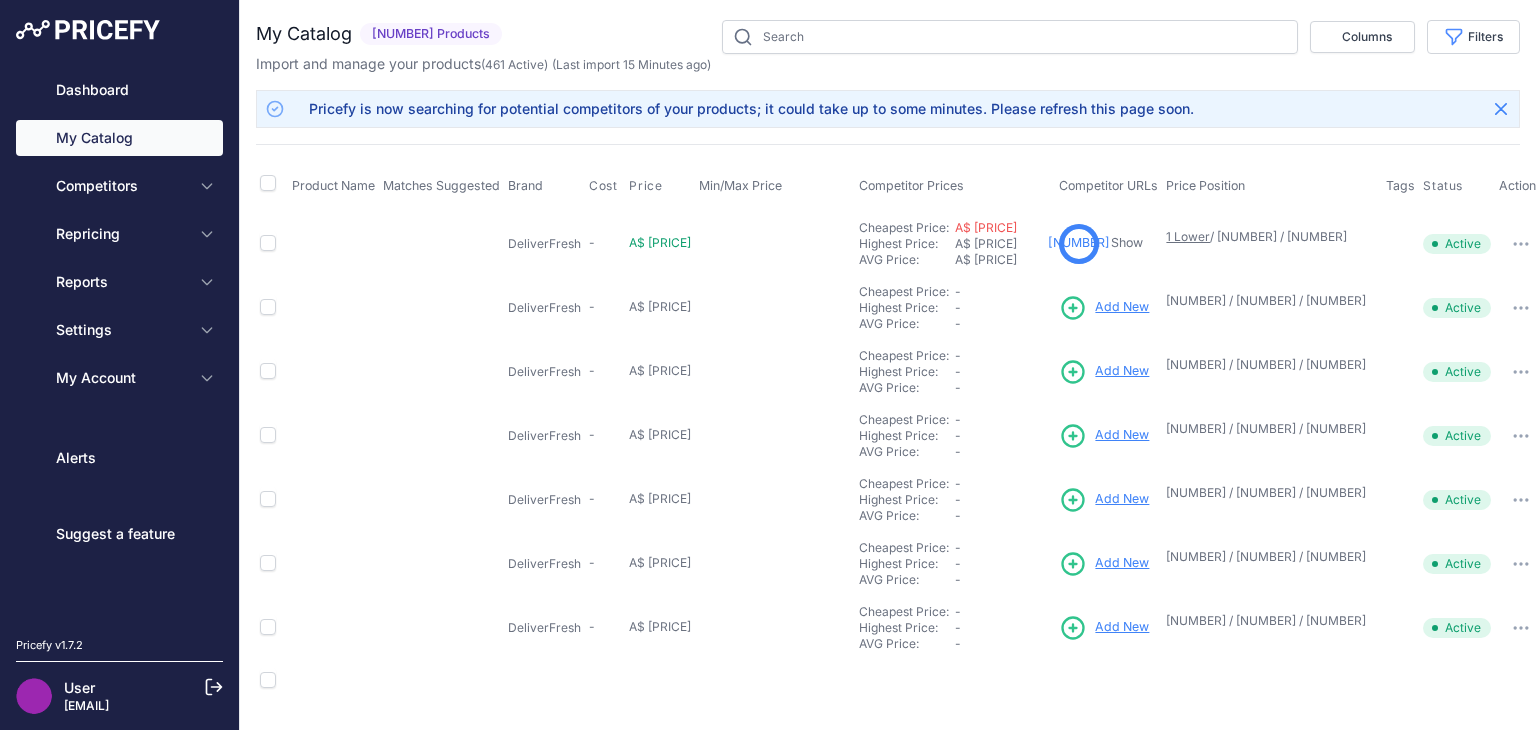 scroll, scrollTop: 0, scrollLeft: 0, axis: both 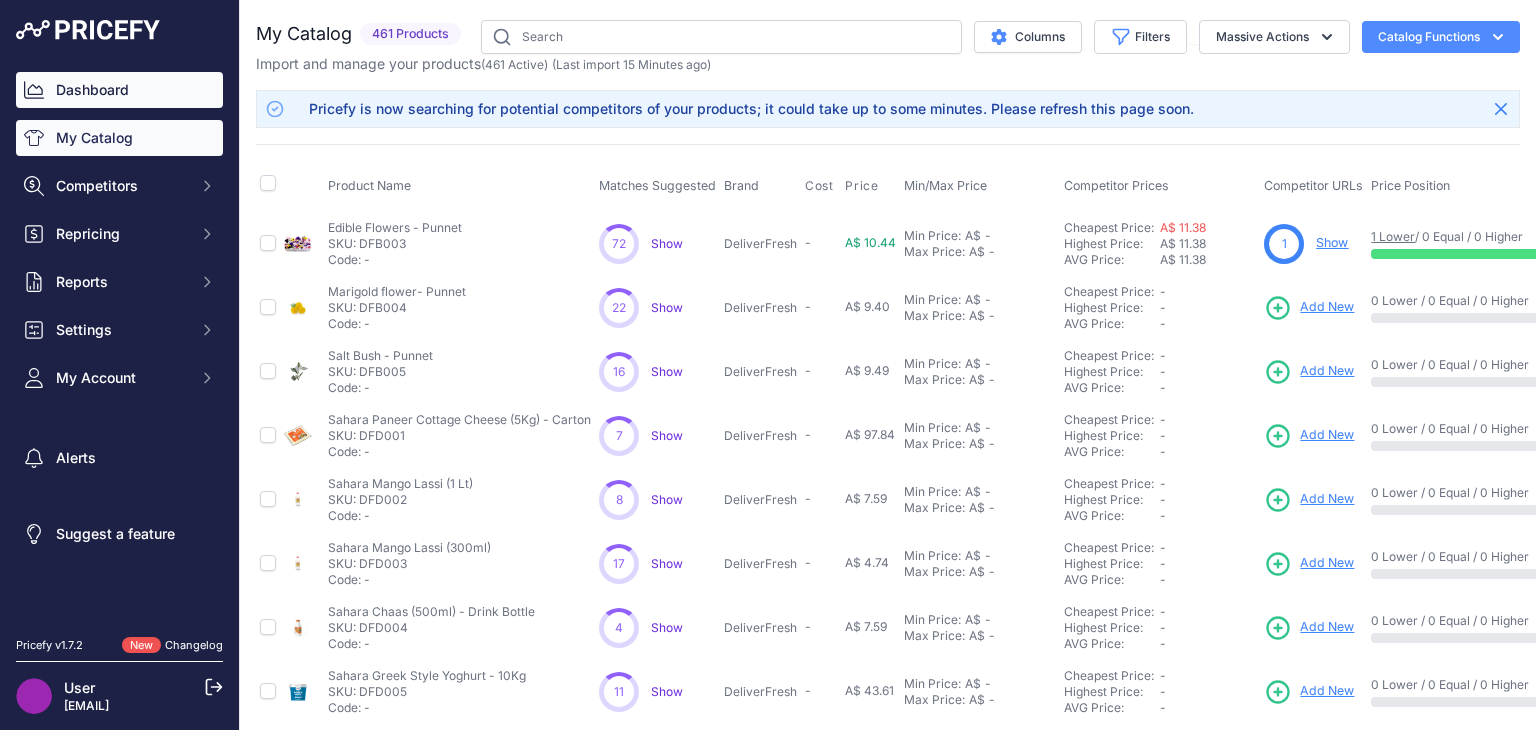 click on "Dashboard" at bounding box center (119, 90) 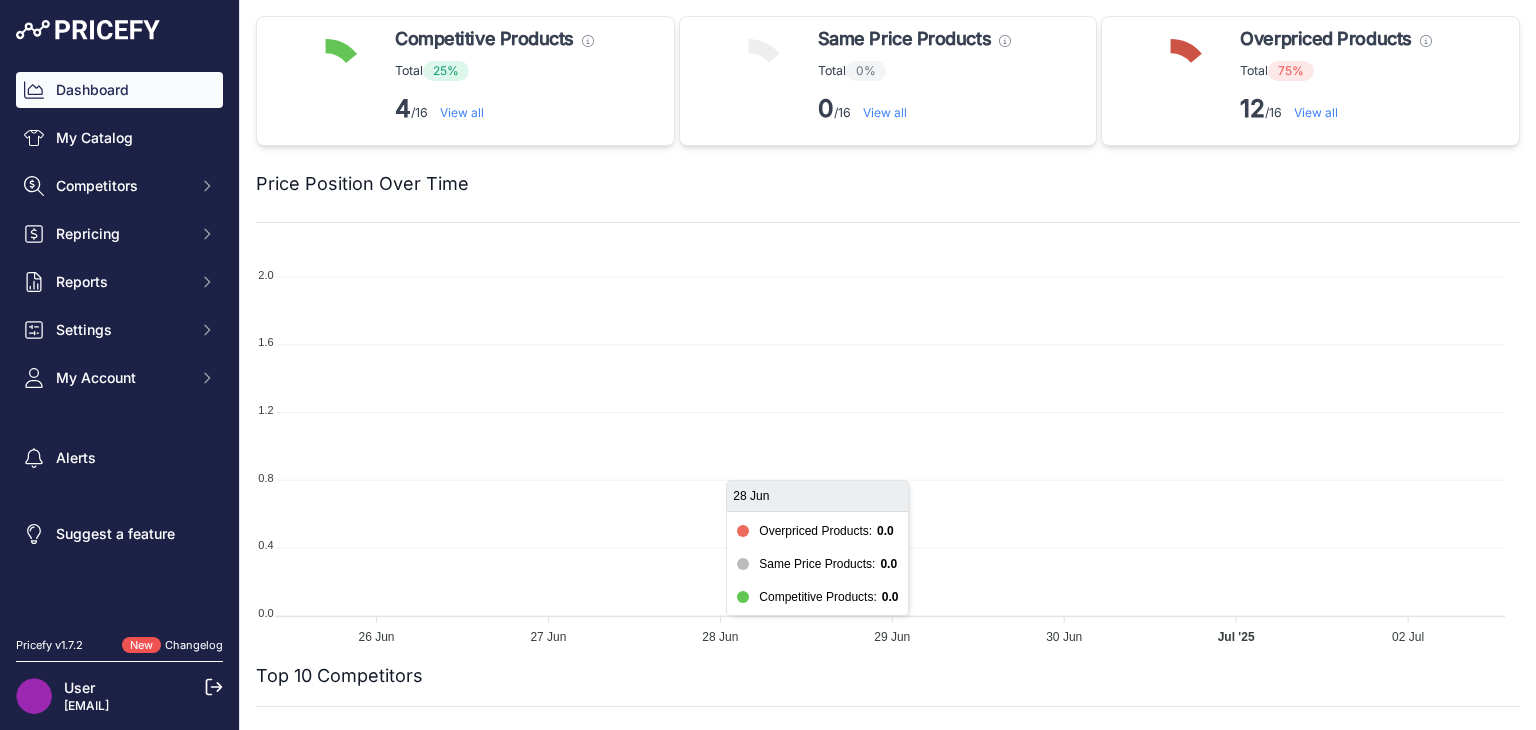 scroll, scrollTop: 0, scrollLeft: 0, axis: both 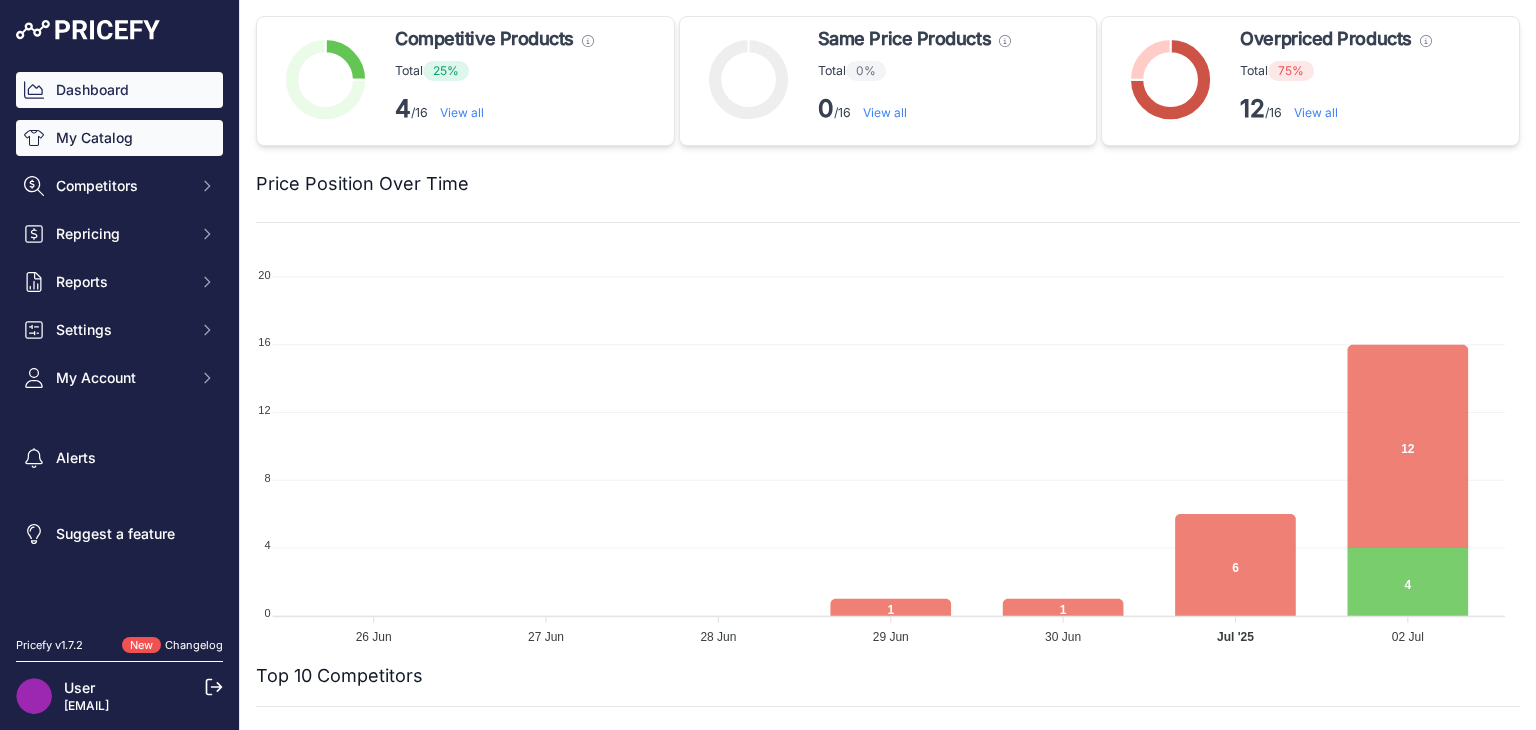 click on "My Catalog" at bounding box center [119, 138] 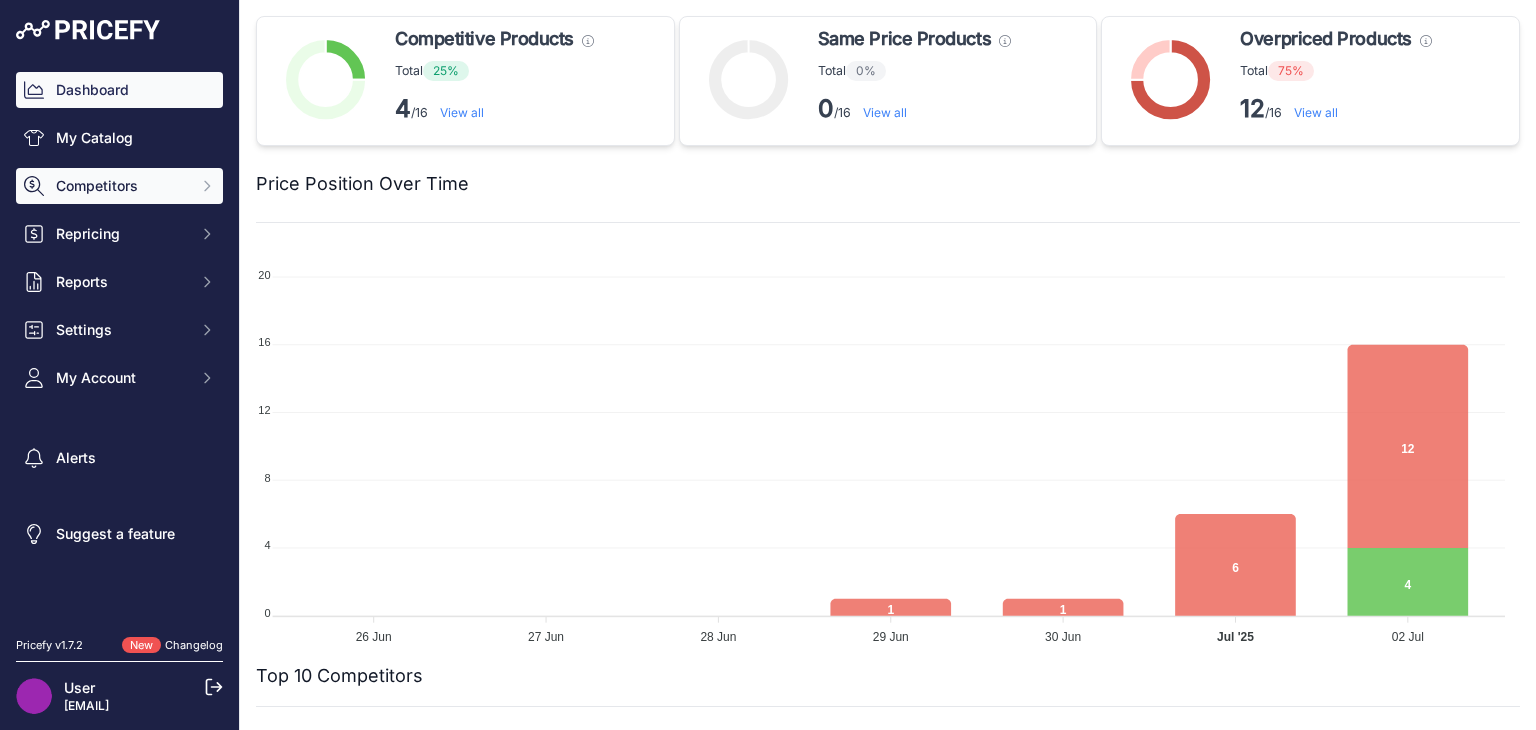 click on "Competitors" at bounding box center (121, 186) 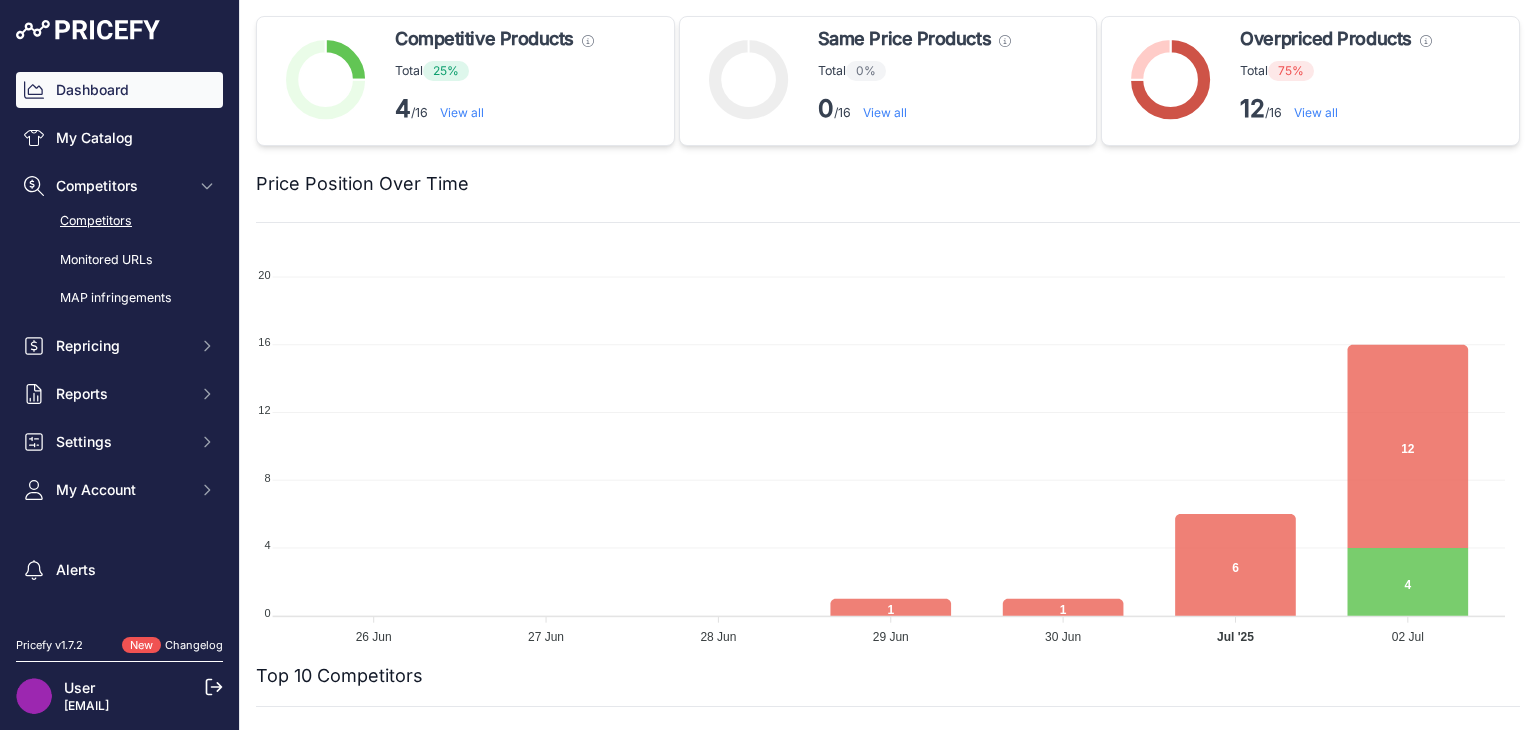 click on "Competitors" at bounding box center [119, 221] 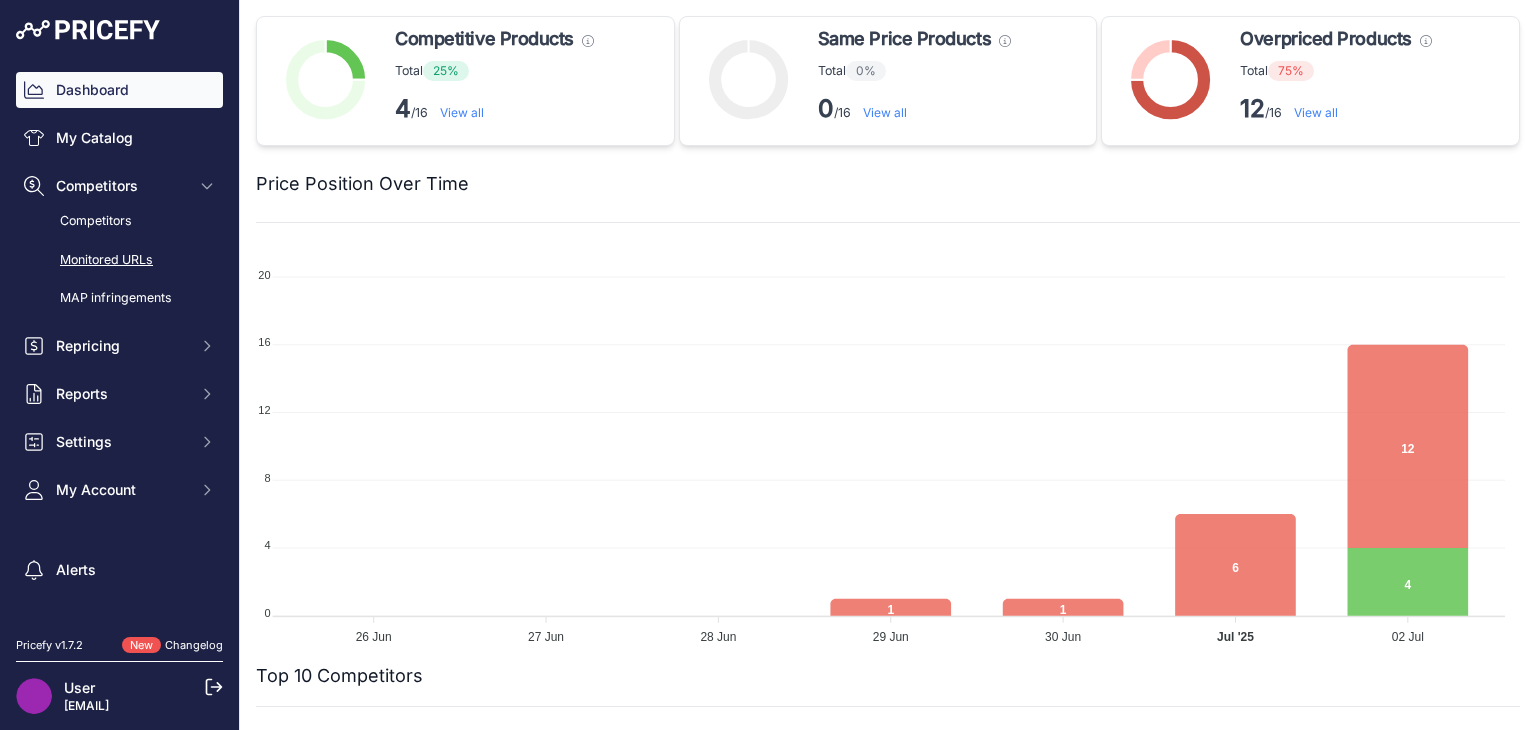 click on "Monitored URLs" at bounding box center (119, 260) 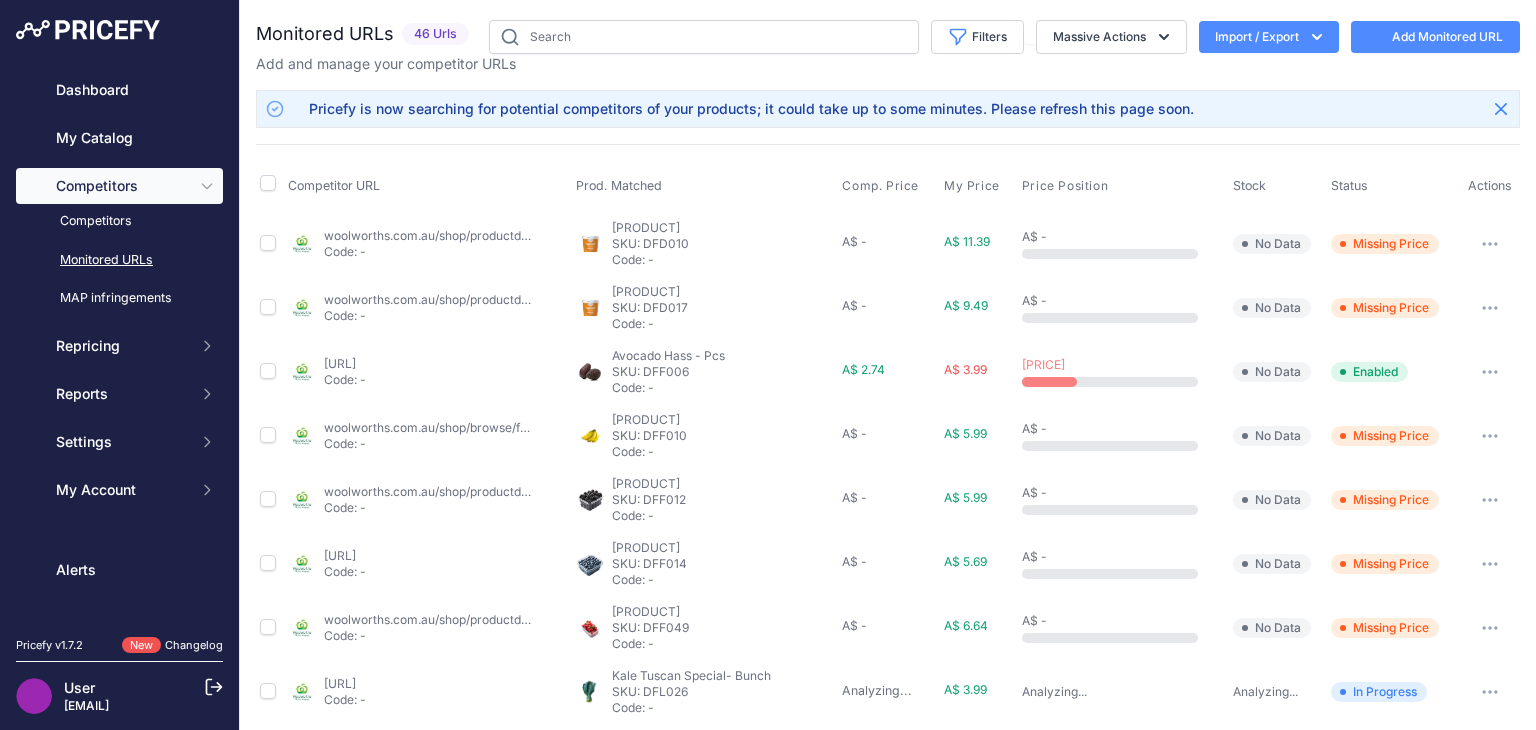 scroll, scrollTop: 0, scrollLeft: 0, axis: both 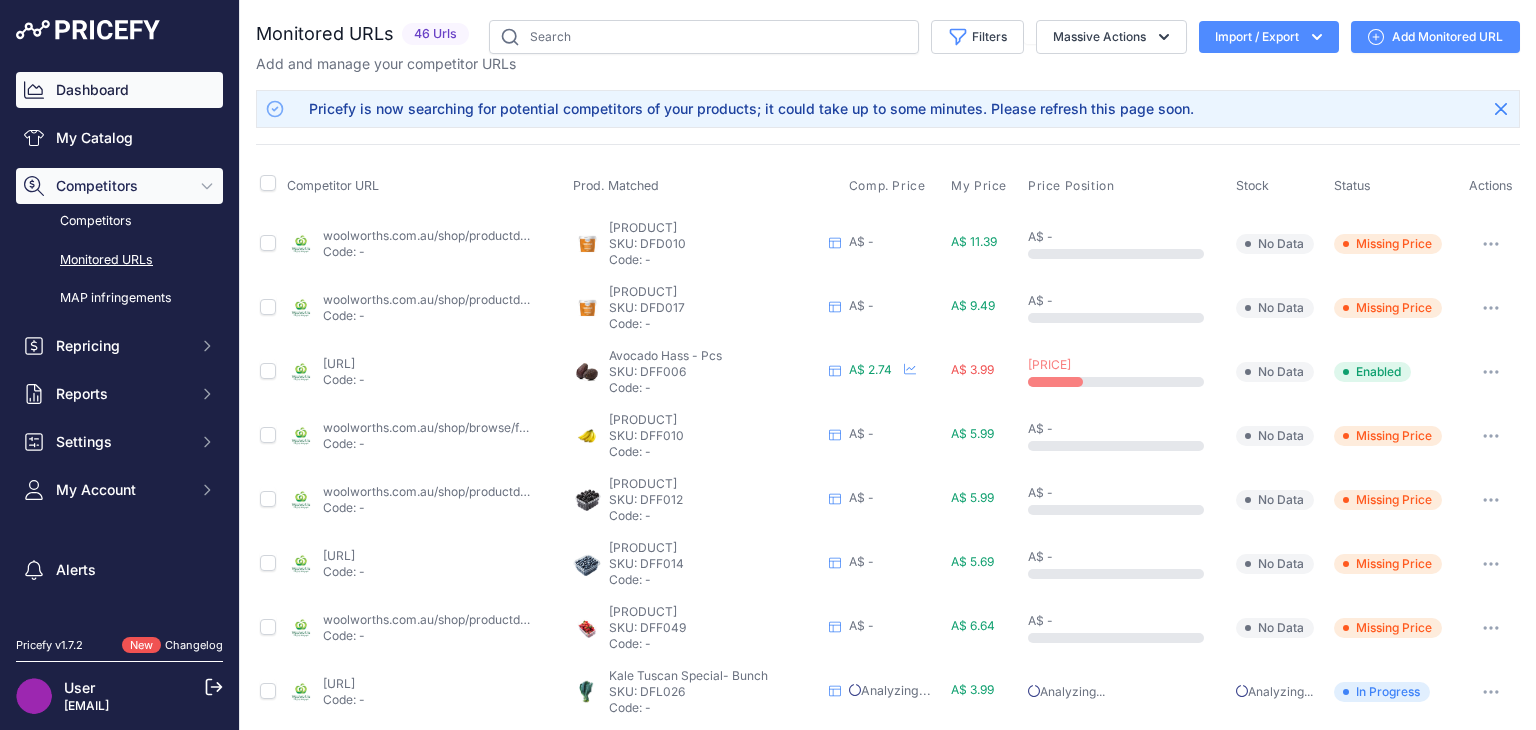 click on "Dashboard" at bounding box center (119, 90) 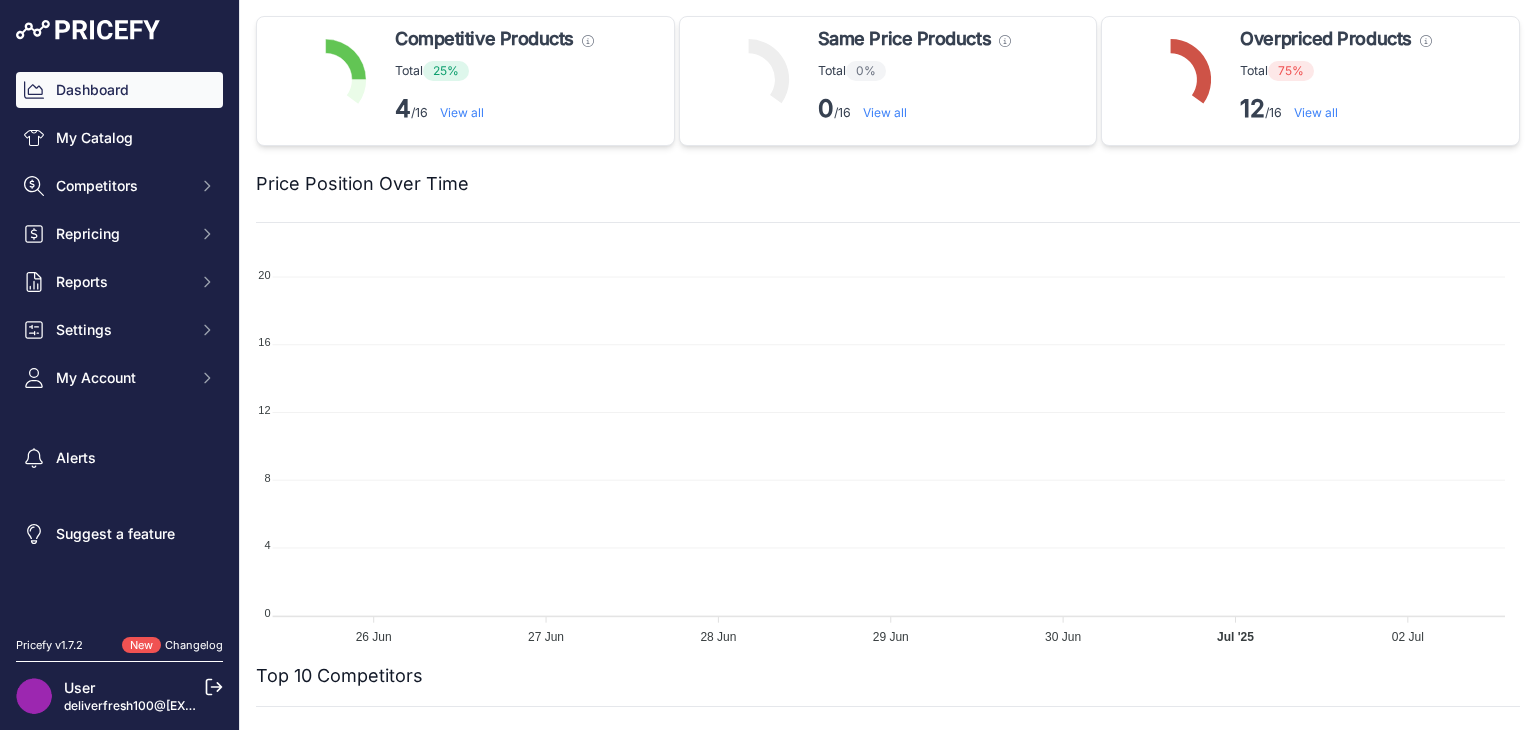 scroll, scrollTop: 0, scrollLeft: 0, axis: both 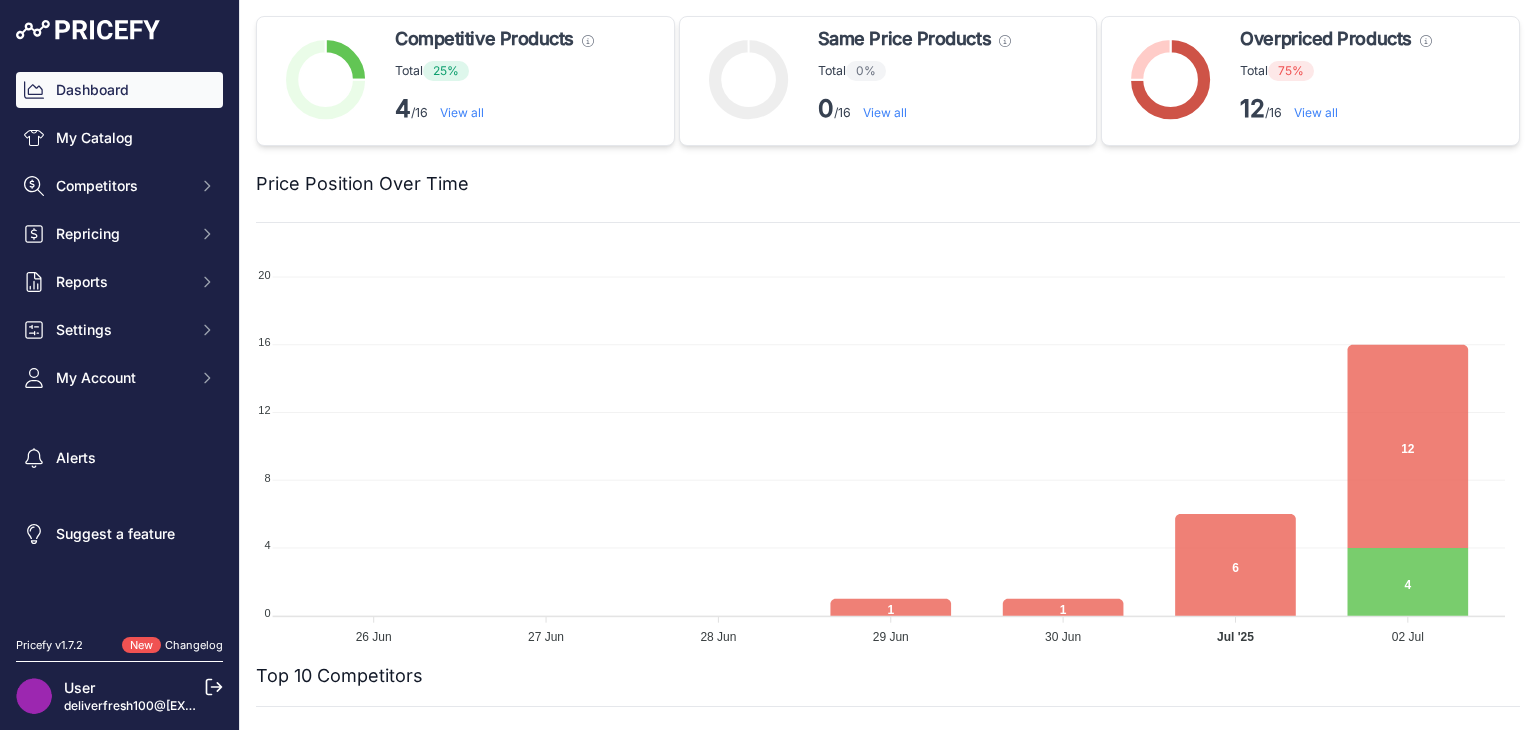 click on "Dashboard
My Catalog
Competitors
Competitors
Monitored URLs
MAP infringements
Repricing
My Repricing Rules
Repricing Preview
Repricing History" at bounding box center (119, 234) 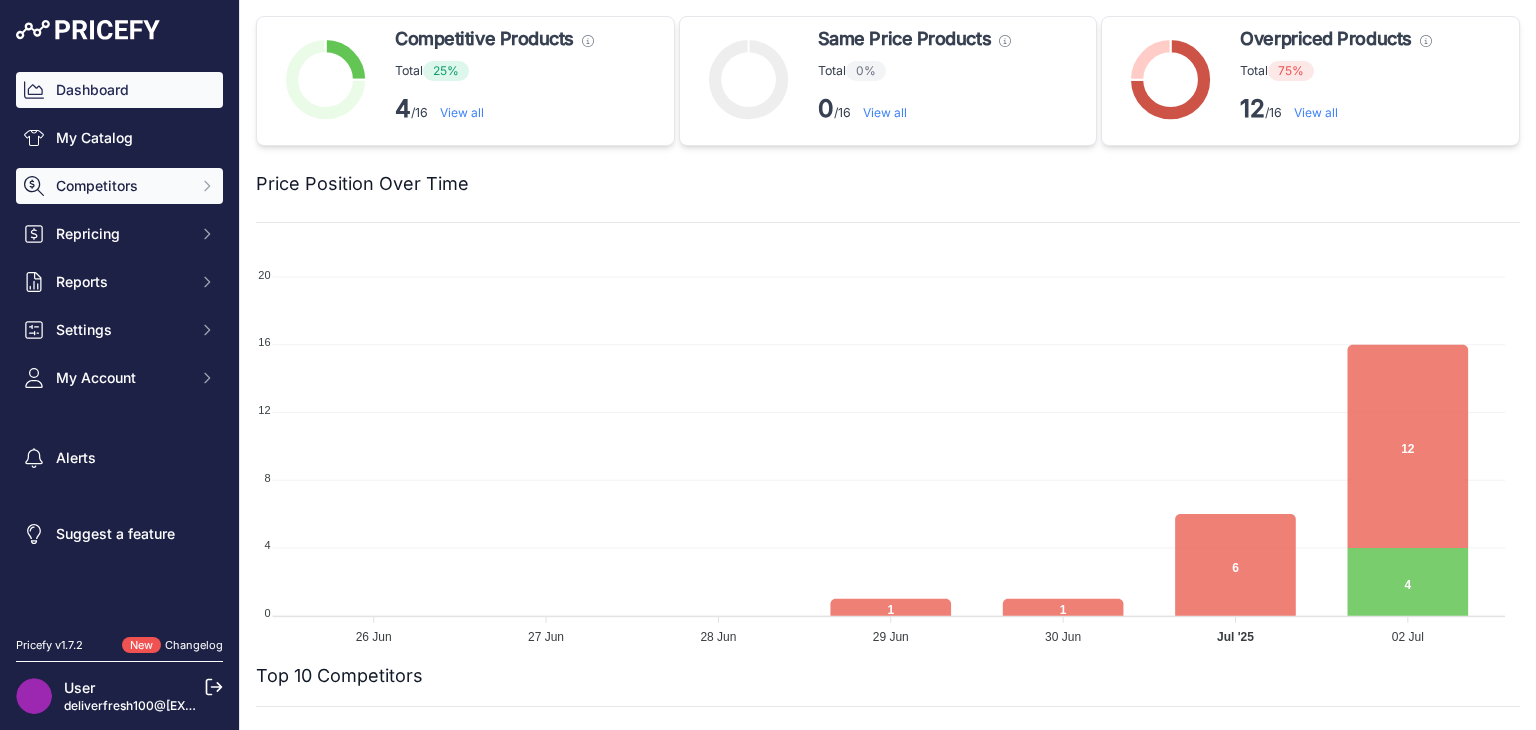 click on "Competitors" at bounding box center [121, 186] 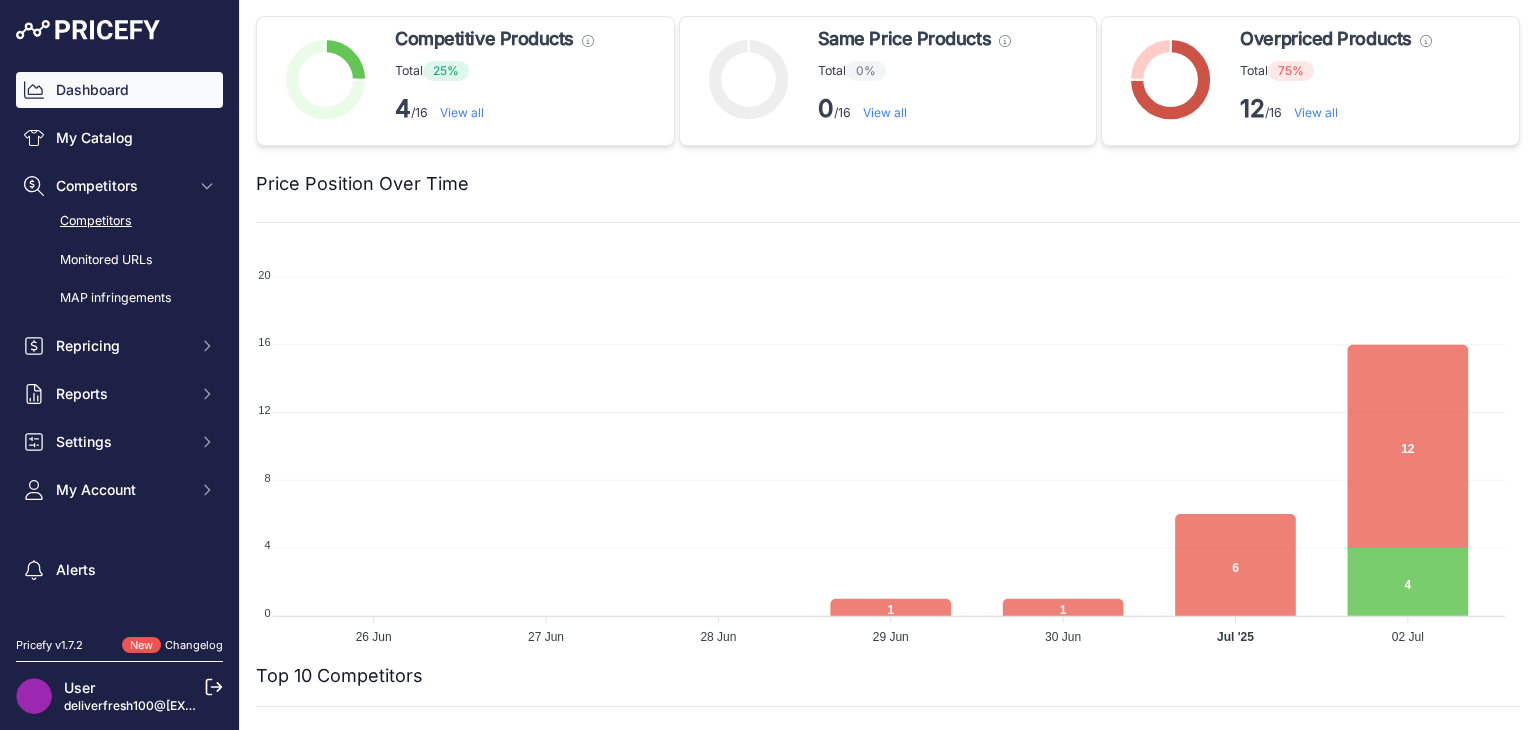 click on "Competitors" at bounding box center [119, 221] 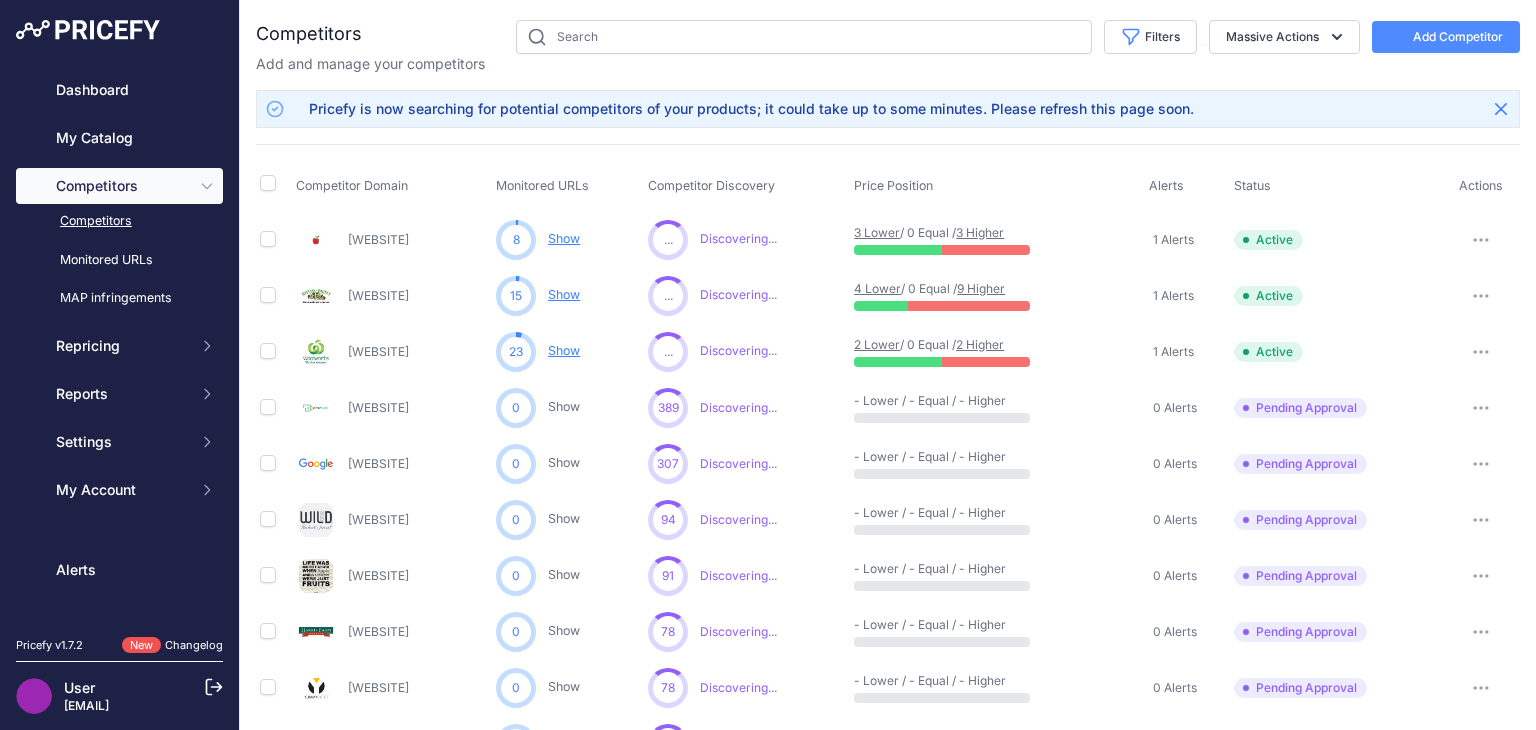 scroll, scrollTop: 0, scrollLeft: 0, axis: both 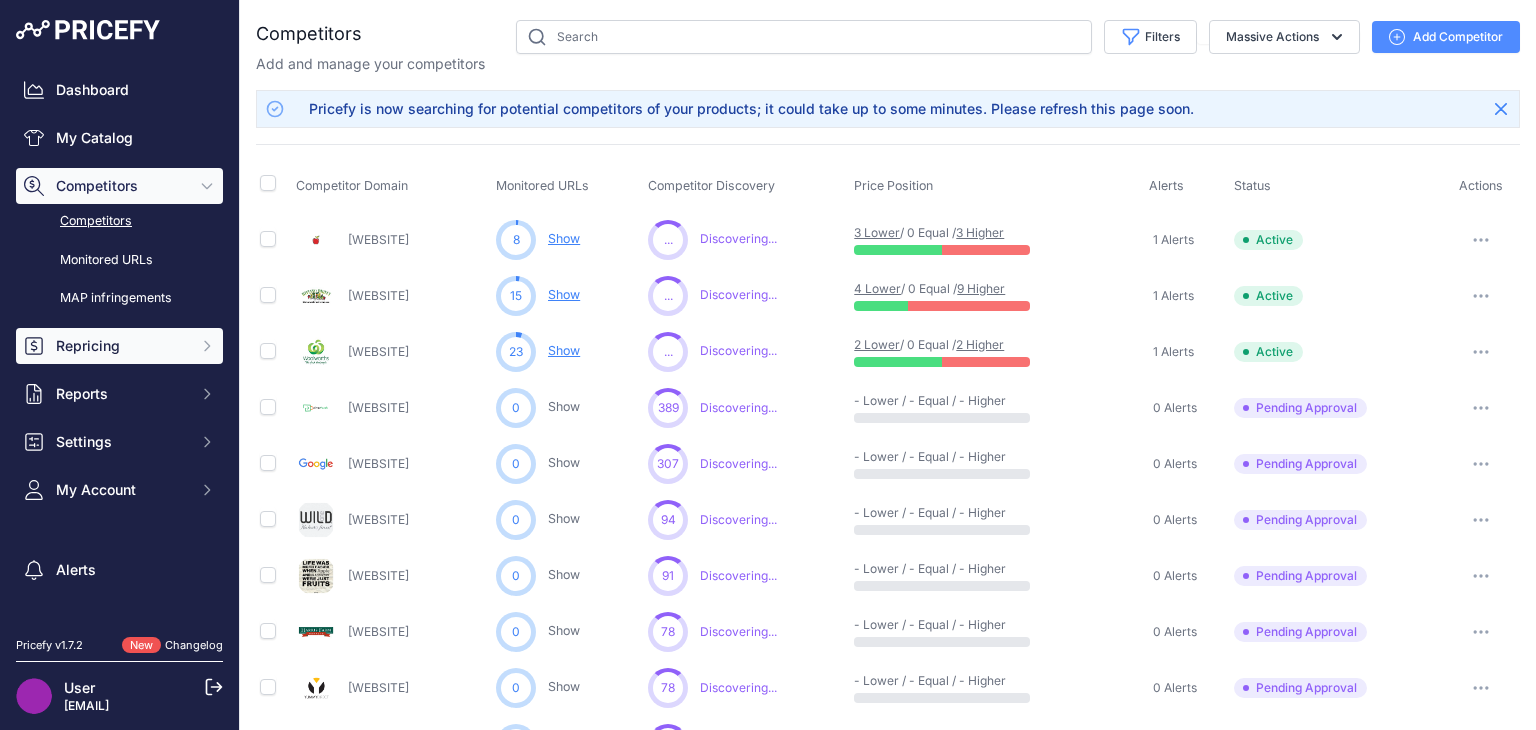 click on "Repricing" at bounding box center (121, 346) 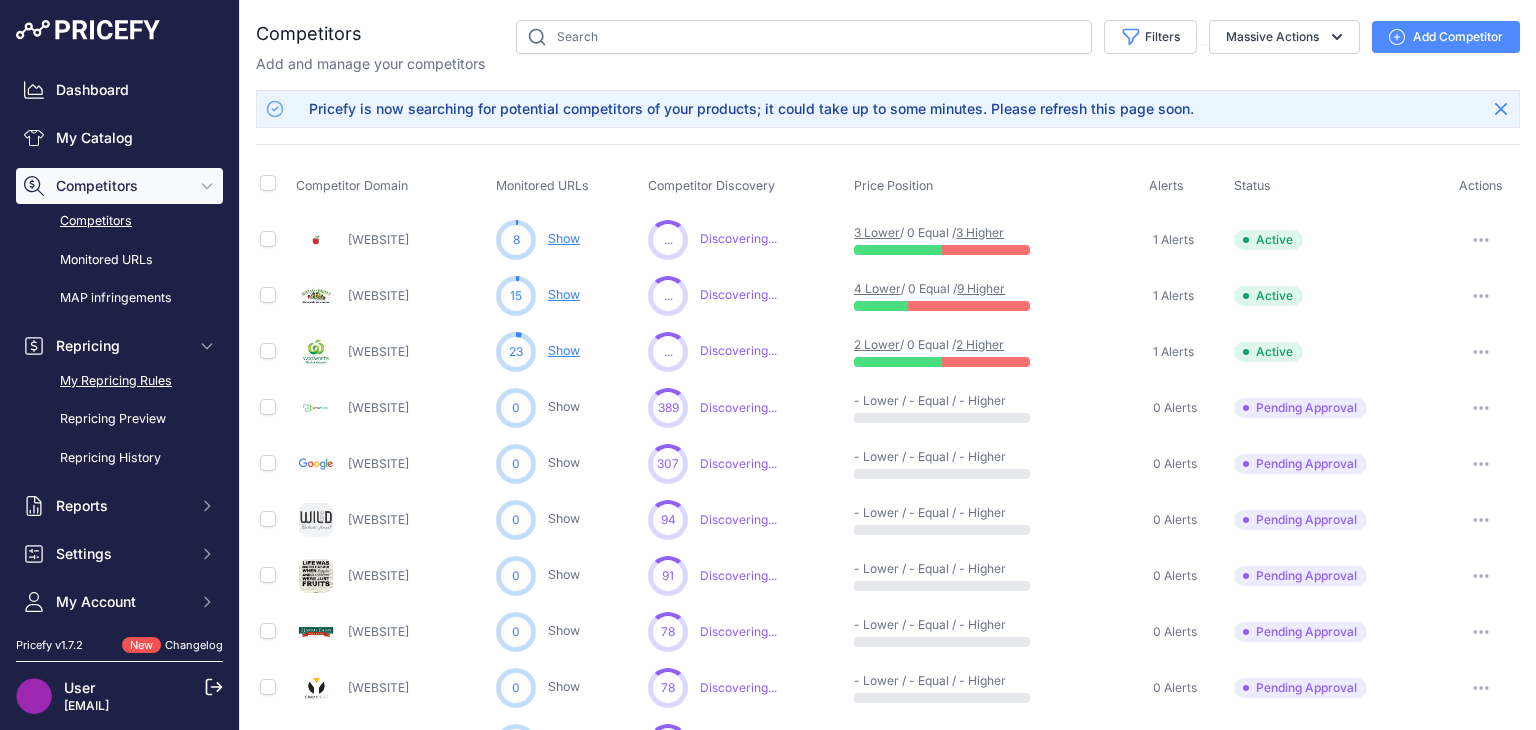 click on "My Repricing Rules" at bounding box center [119, 381] 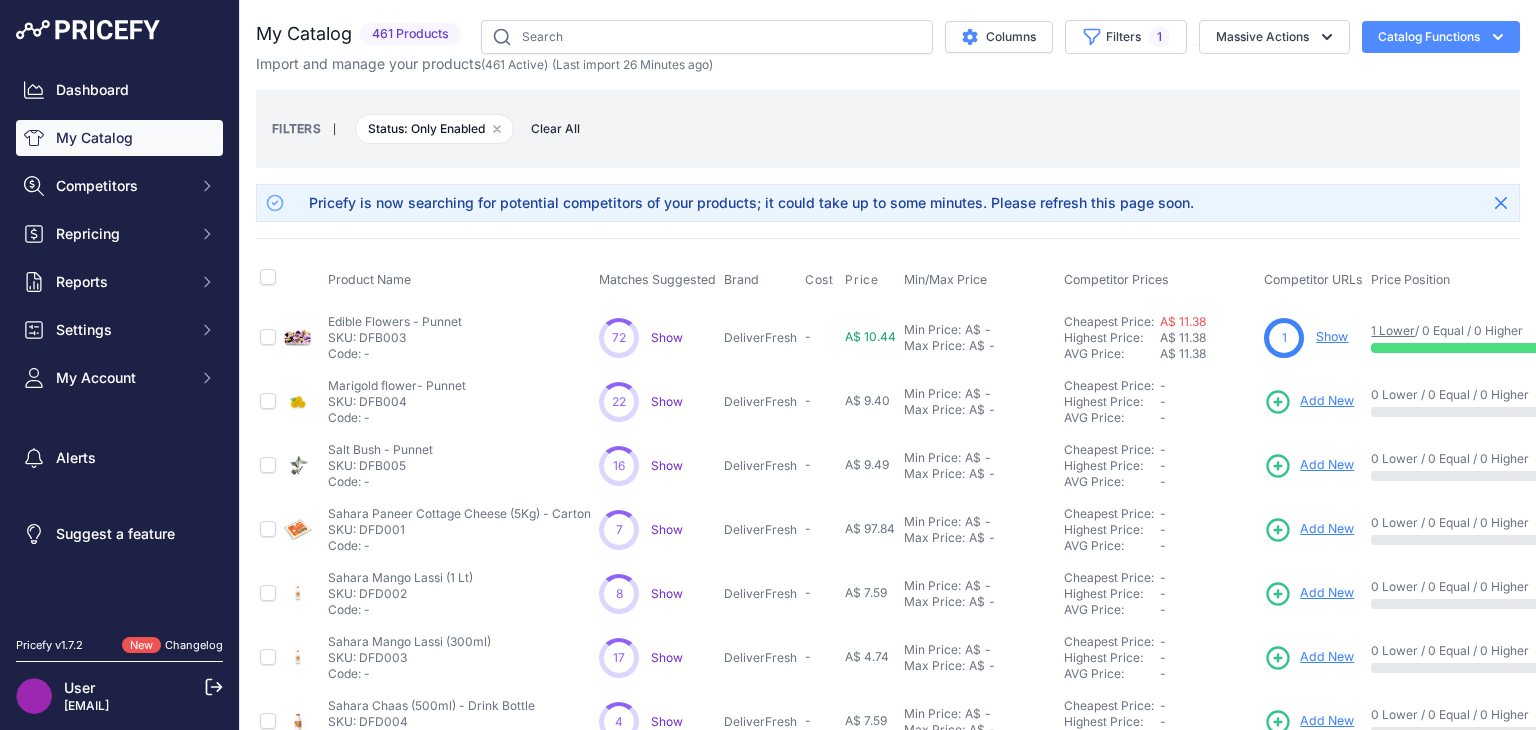 scroll, scrollTop: 0, scrollLeft: 0, axis: both 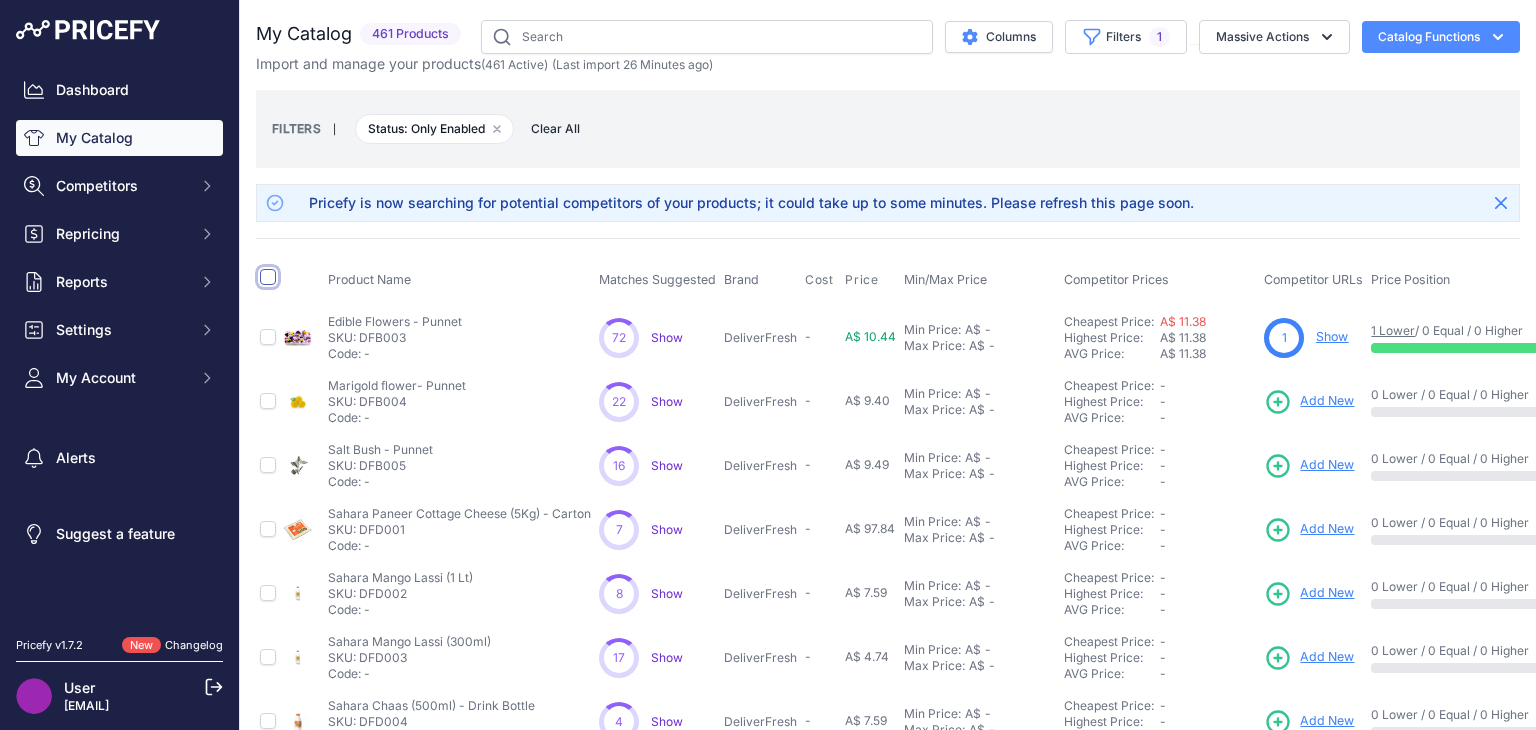 click at bounding box center (268, 277) 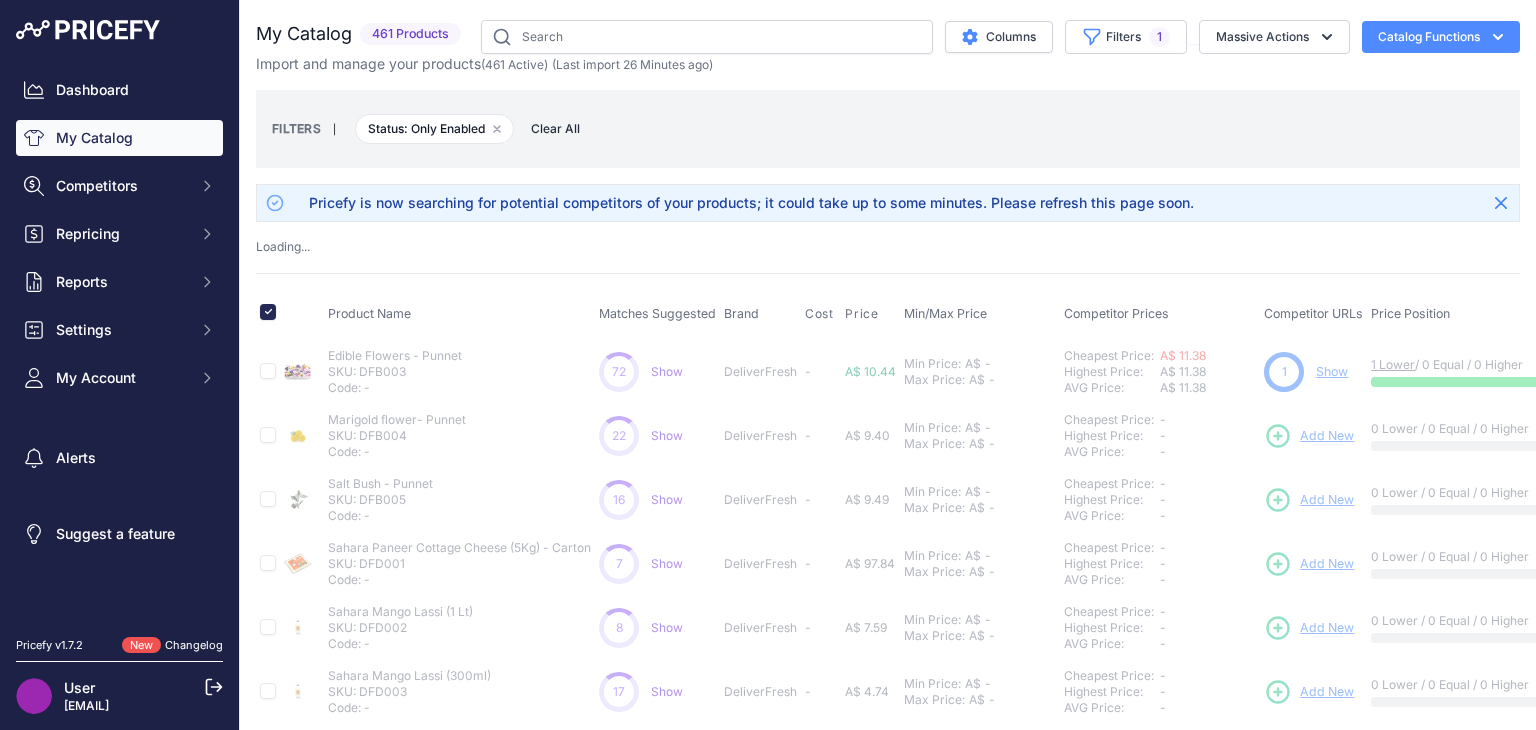 click on "Status:
Only Enabled
Remove filter option" at bounding box center (434, 129) 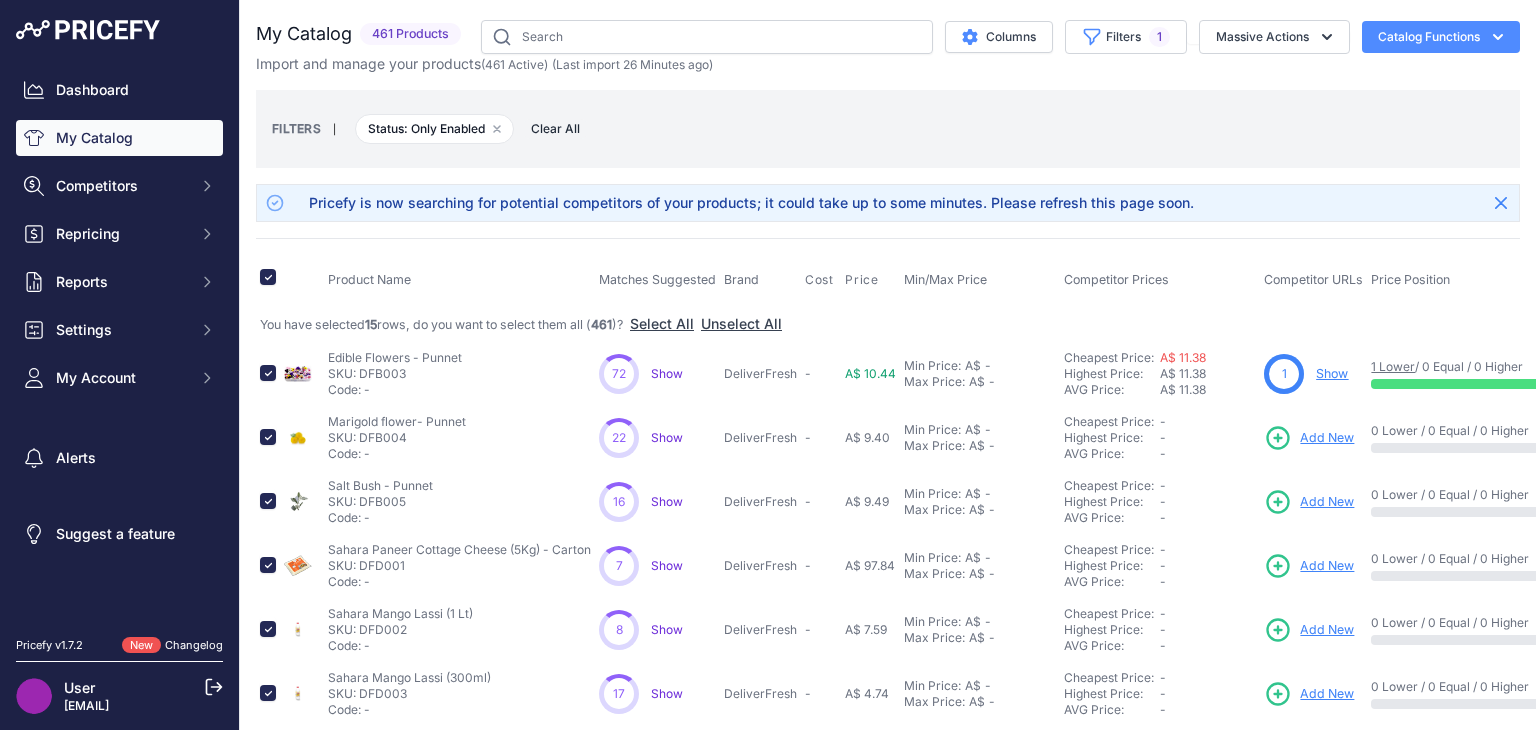 click on "FILTERS |
Status:
Only Enabled
Remove filter option
Clear All" at bounding box center [888, 129] 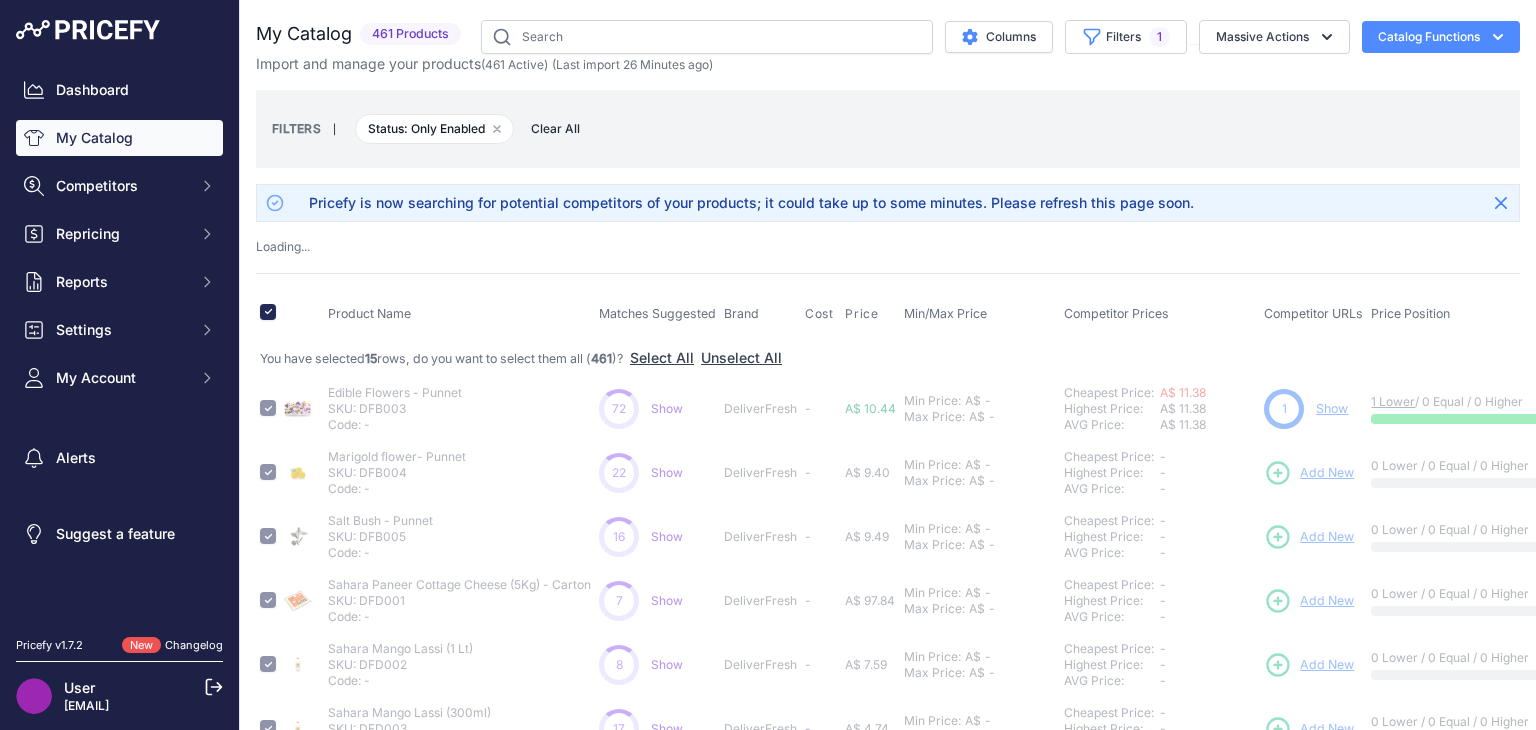 click on "Clear All" at bounding box center (555, 129) 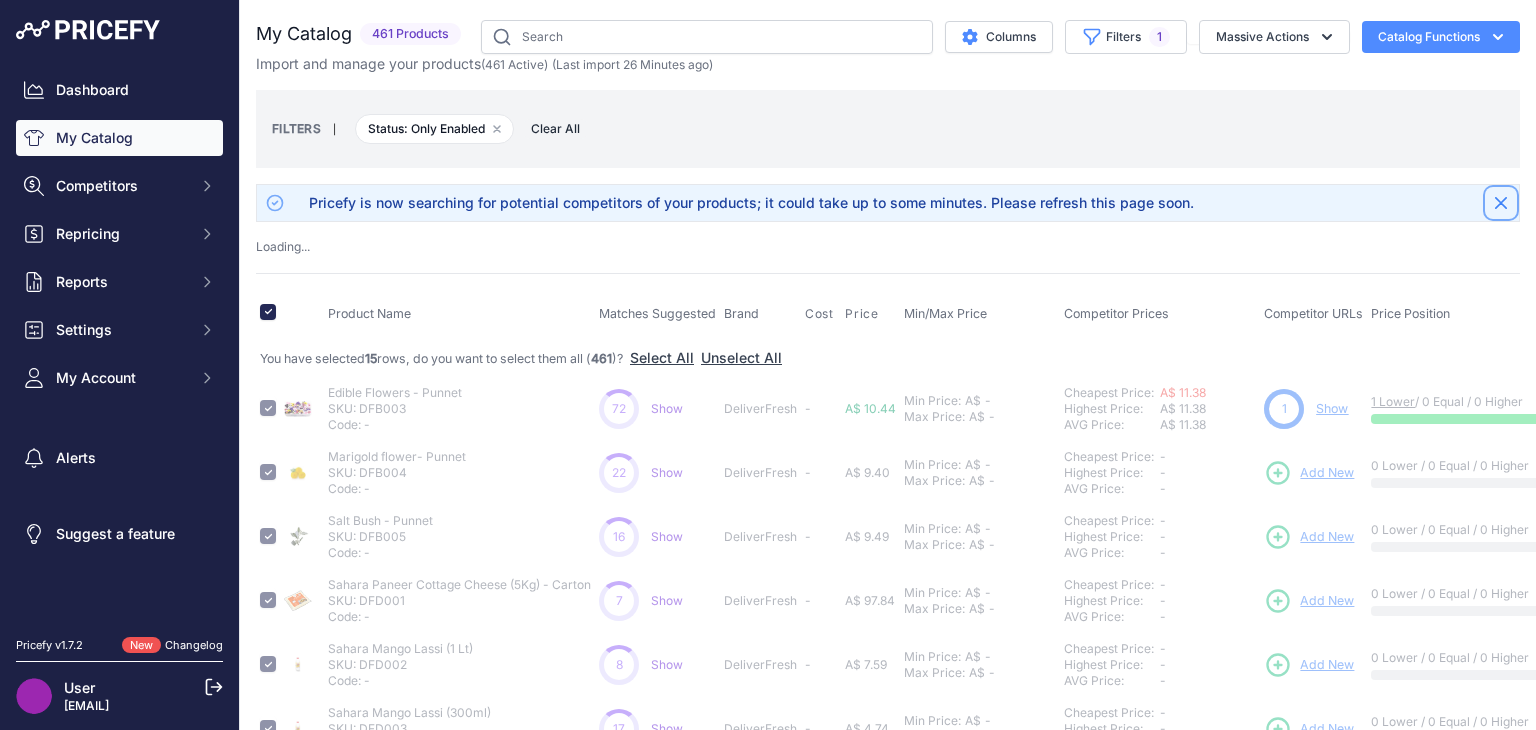 drag, startPoint x: 1488, startPoint y: 200, endPoint x: 1475, endPoint y: 197, distance: 13.341664 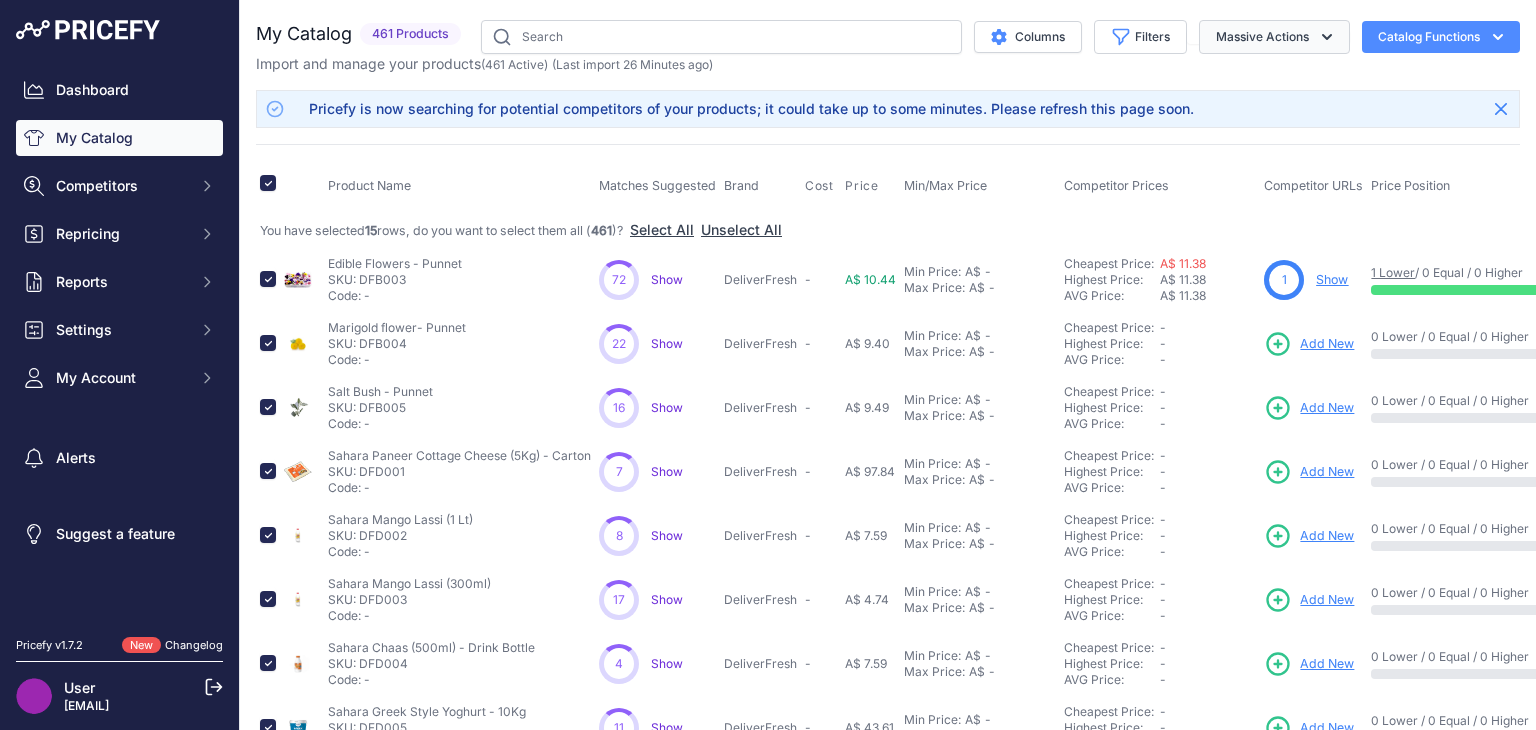 click on "Massive Actions" at bounding box center [1274, 37] 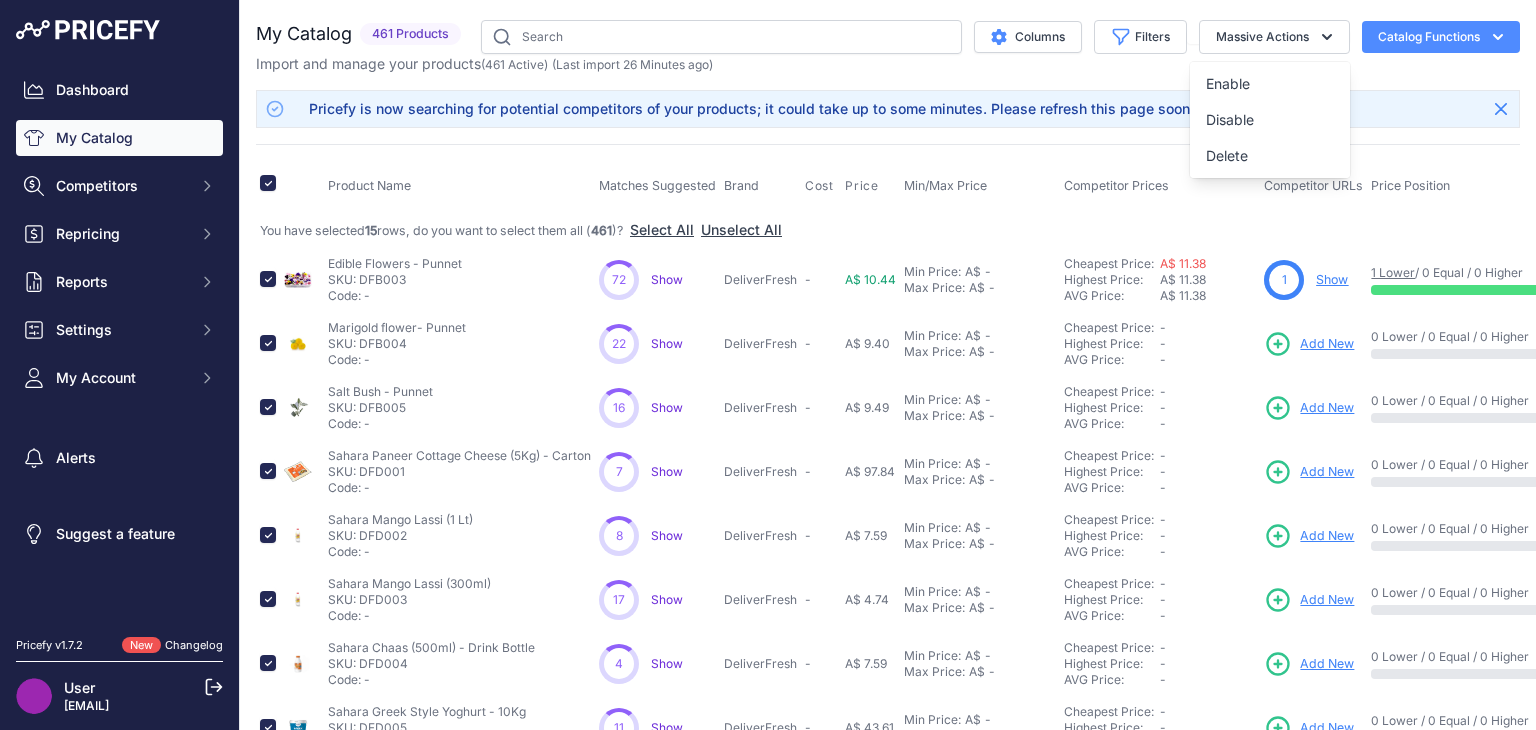 click on "Import and manage your products  (  461 Active  )    (Last import 26 Minutes ago)" at bounding box center [888, 64] 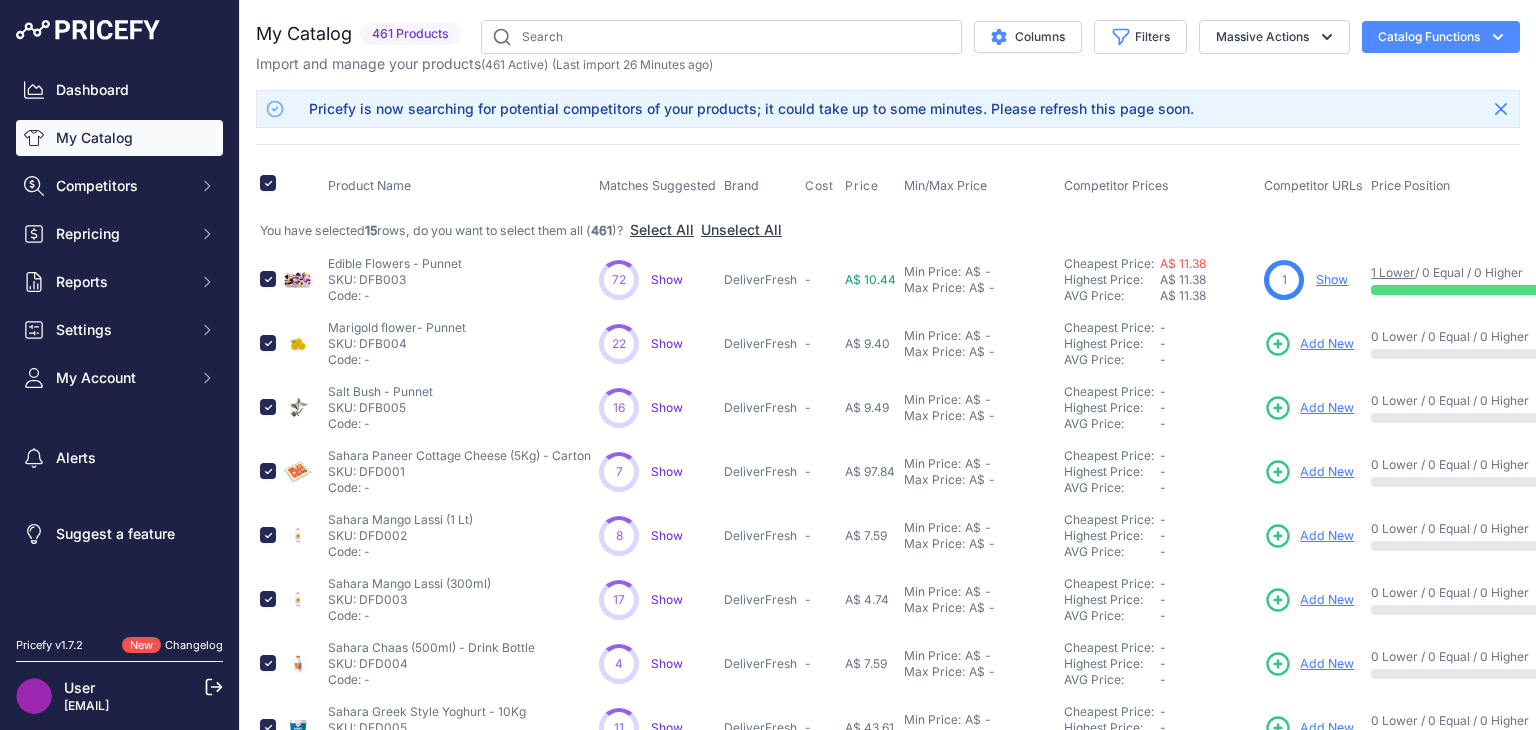click on "Catalog Functions" at bounding box center [1441, 37] 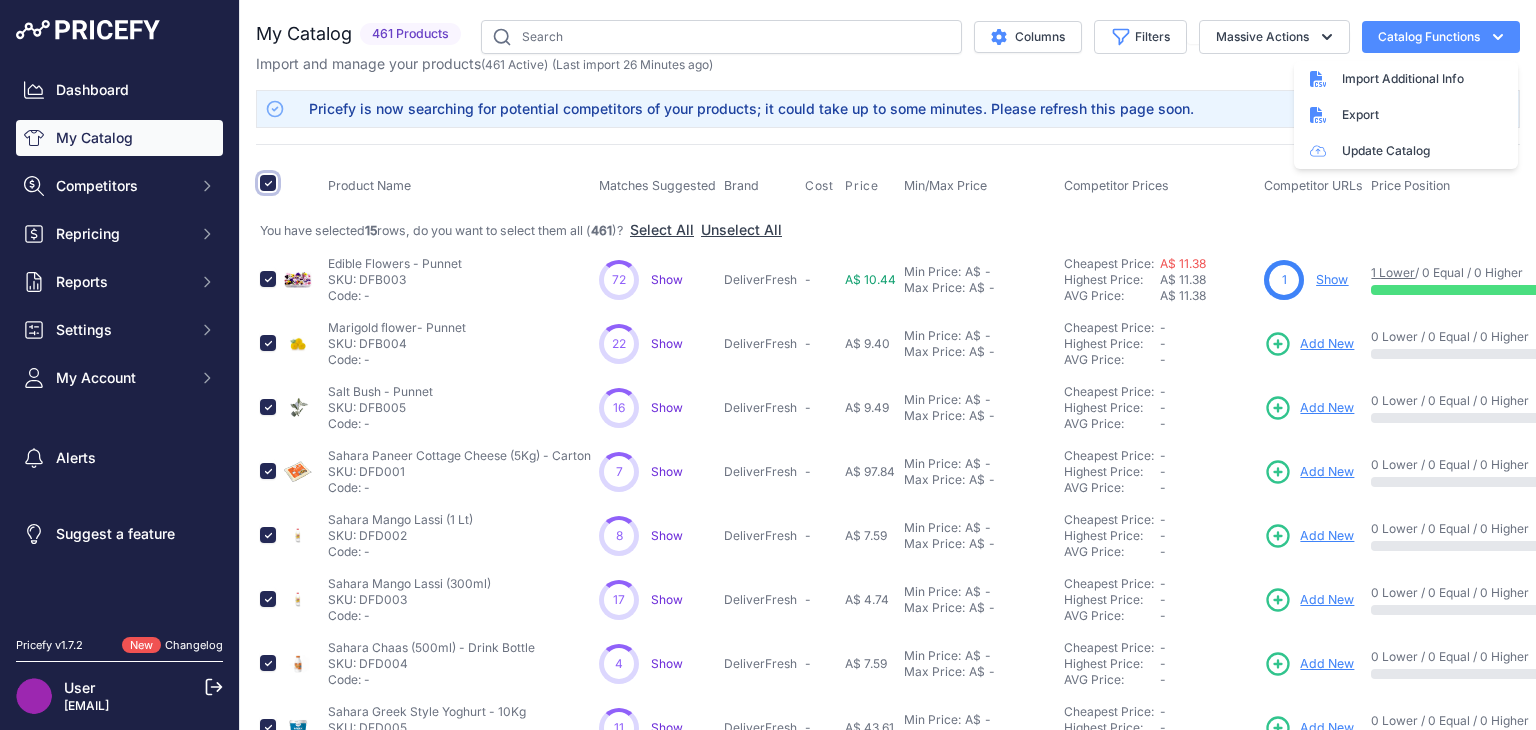 click at bounding box center [268, 183] 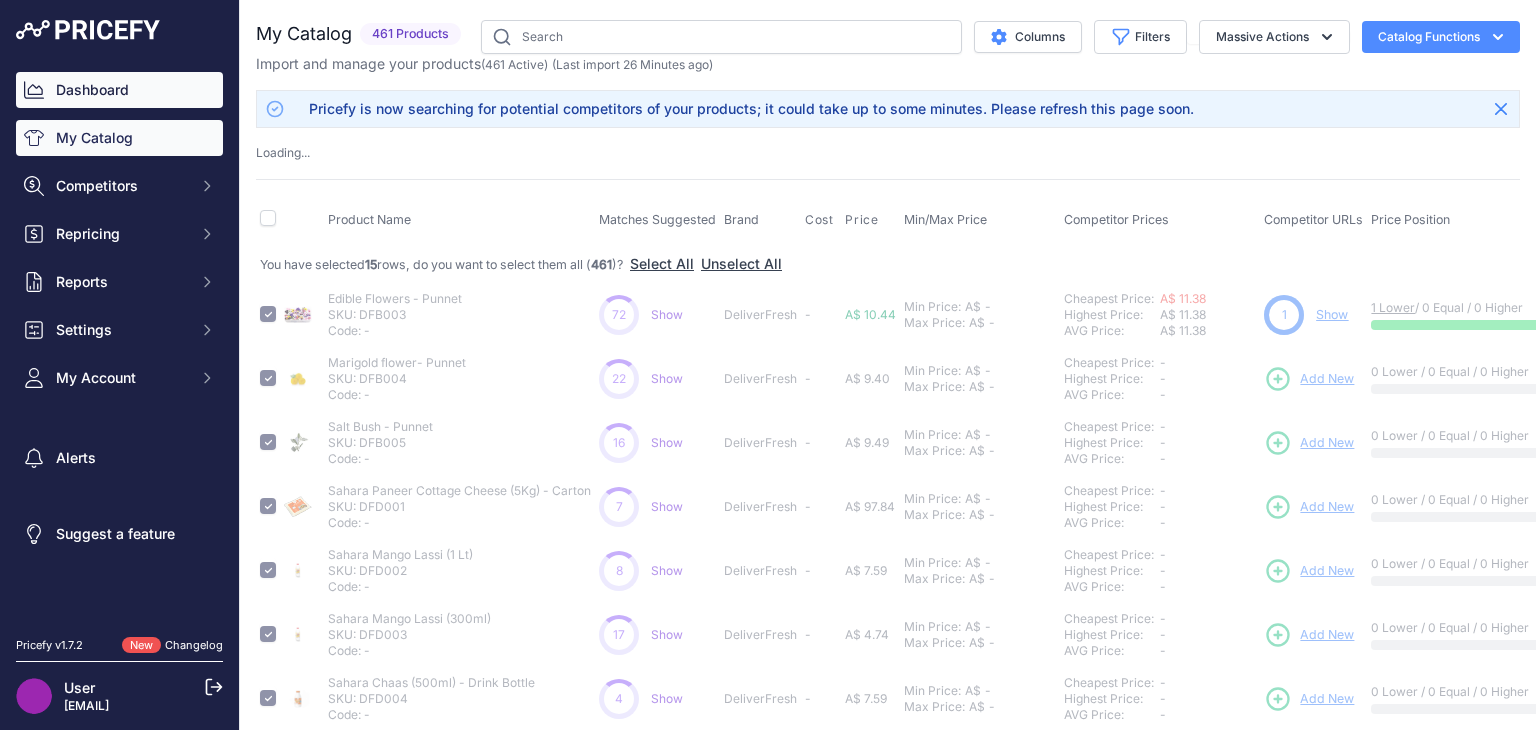 click on "Dashboard" at bounding box center [119, 90] 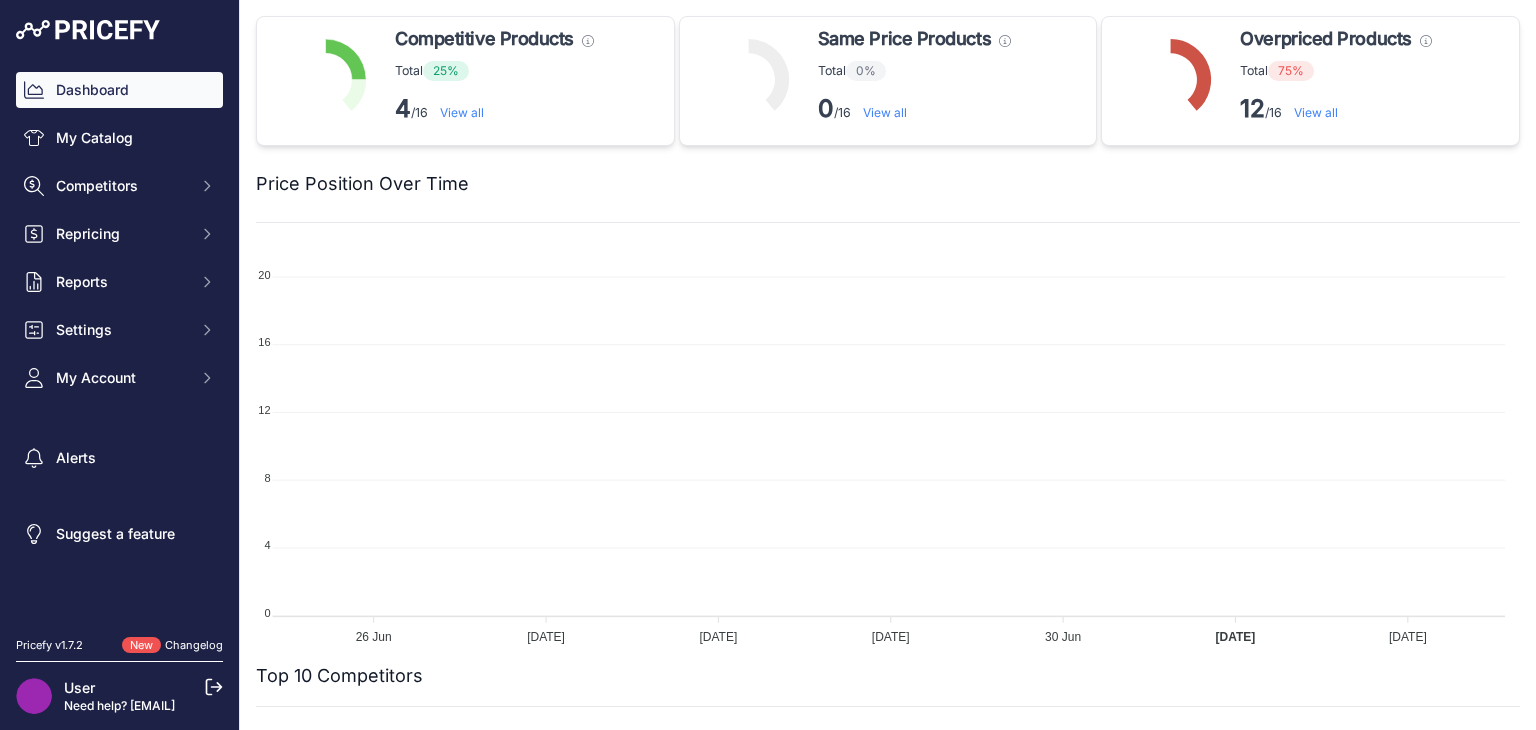 scroll, scrollTop: 0, scrollLeft: 0, axis: both 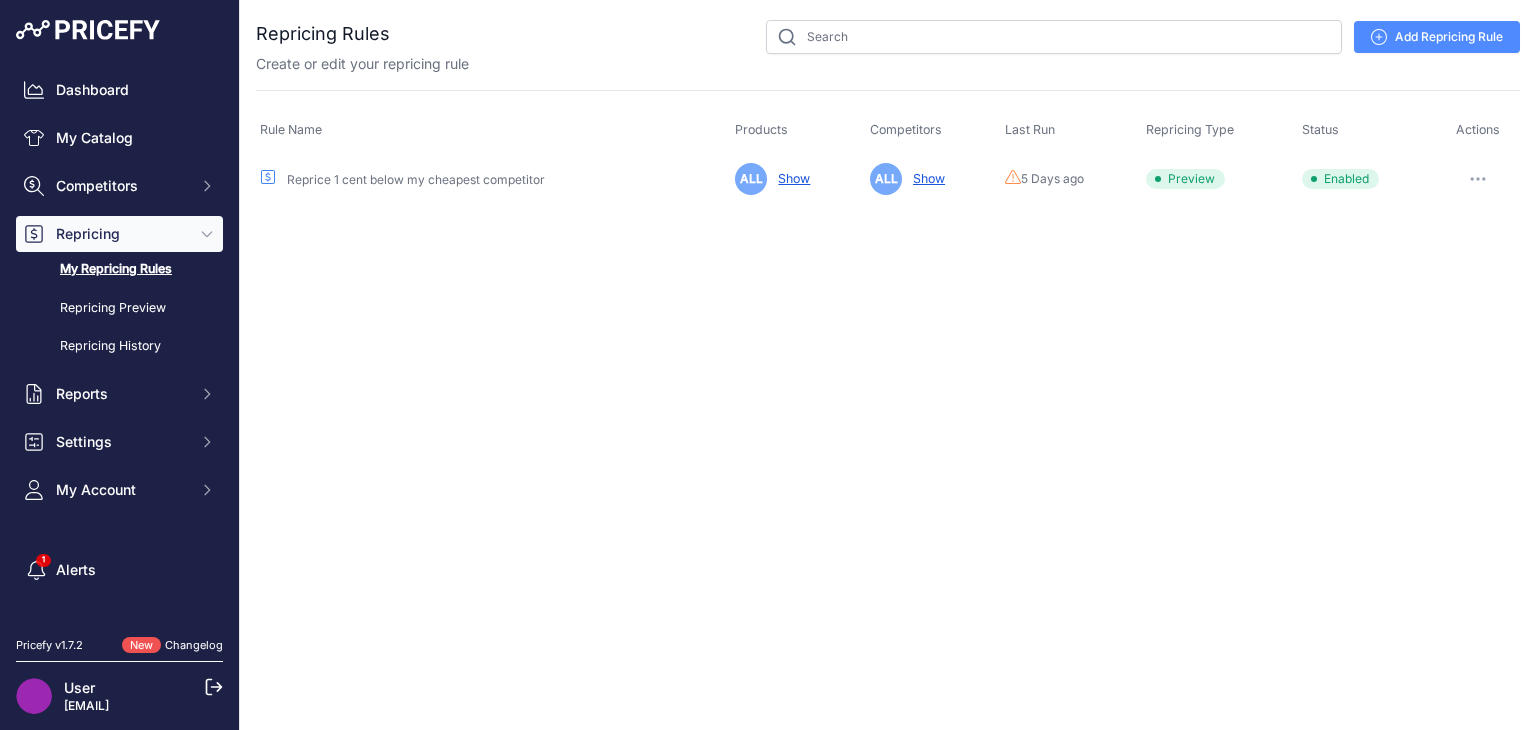click at bounding box center (1484, 179) 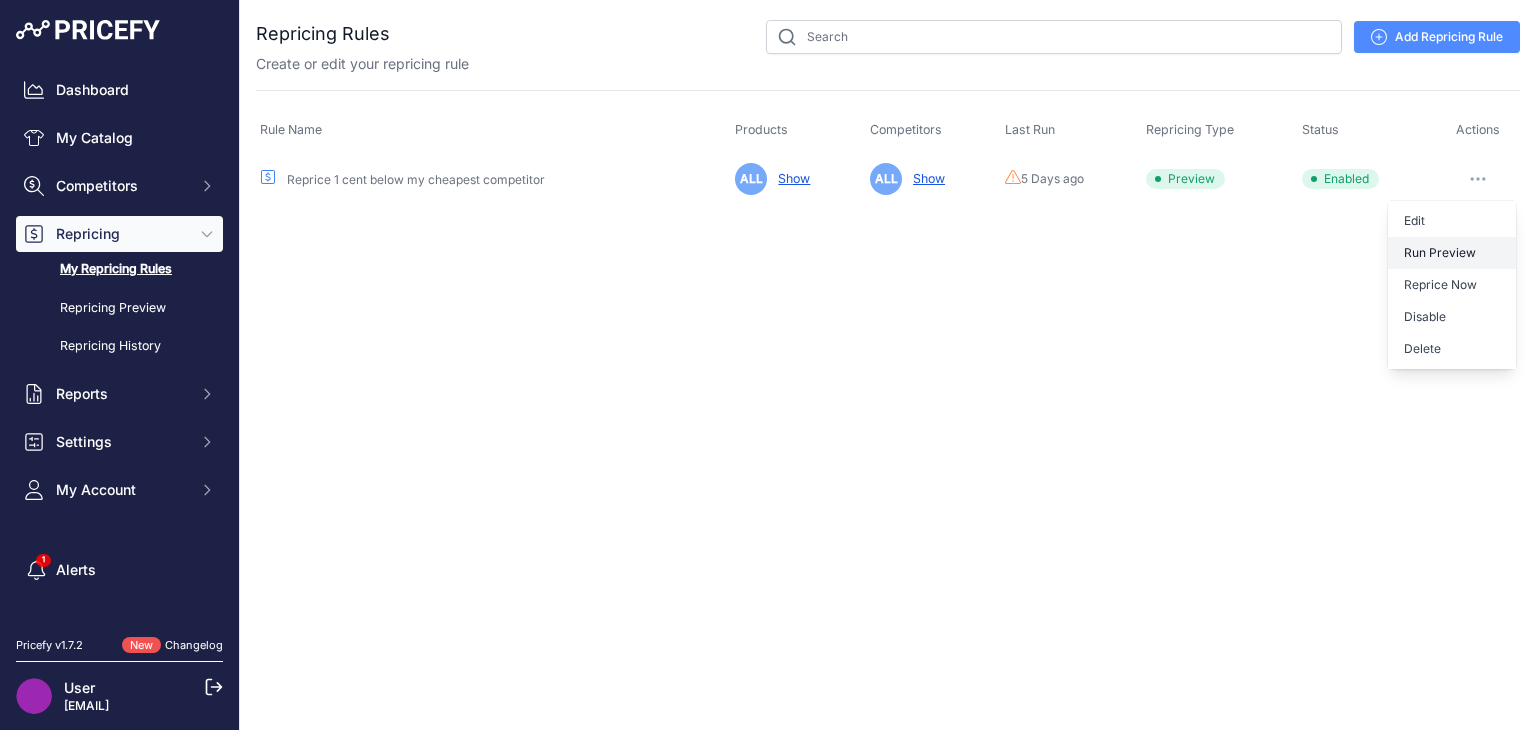 click on "Run Preview" at bounding box center (1452, 253) 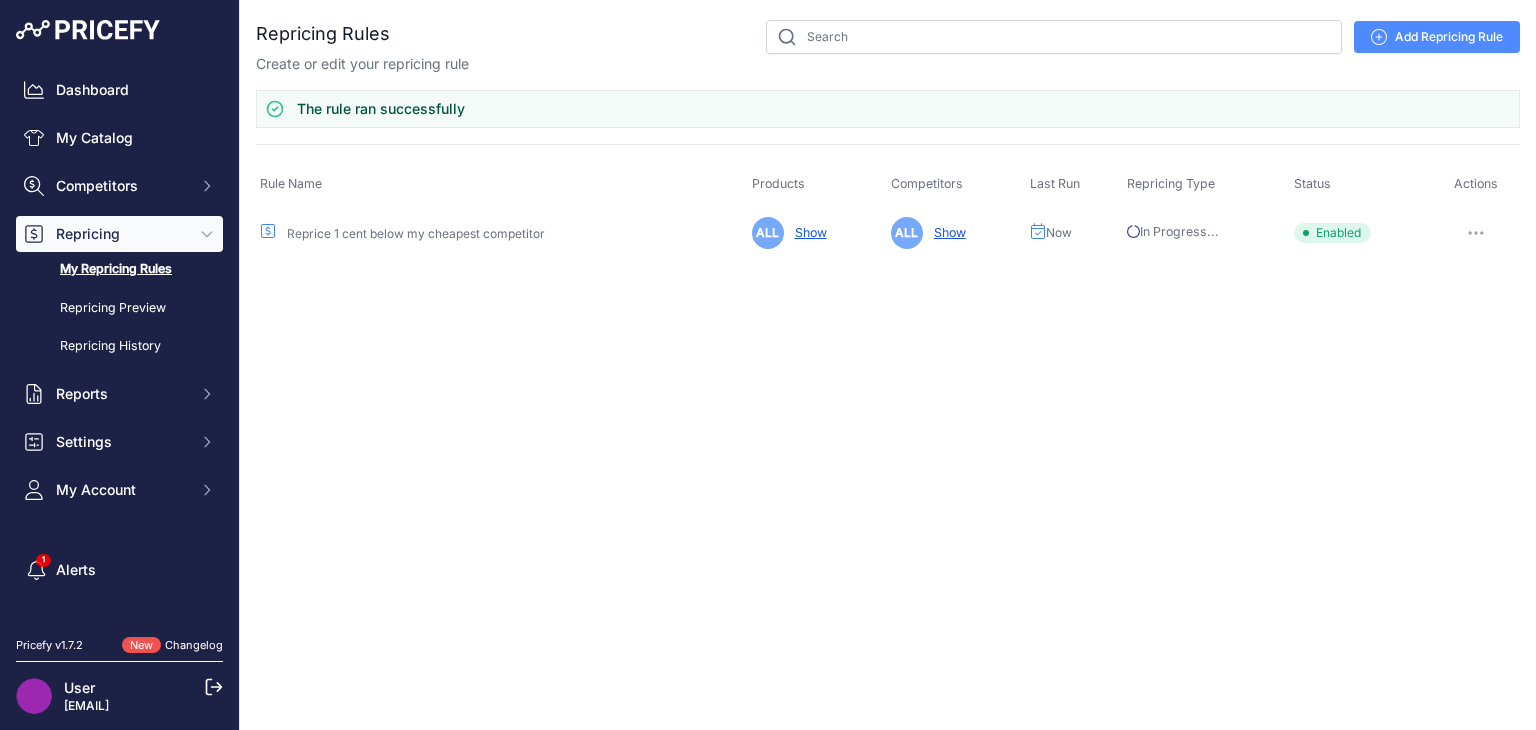 click at bounding box center [1476, 233] 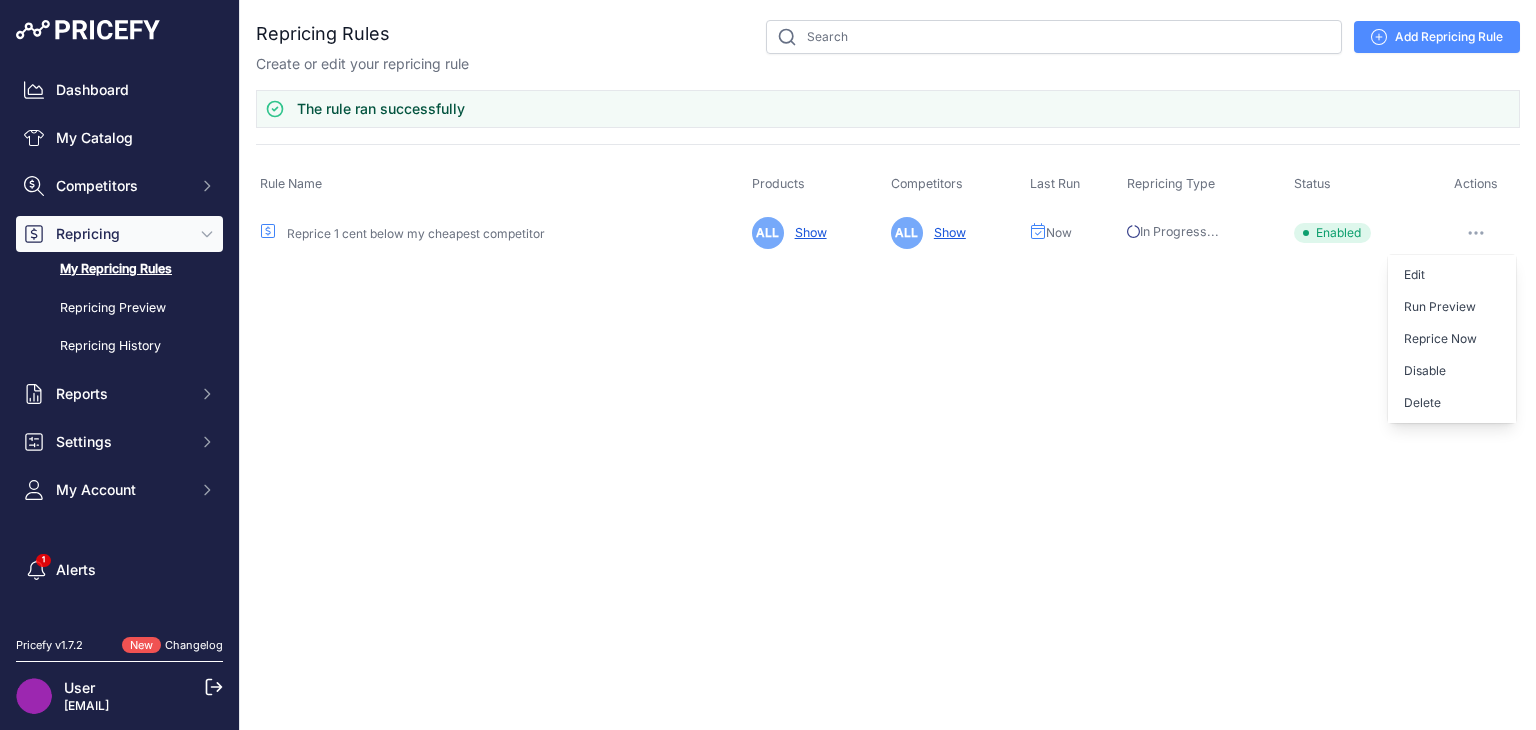 click on "Close
You are not connected to the internet." at bounding box center [888, 365] 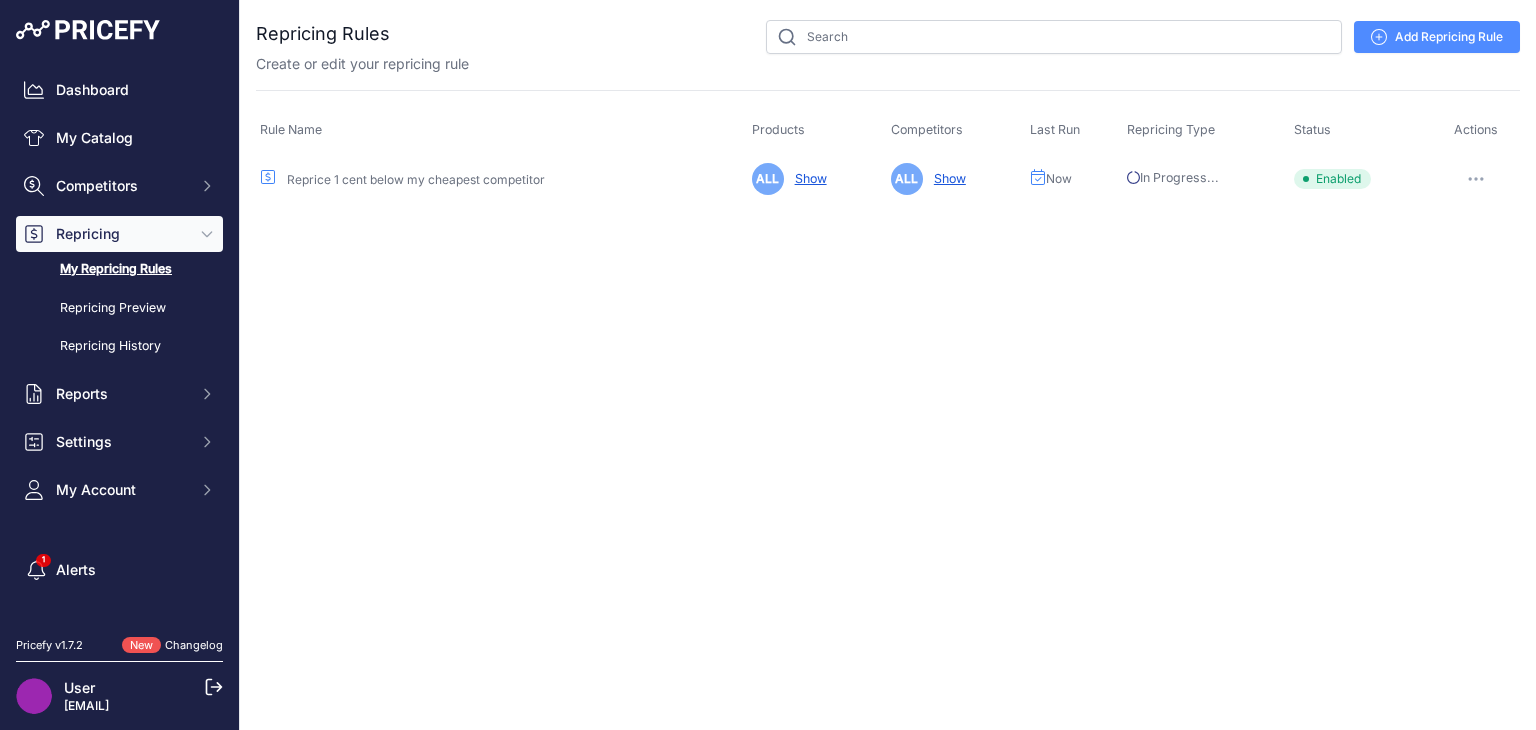 click at bounding box center (1476, 179) 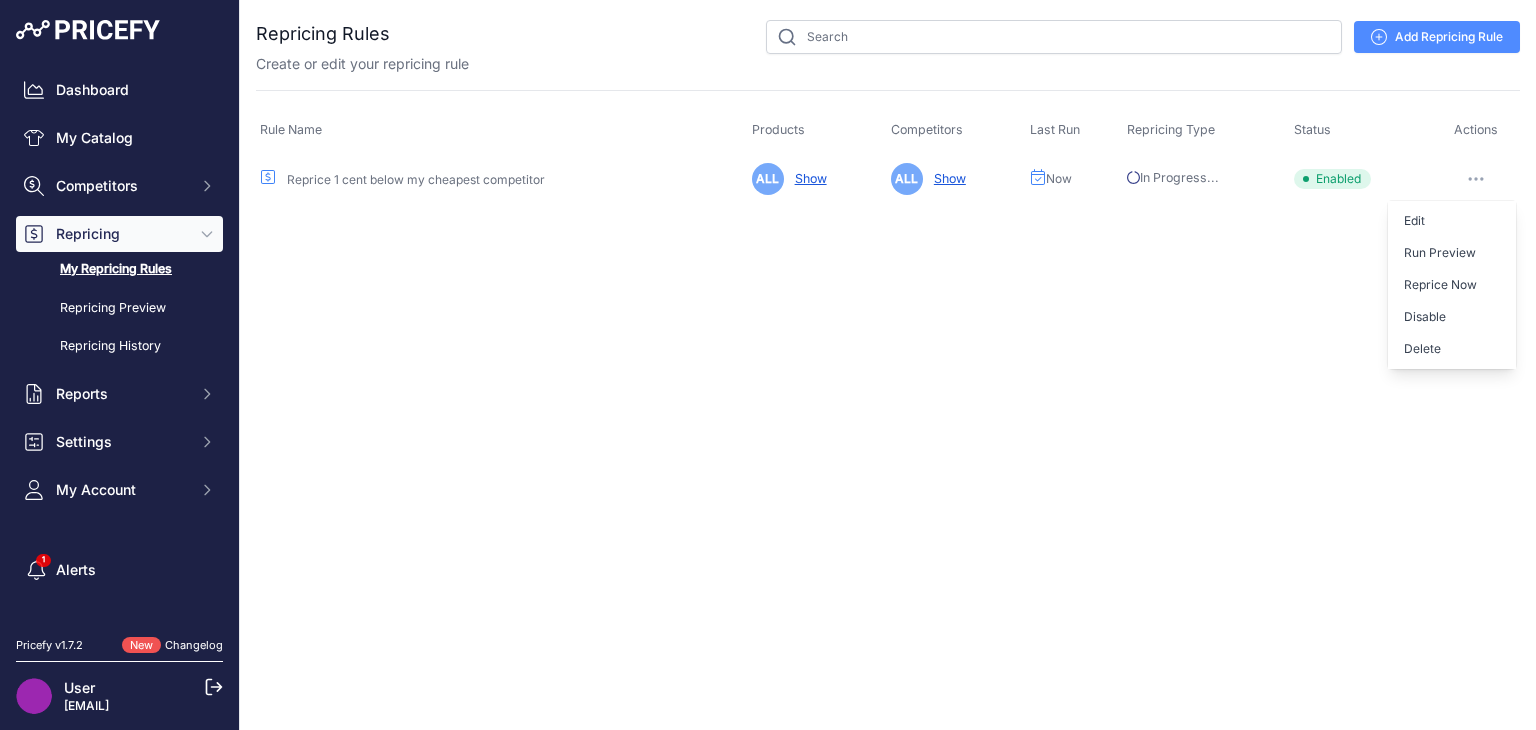 drag, startPoint x: 1081, startPoint y: 431, endPoint x: 666, endPoint y: 276, distance: 443.00113 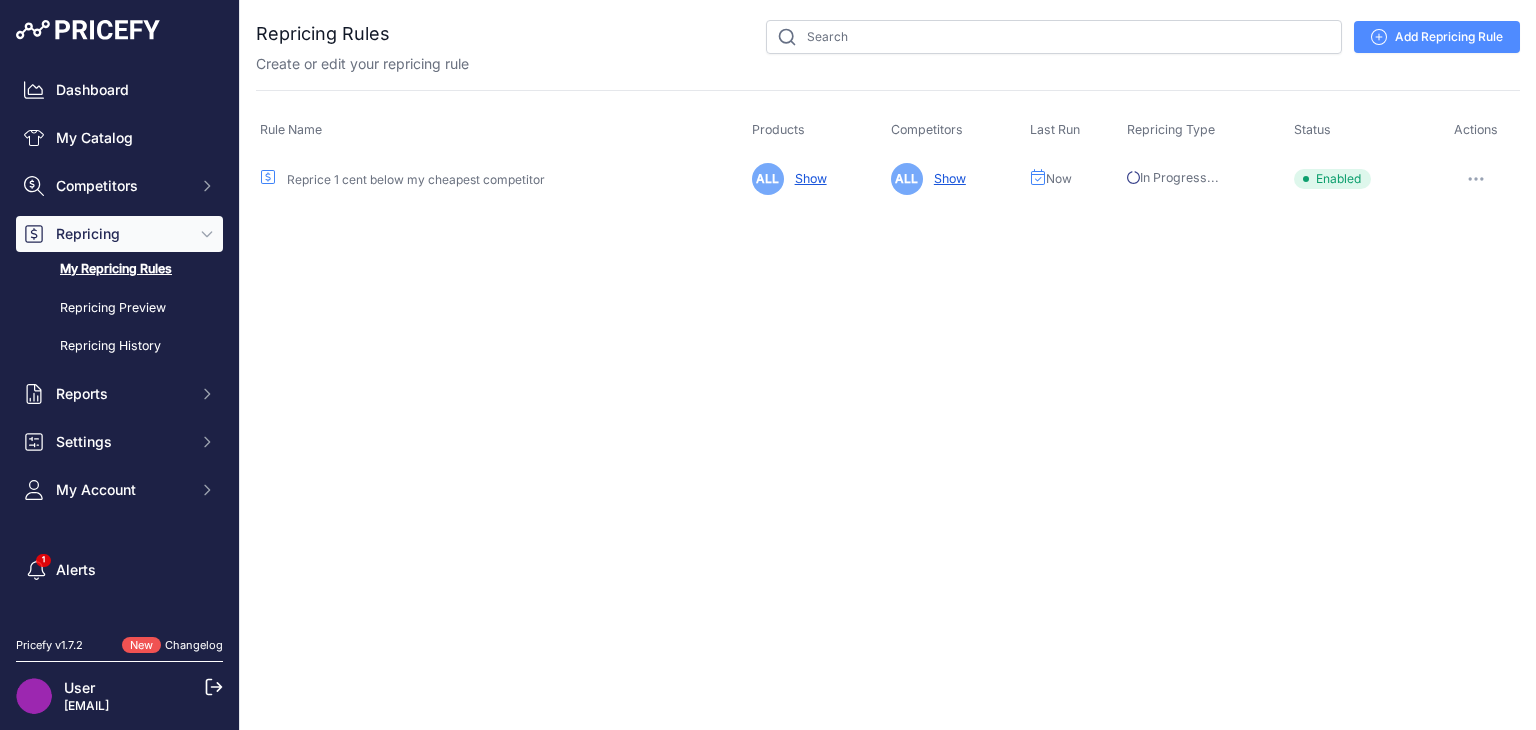 click on "Show" at bounding box center [807, 178] 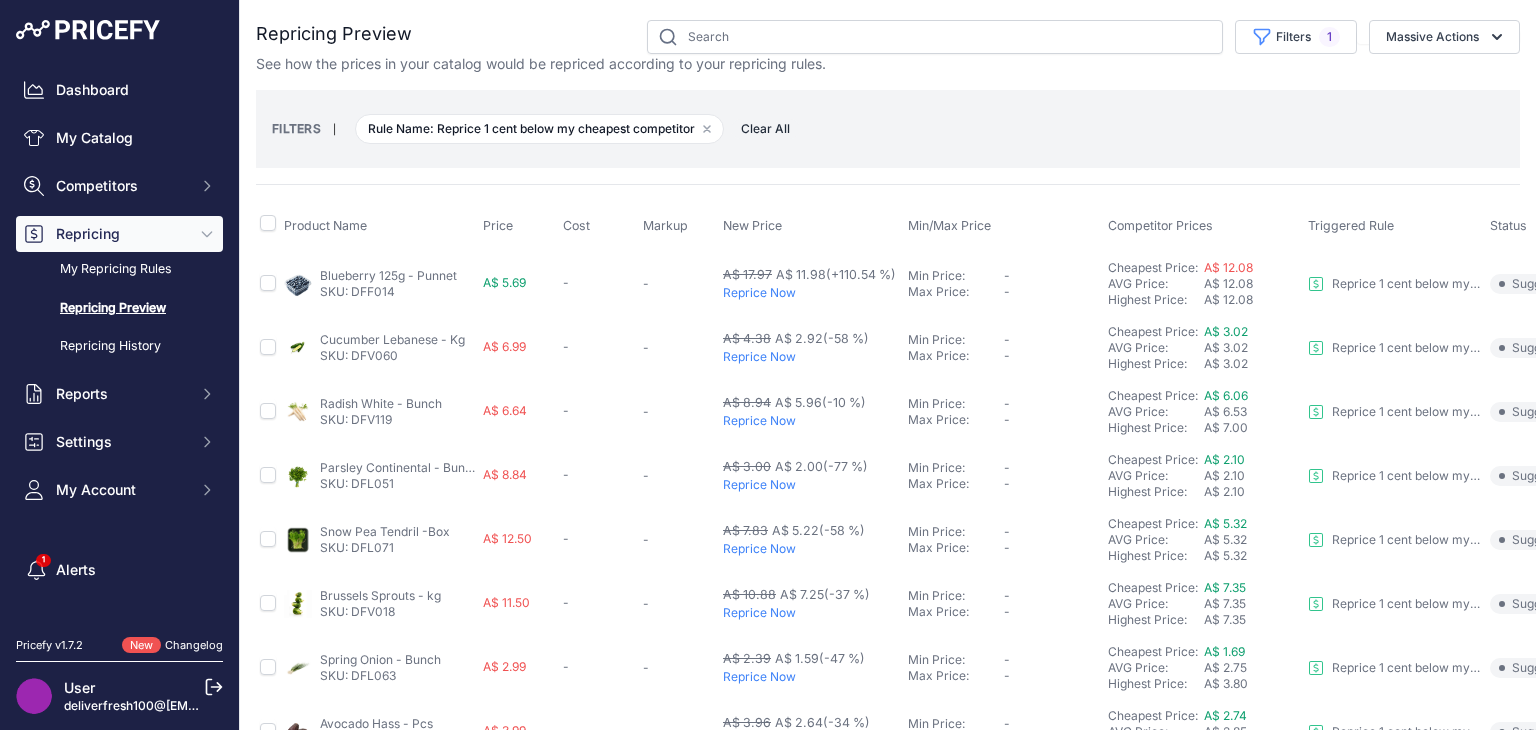 scroll, scrollTop: 0, scrollLeft: 0, axis: both 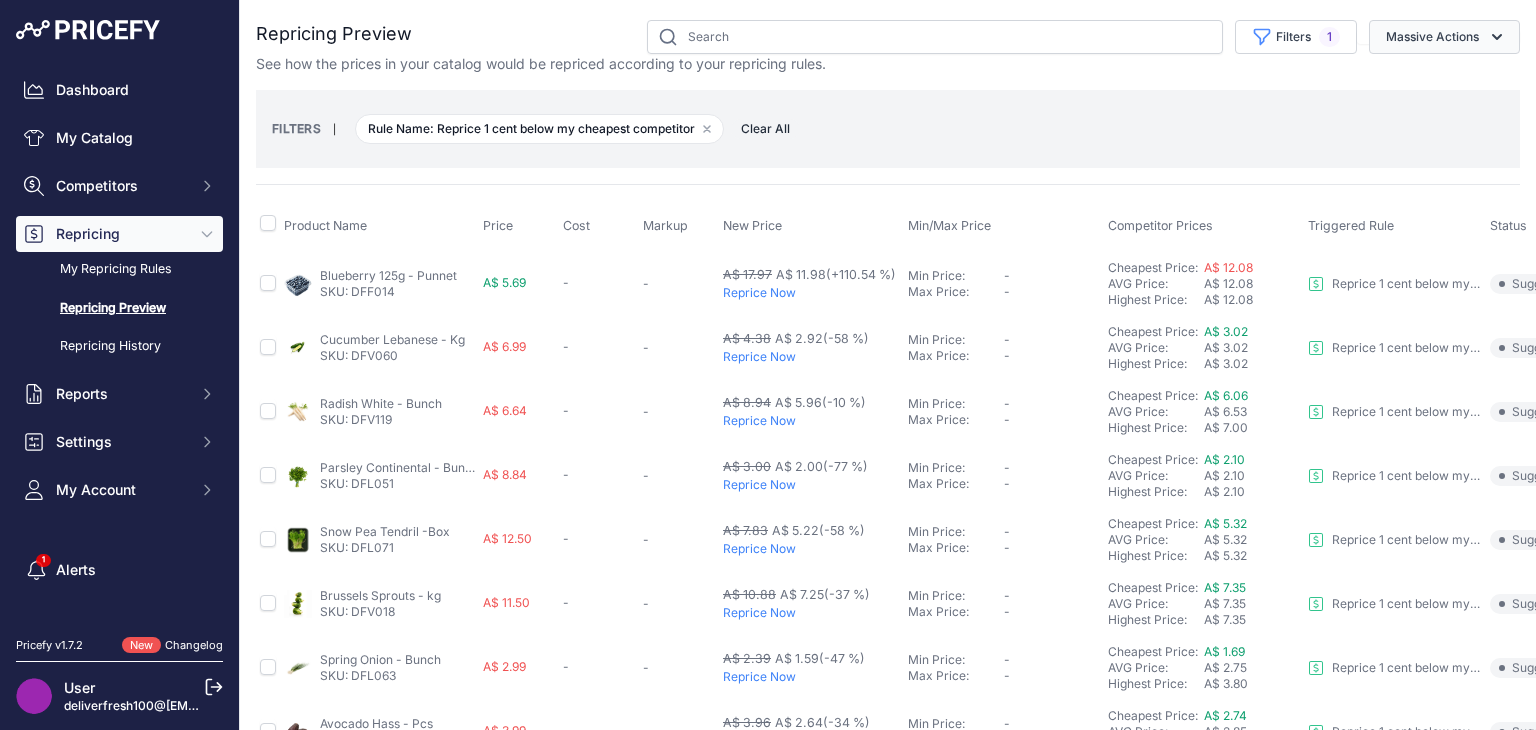 click on "Massive Actions" at bounding box center (1444, 37) 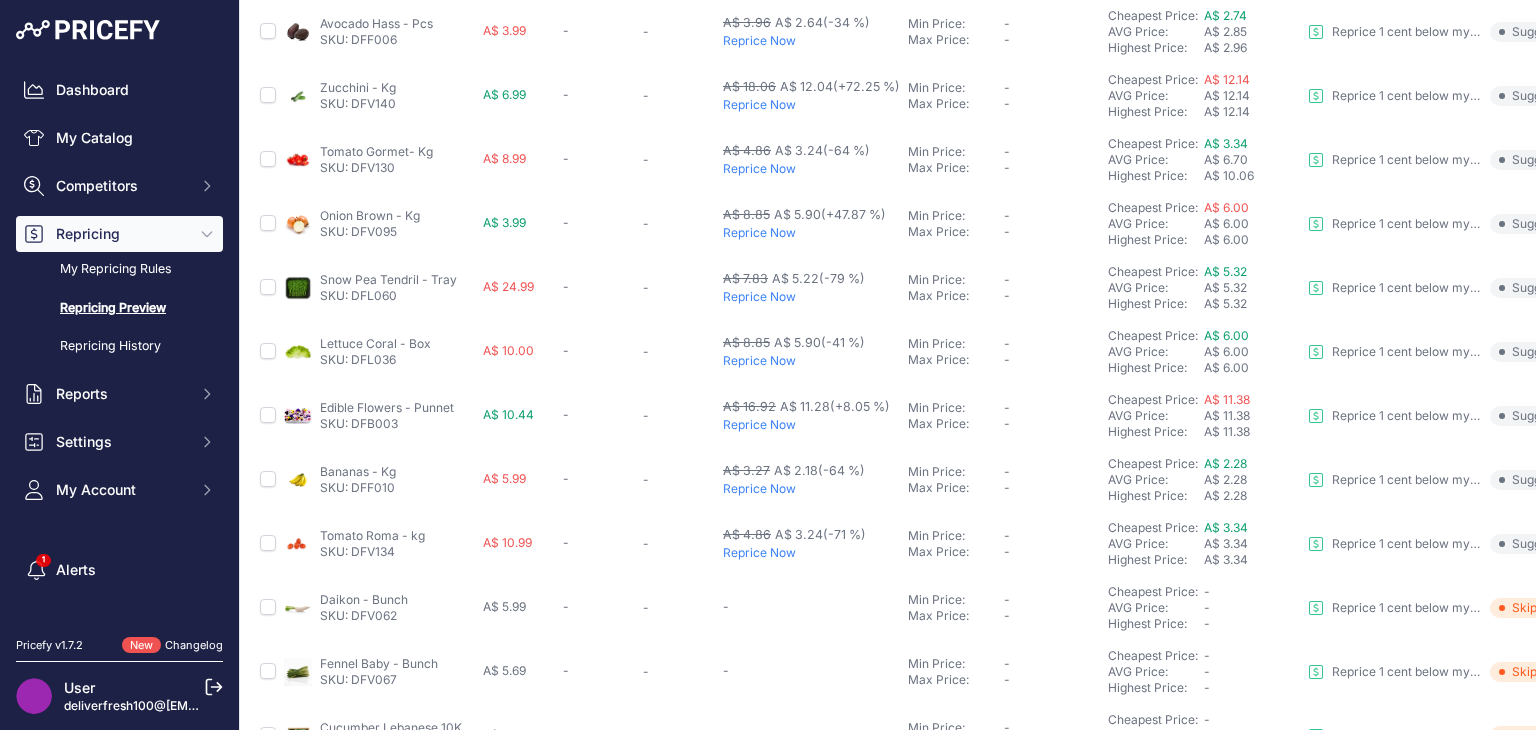 scroll, scrollTop: 898, scrollLeft: 0, axis: vertical 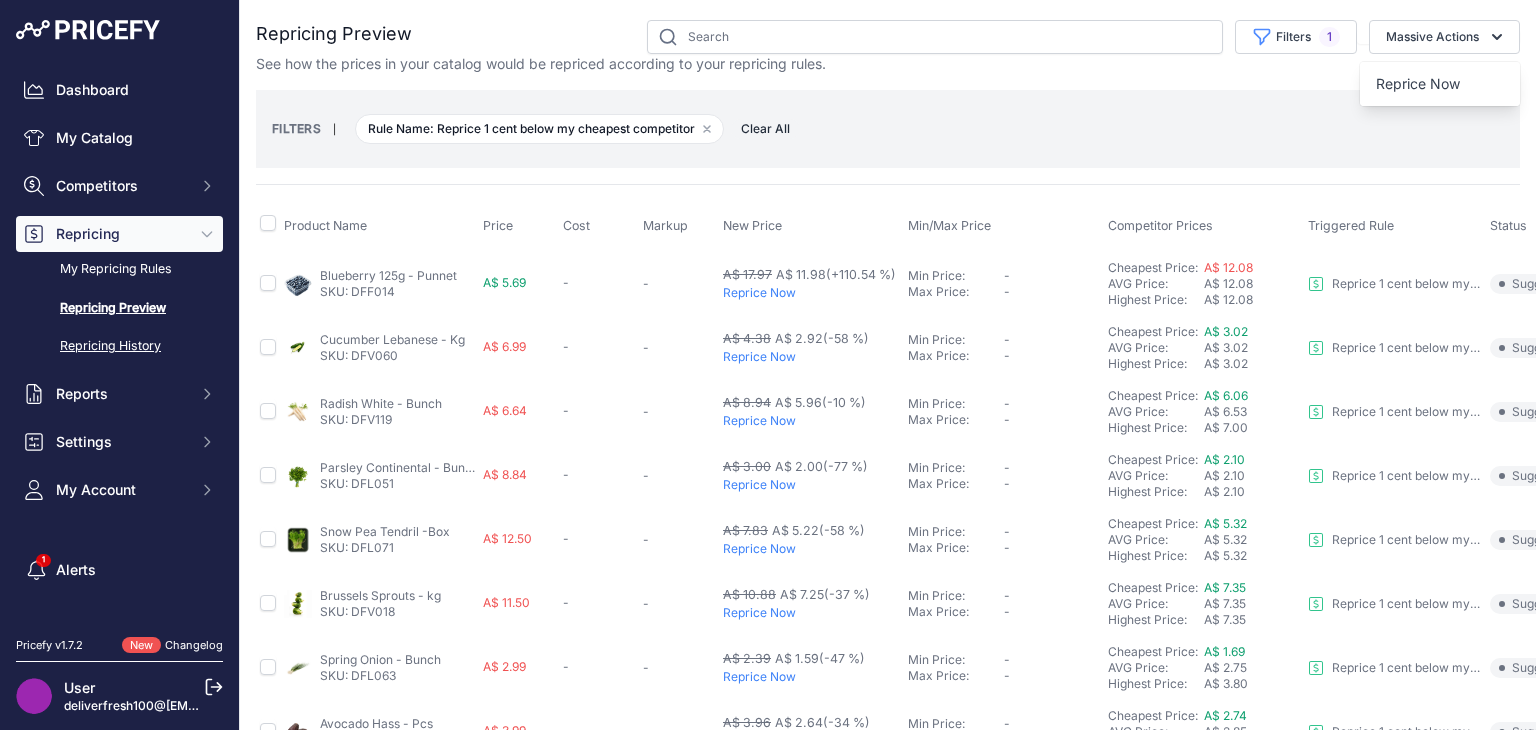click on "Repricing History" at bounding box center [119, 346] 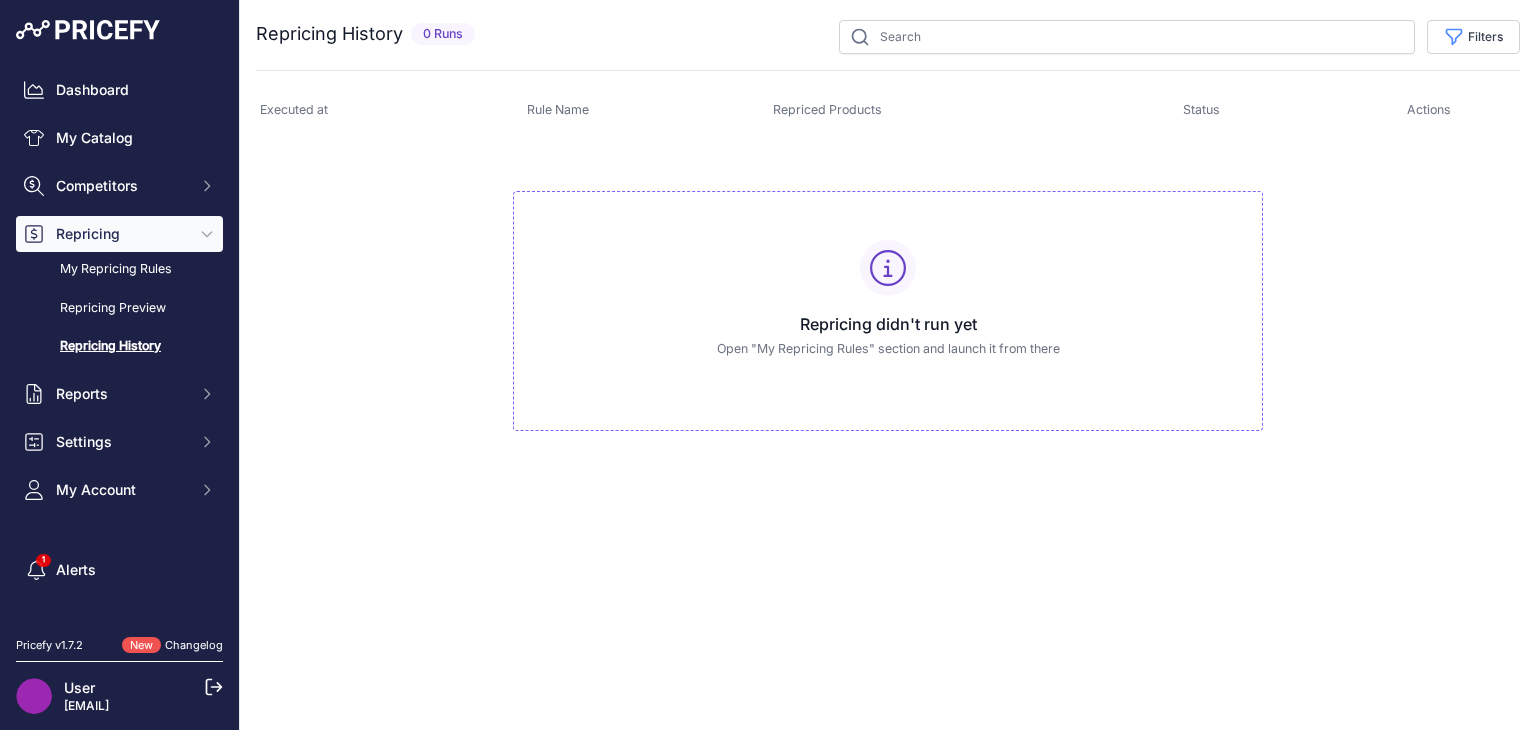 scroll, scrollTop: 0, scrollLeft: 0, axis: both 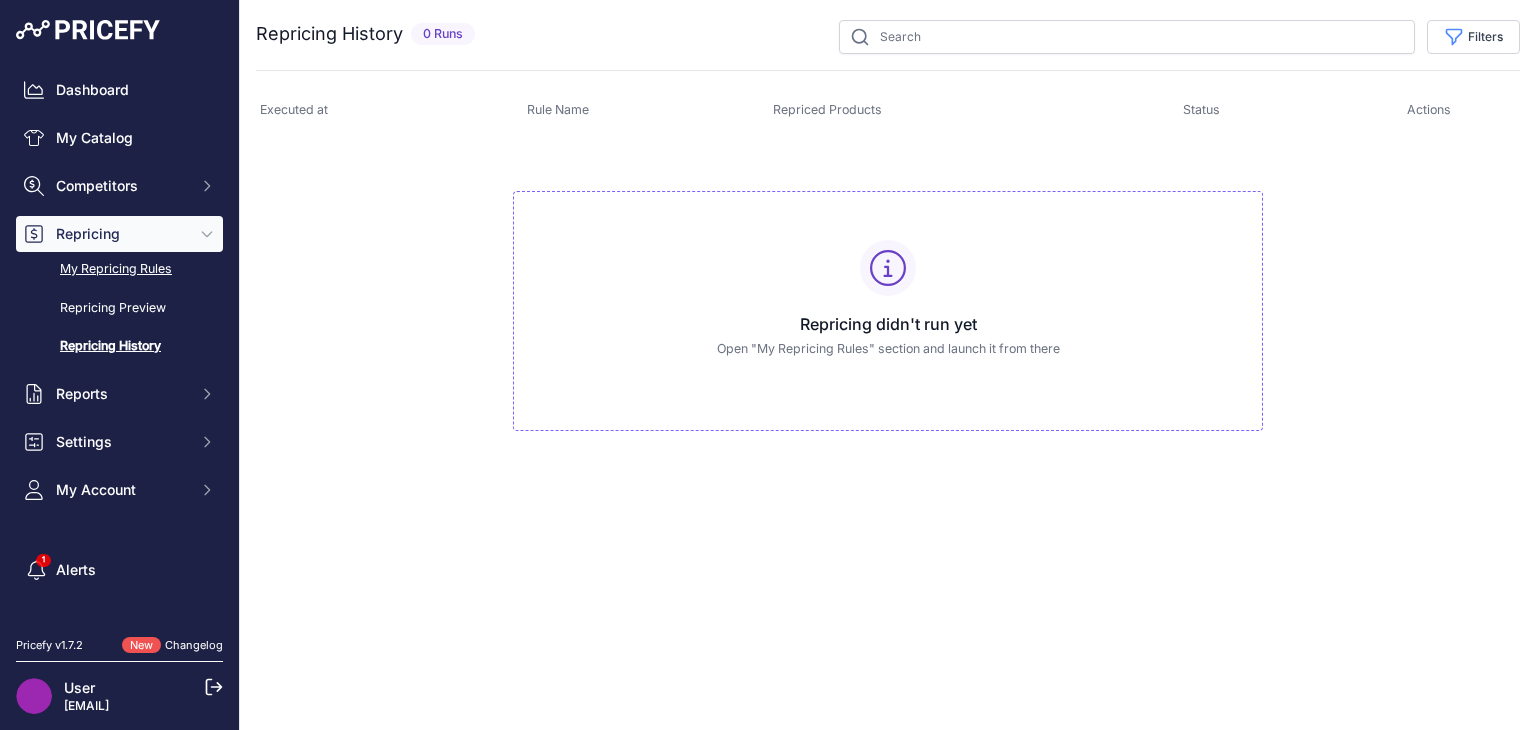 click on "My Repricing Rules" at bounding box center [119, 269] 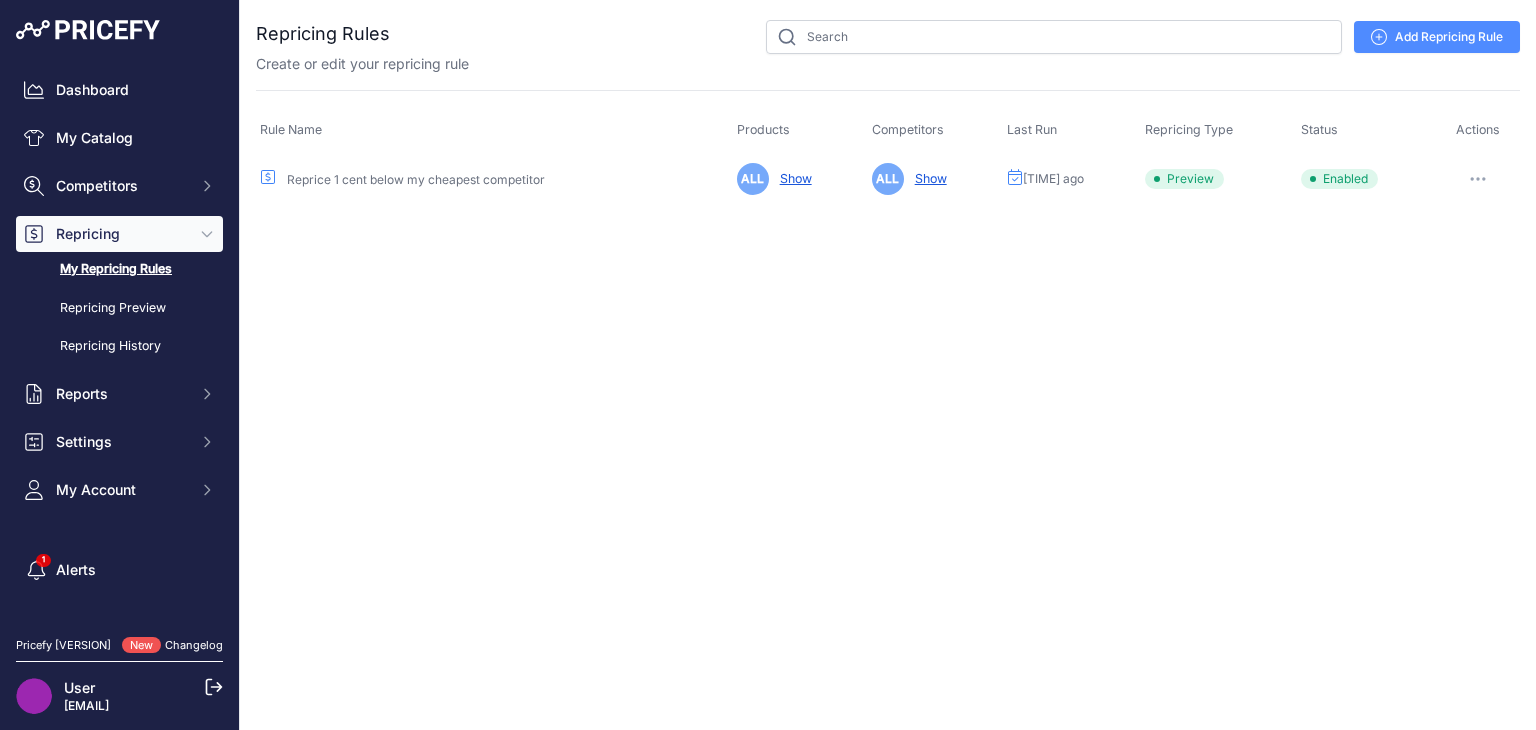 scroll, scrollTop: 0, scrollLeft: 0, axis: both 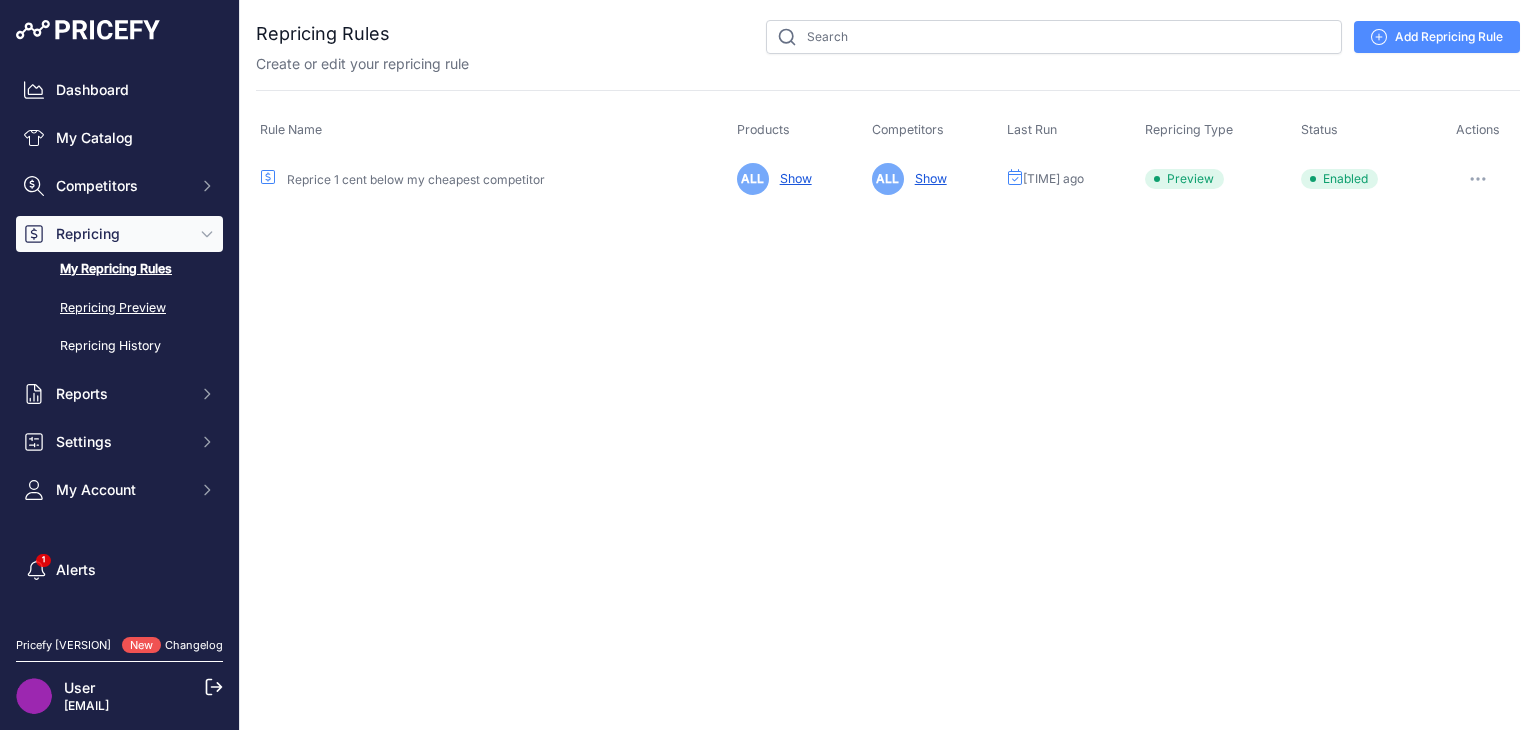 click on "Repricing Preview" at bounding box center [119, 308] 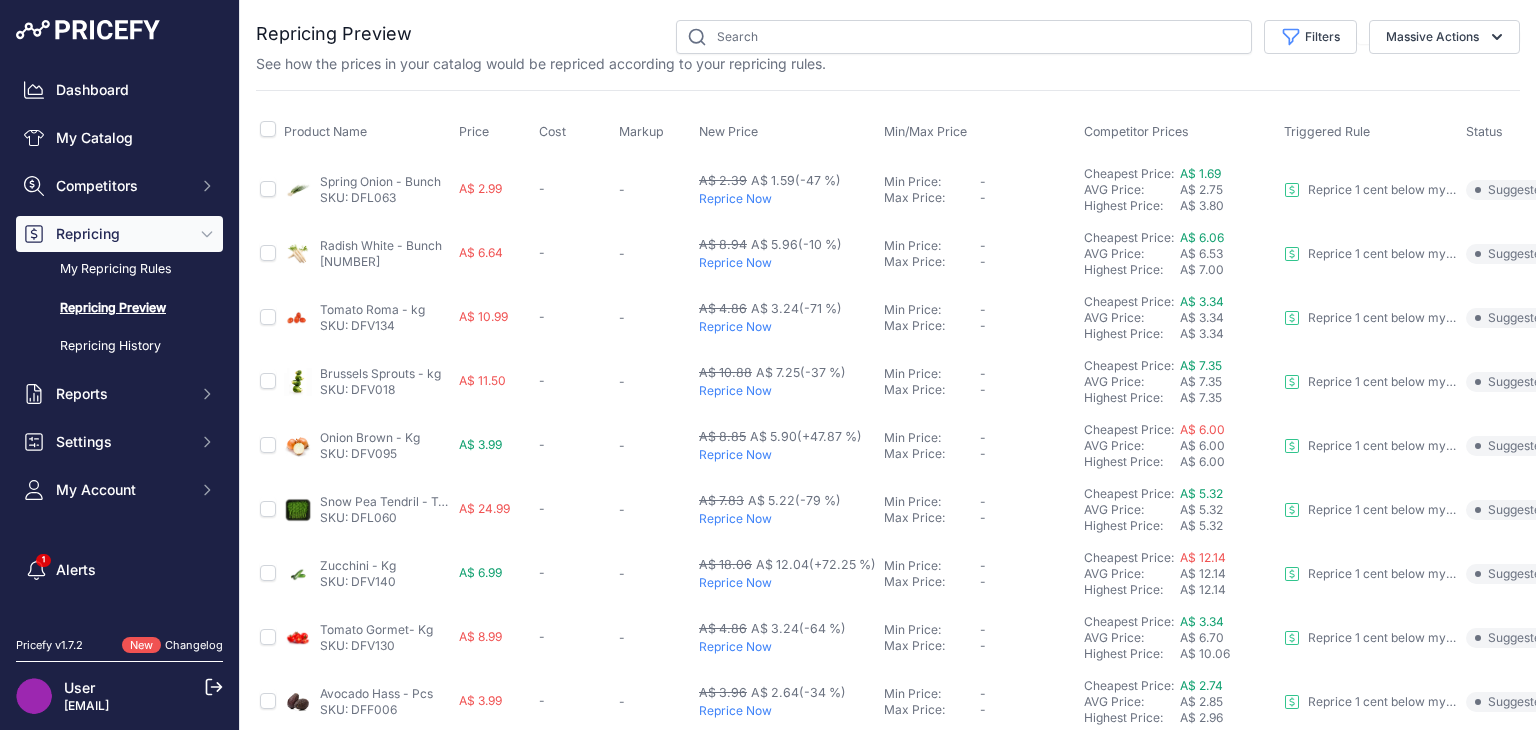 scroll, scrollTop: 0, scrollLeft: 0, axis: both 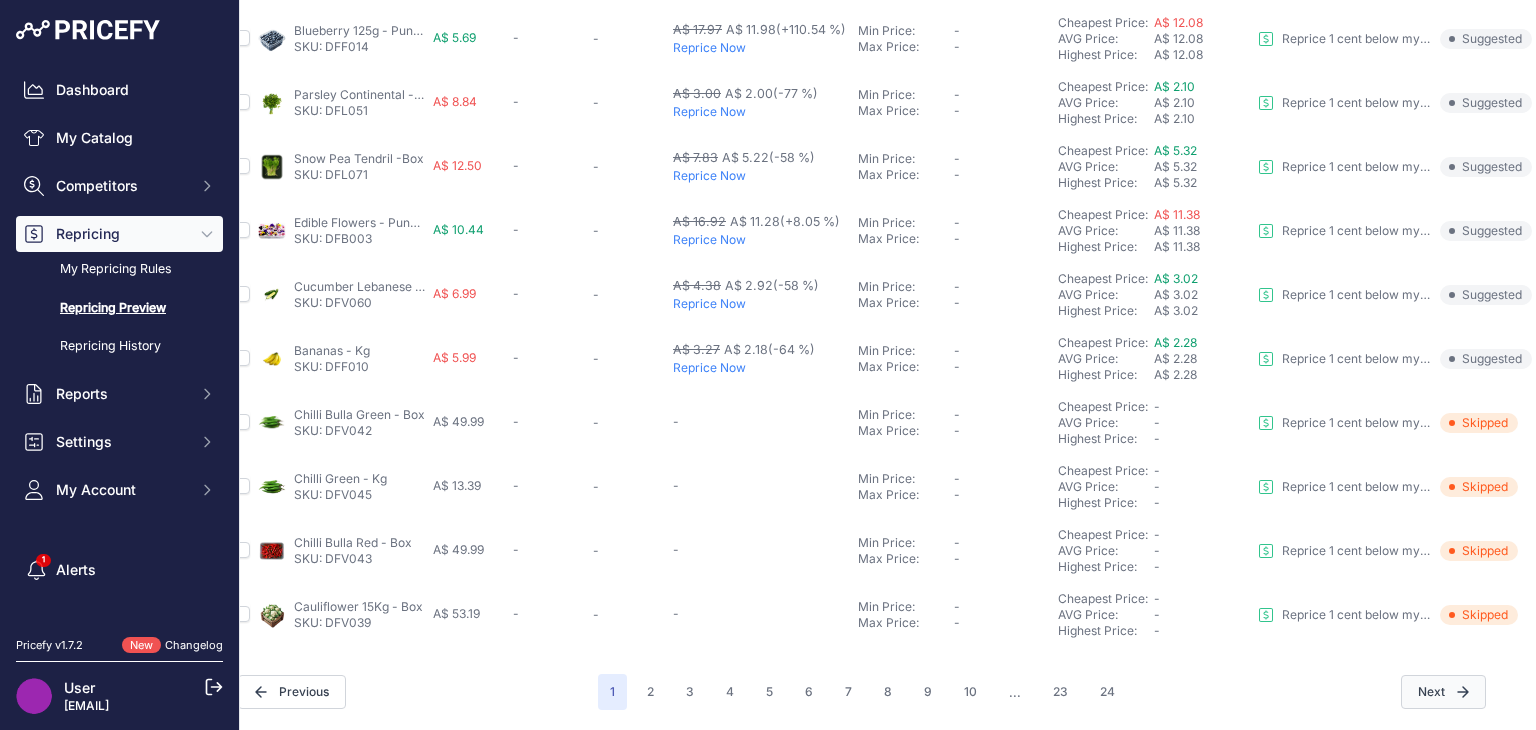 click on "Next" at bounding box center (1443, 692) 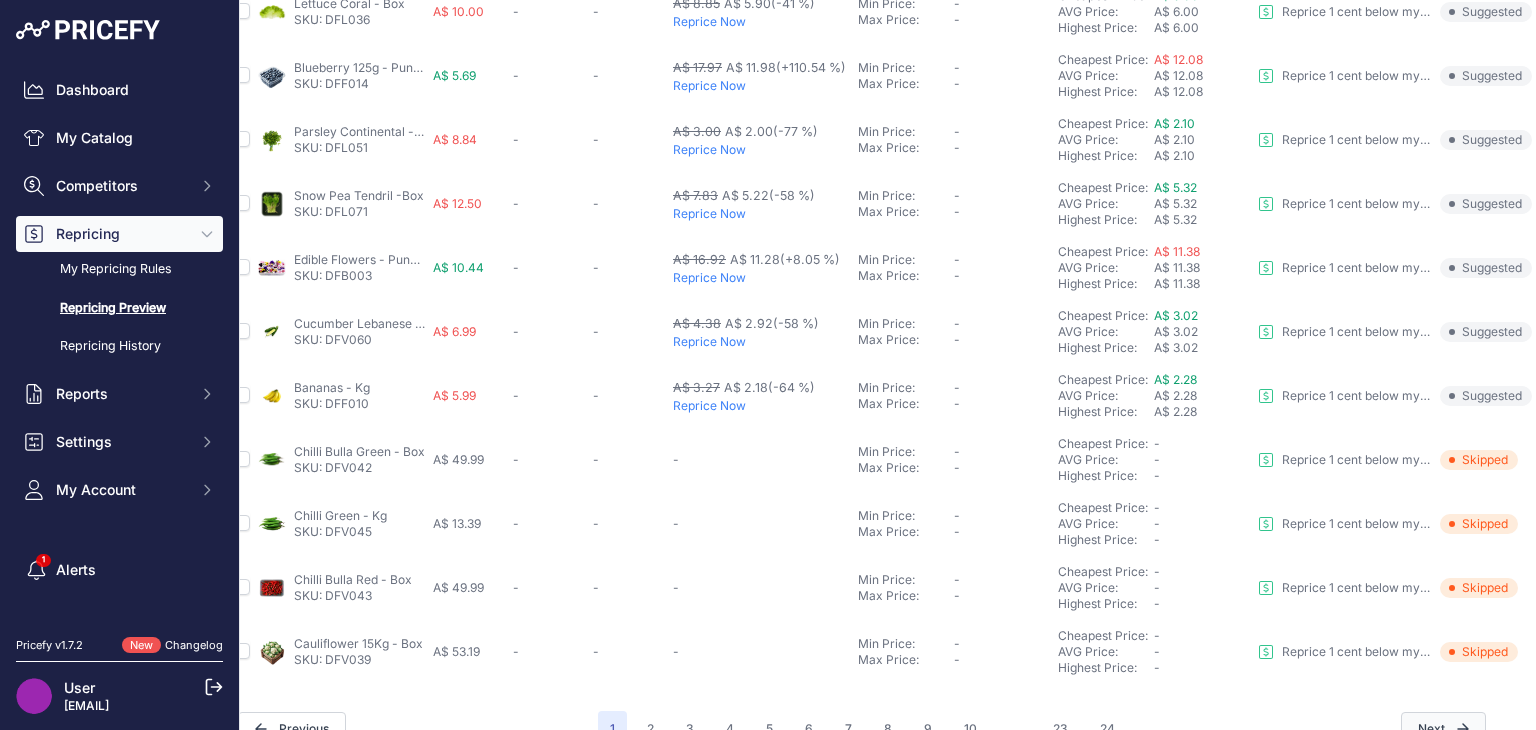 scroll, scrollTop: 855, scrollLeft: 40, axis: both 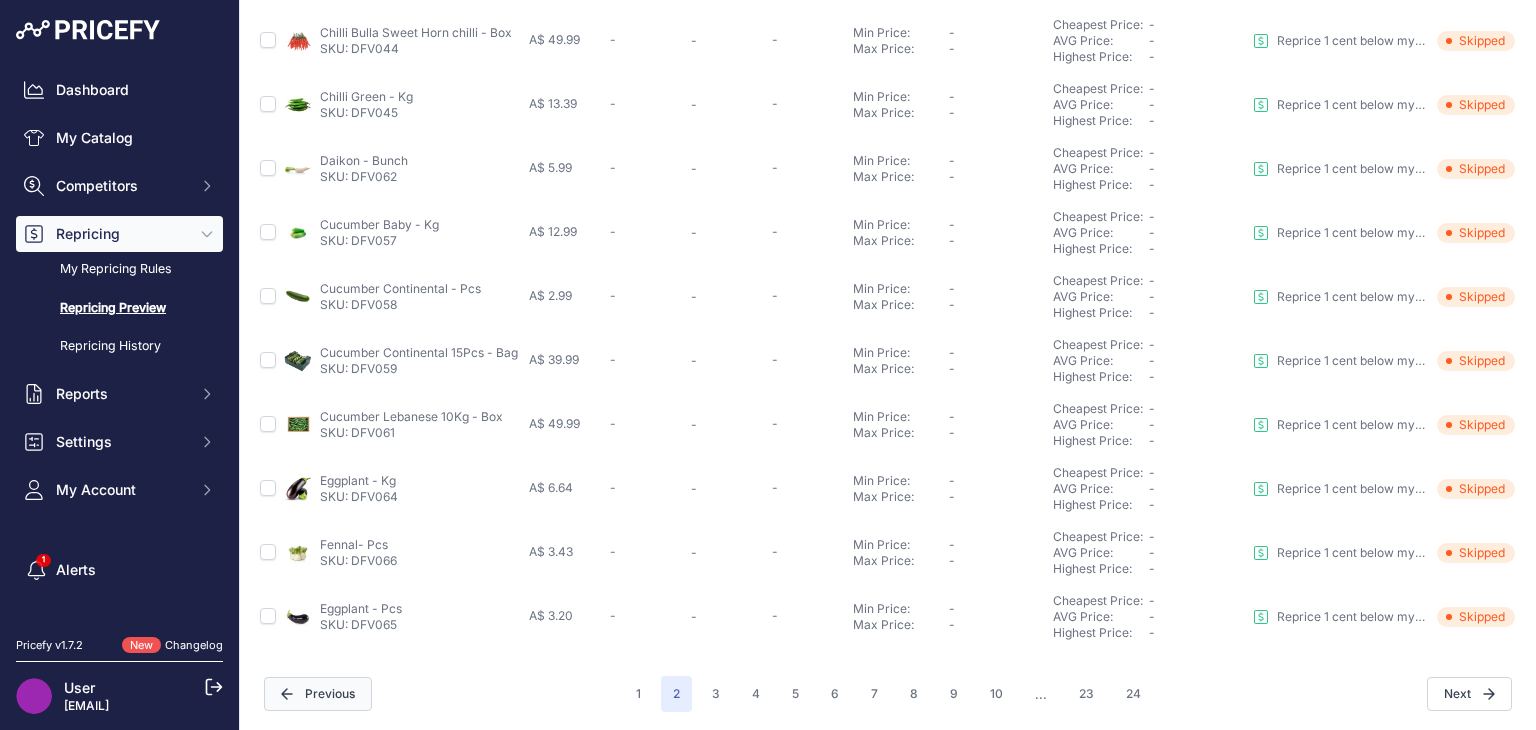 click on "Previous" at bounding box center [318, 694] 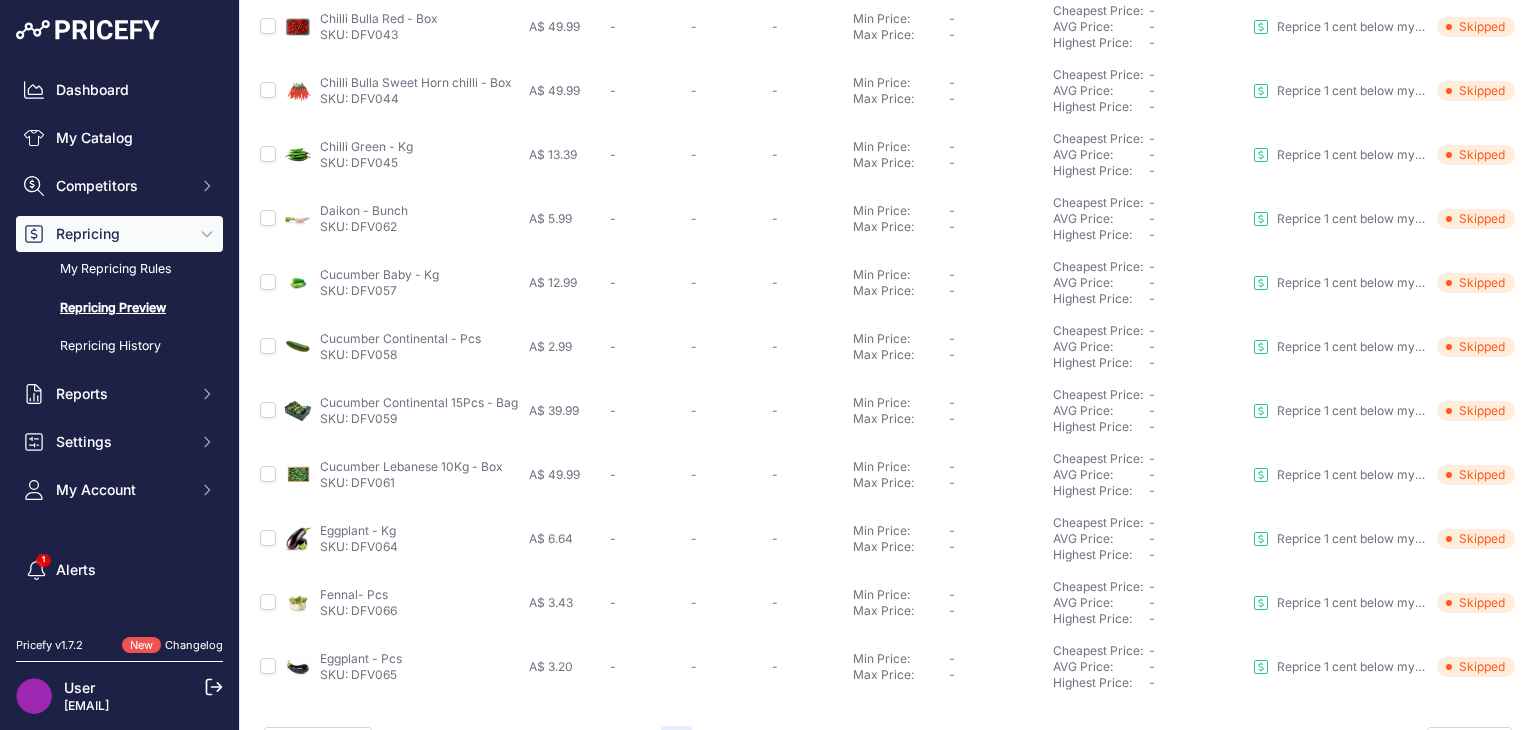 scroll, scrollTop: 840, scrollLeft: 0, axis: vertical 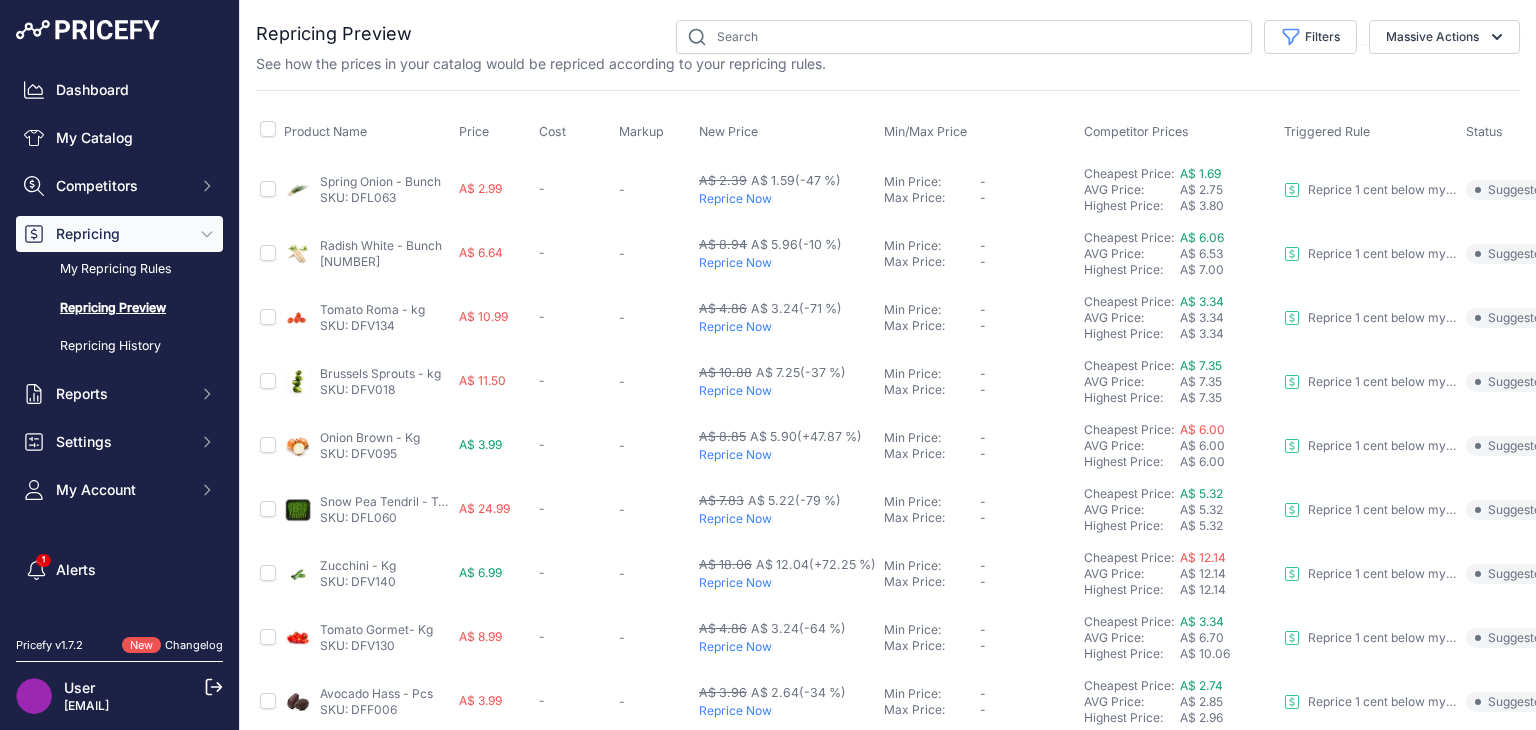 click on "Dashboard
My Catalog
Competitors
Competitors
Monitored URLs
MAP infringements
Repricing
My Repricing Rules
Repricing Preview
Repricing History" at bounding box center (119, 368) 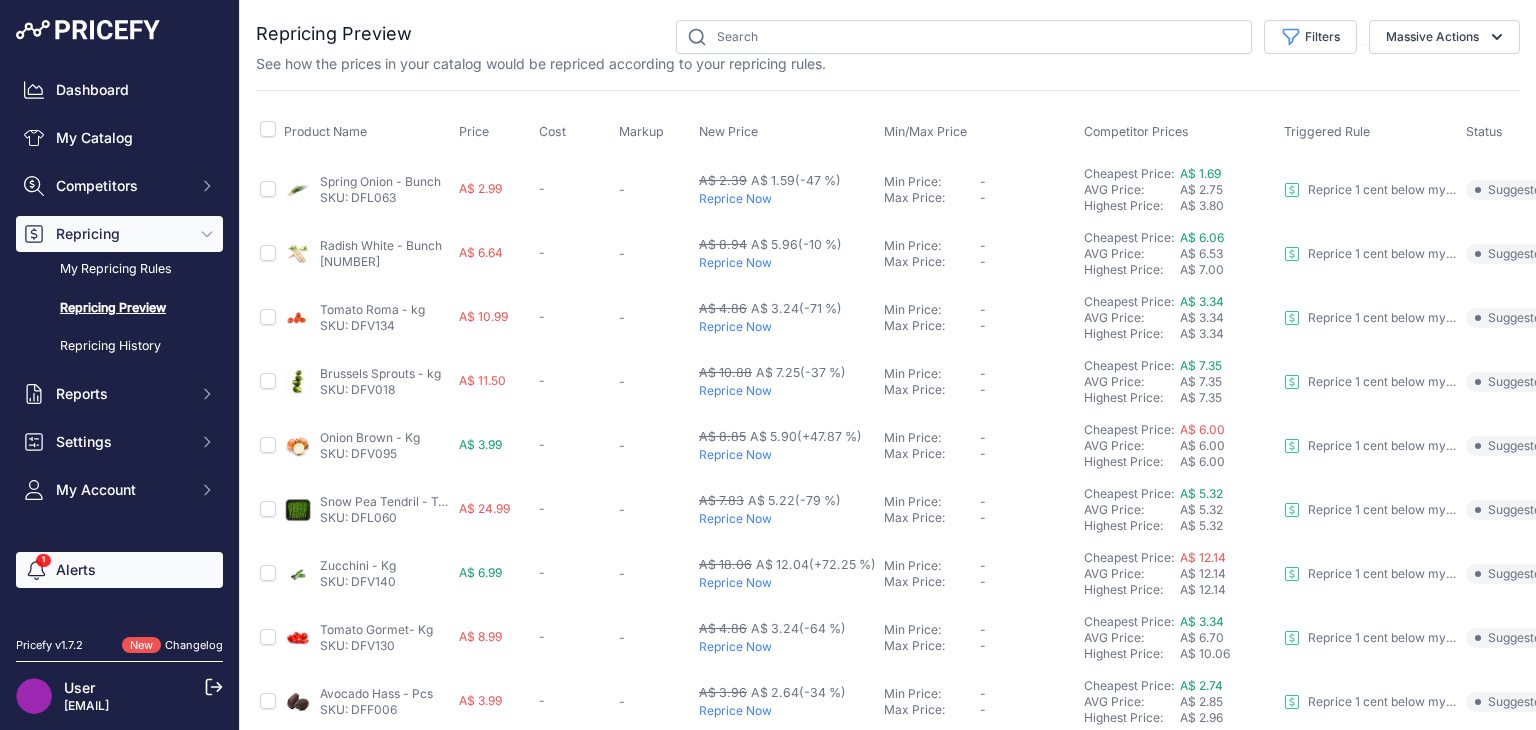 click on "Alerts" at bounding box center [119, 570] 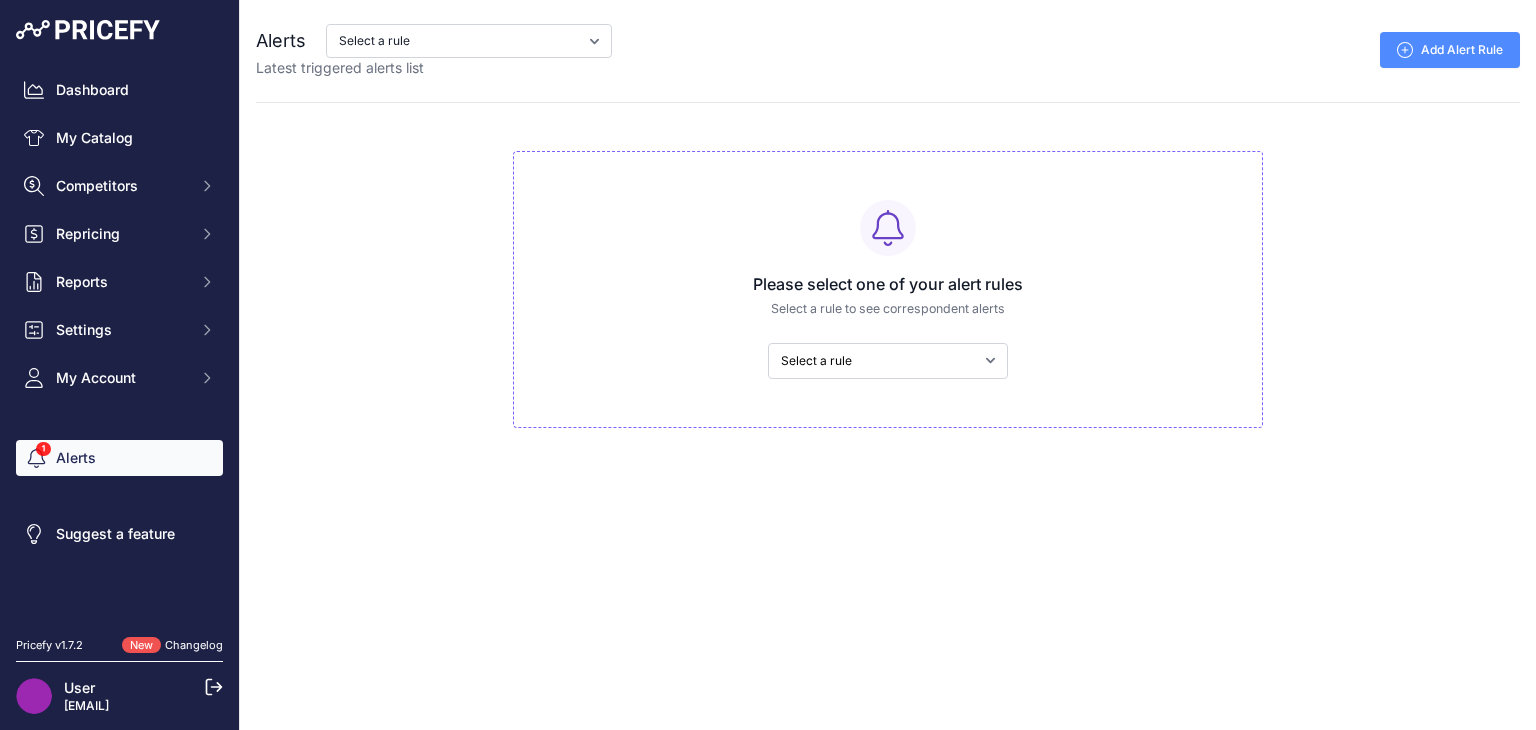 scroll, scrollTop: 0, scrollLeft: 0, axis: both 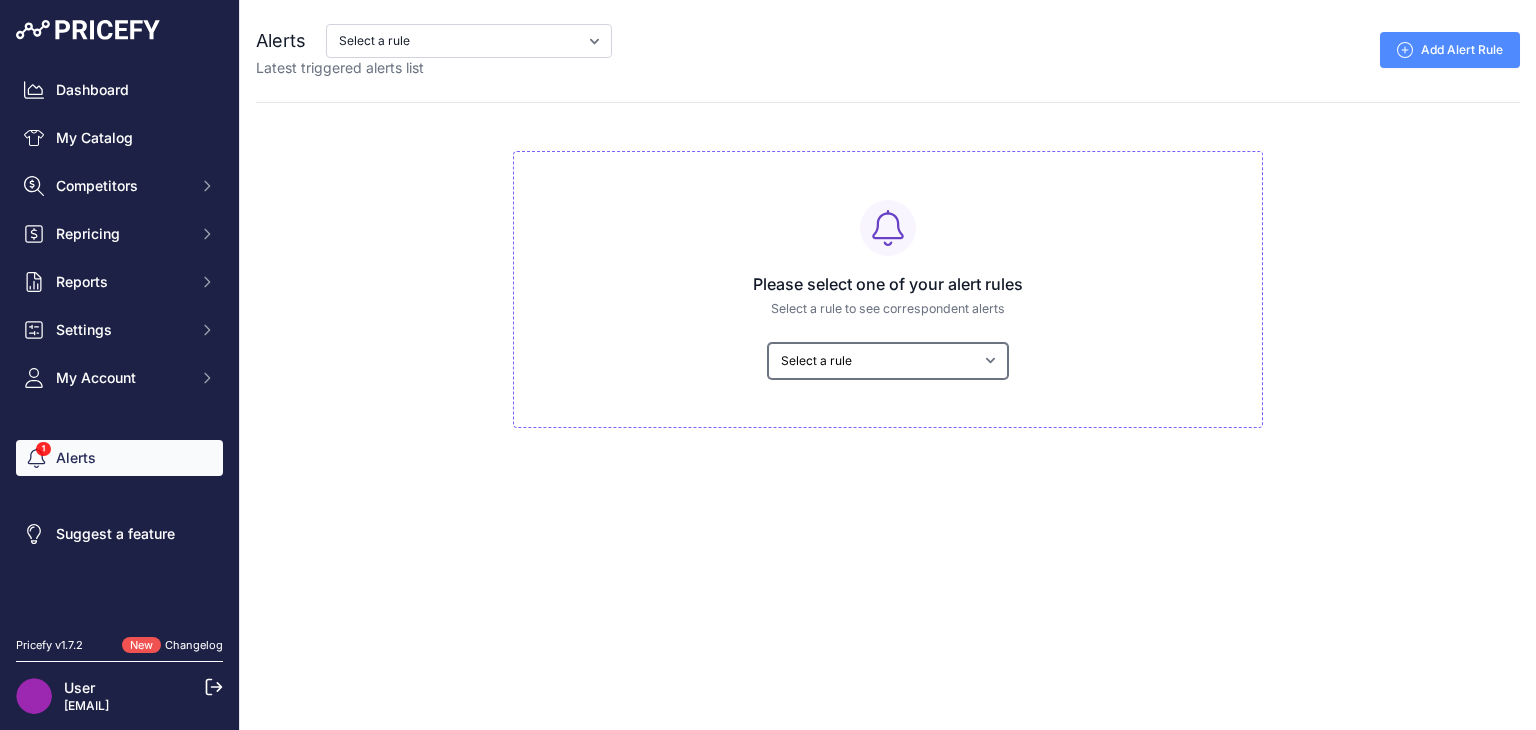 click on "Select a rule
My competitors are 5% cheaper than me" at bounding box center (888, 361) 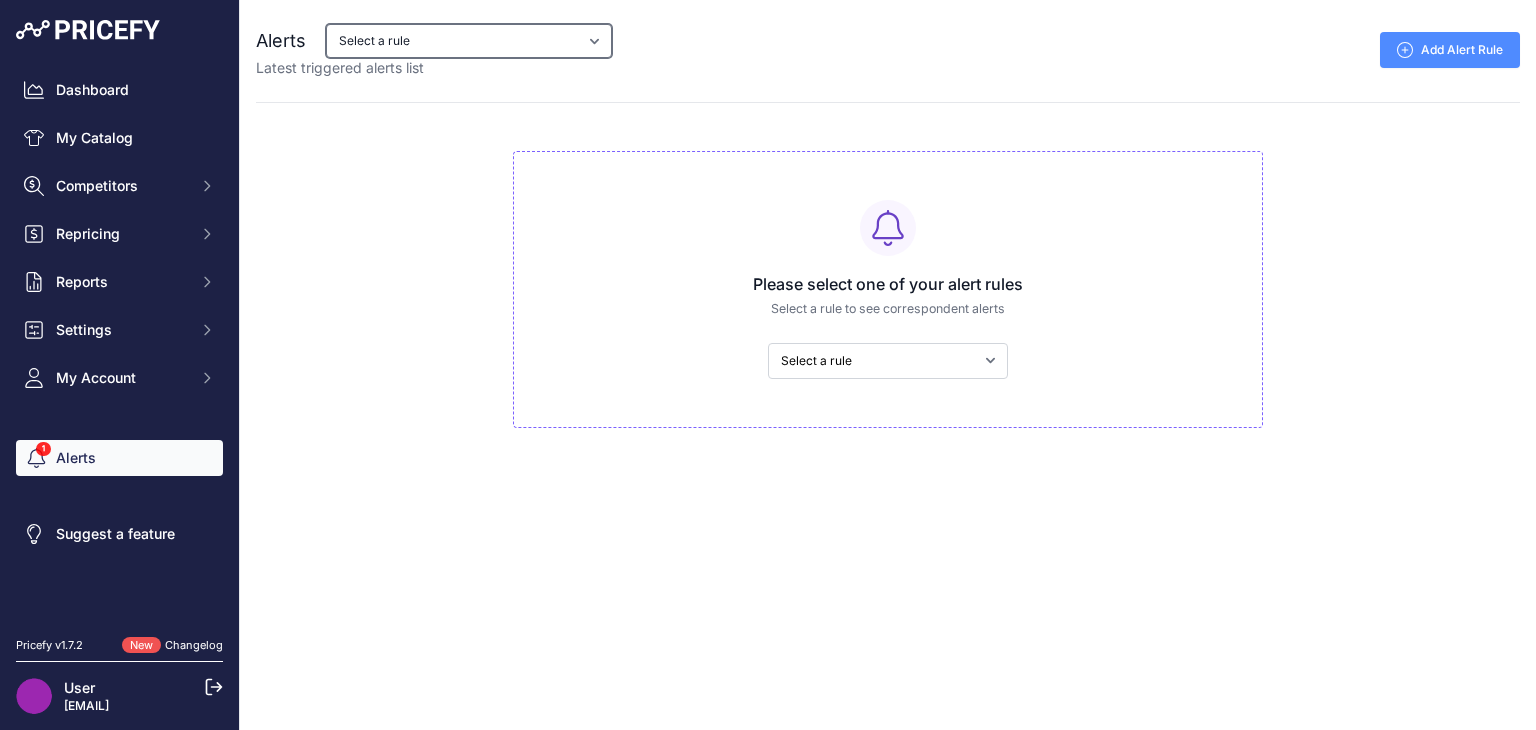 click on "Select a rule
My competitors are 5% cheaper than me" at bounding box center (469, 41) 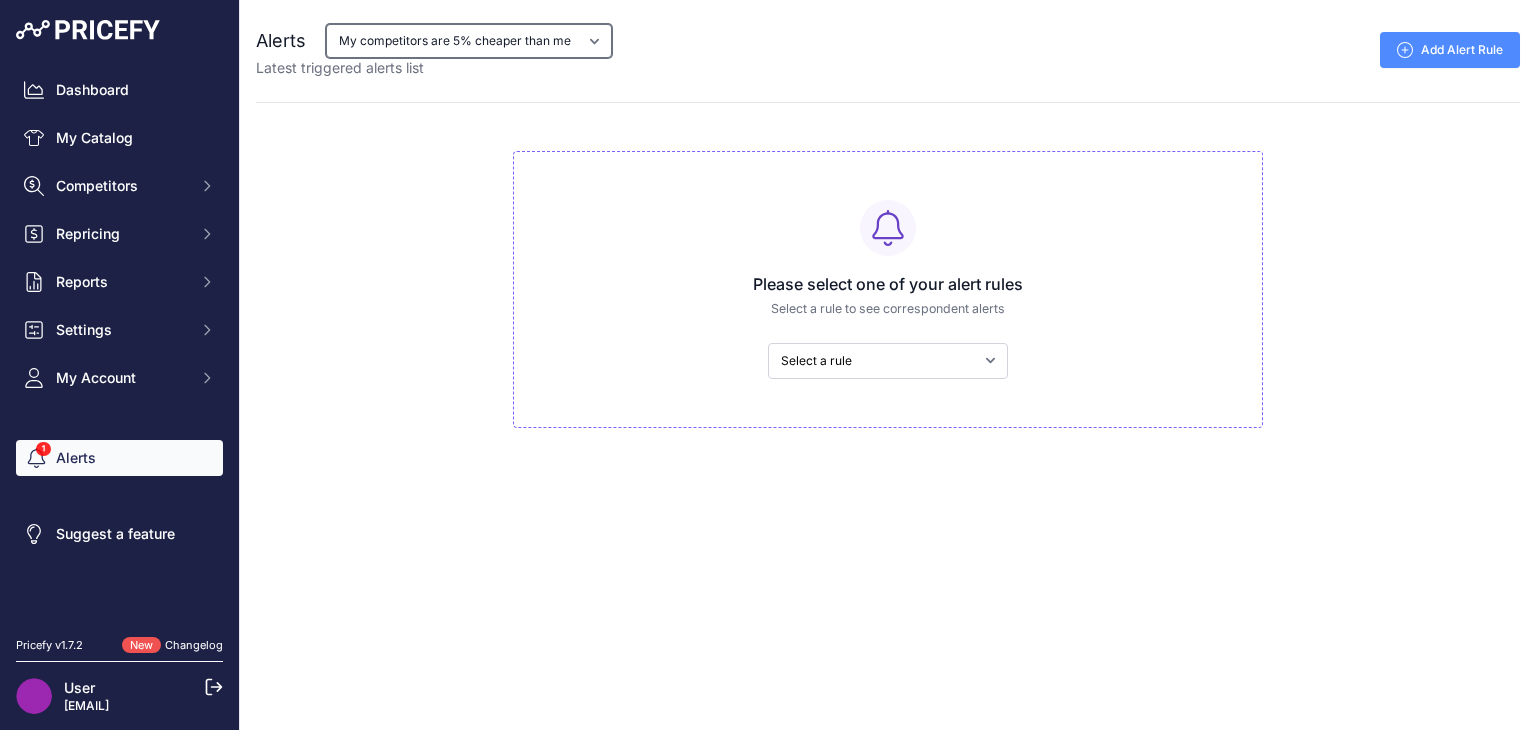click on "Select a rule
My competitors are 5% cheaper than me" at bounding box center (469, 41) 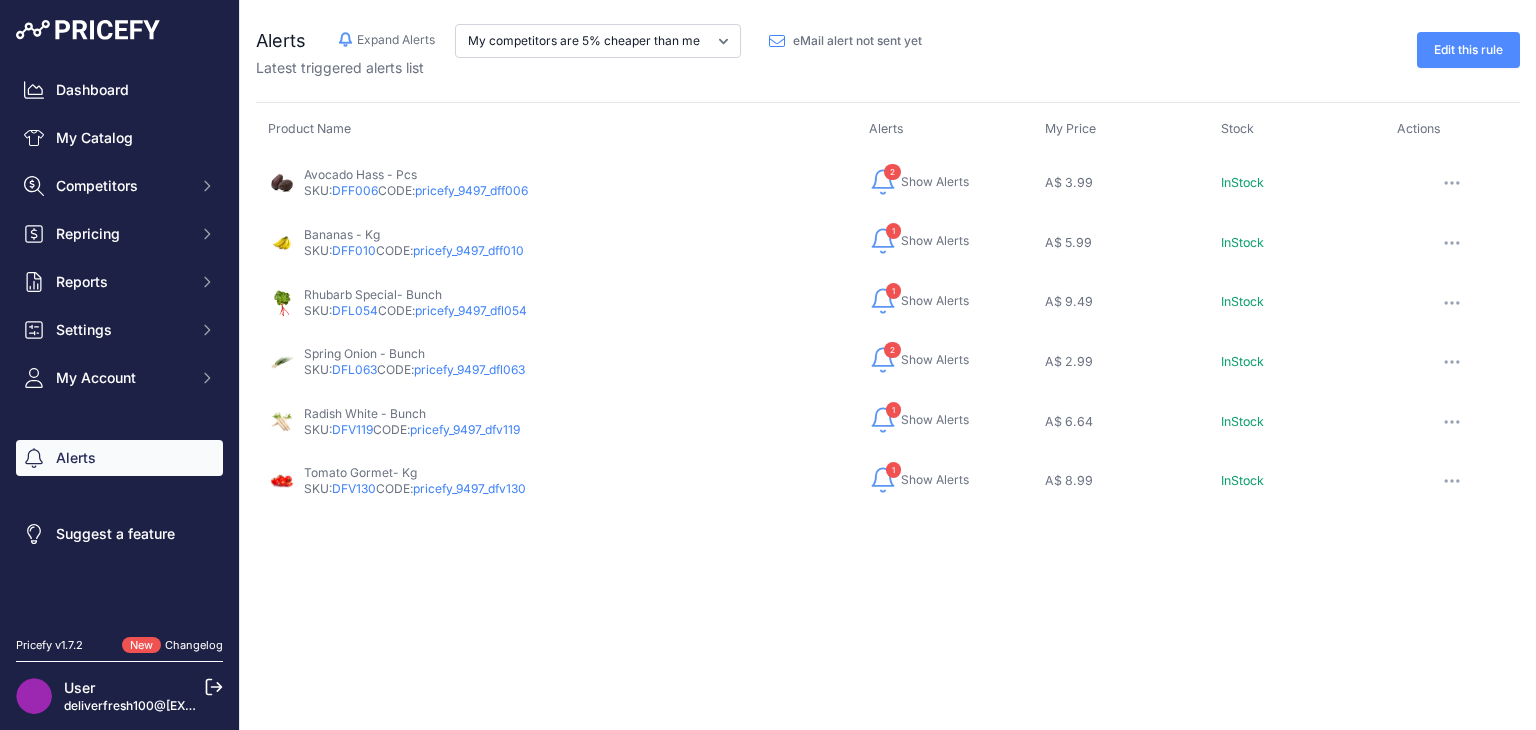 scroll, scrollTop: 0, scrollLeft: 0, axis: both 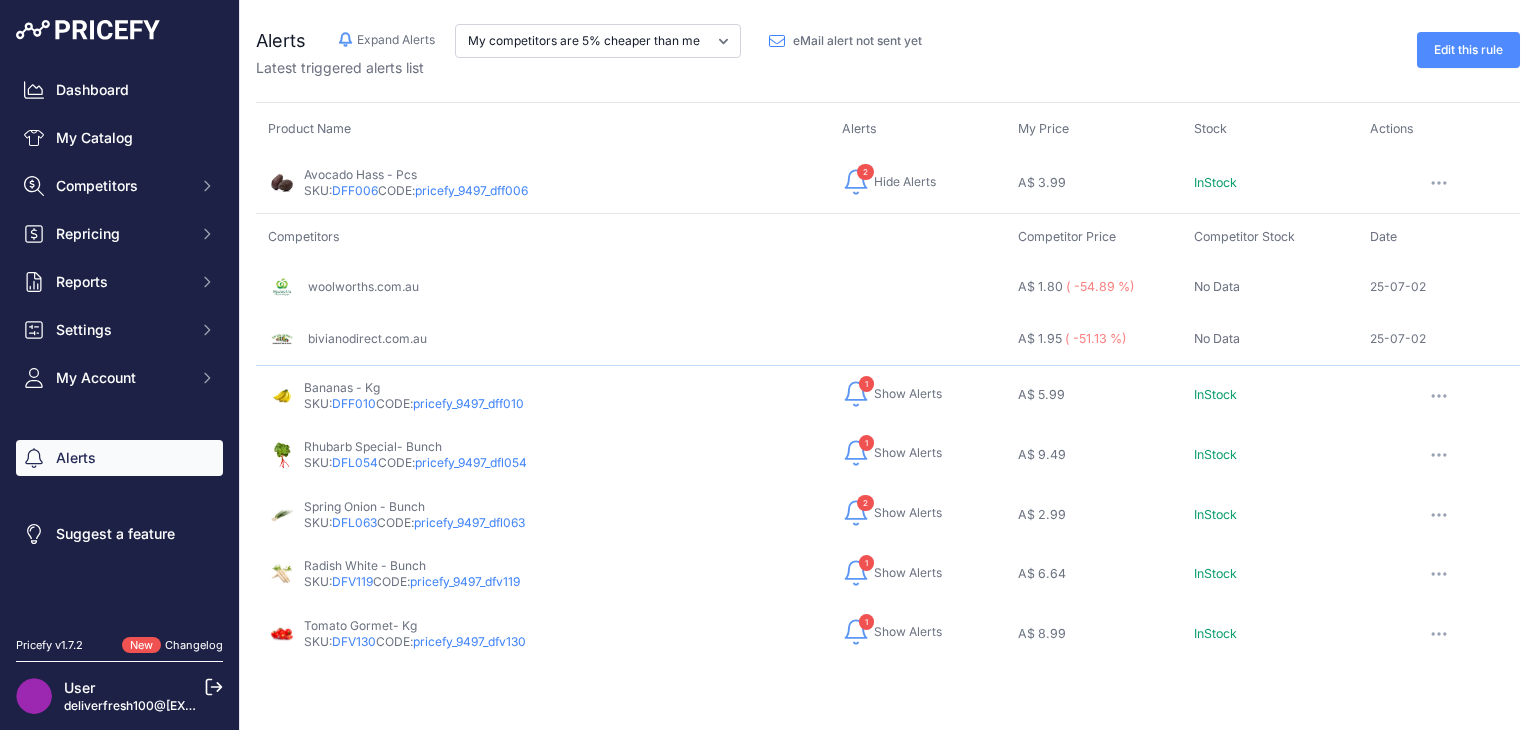 click on "Show Alerts" at bounding box center [908, 573] 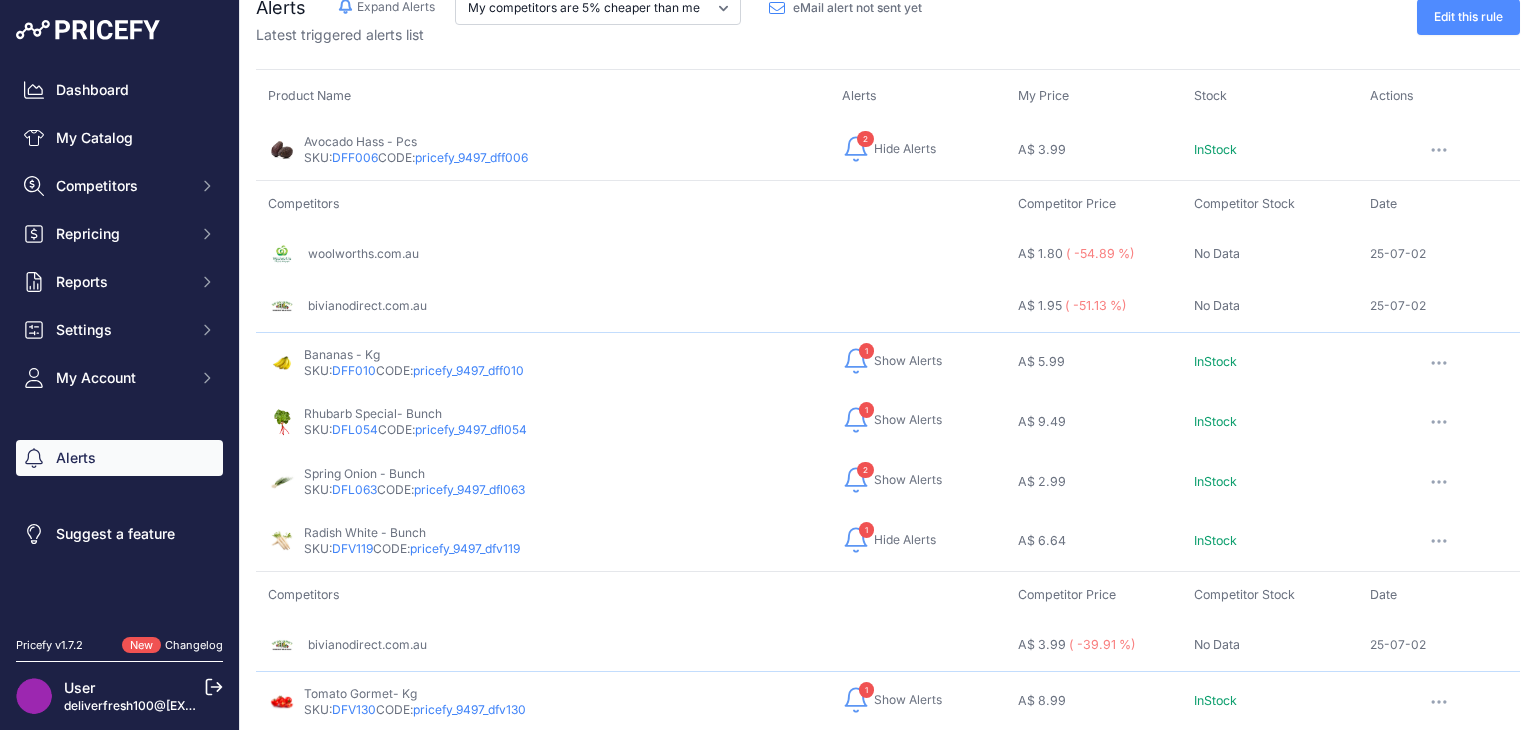 scroll, scrollTop: 0, scrollLeft: 0, axis: both 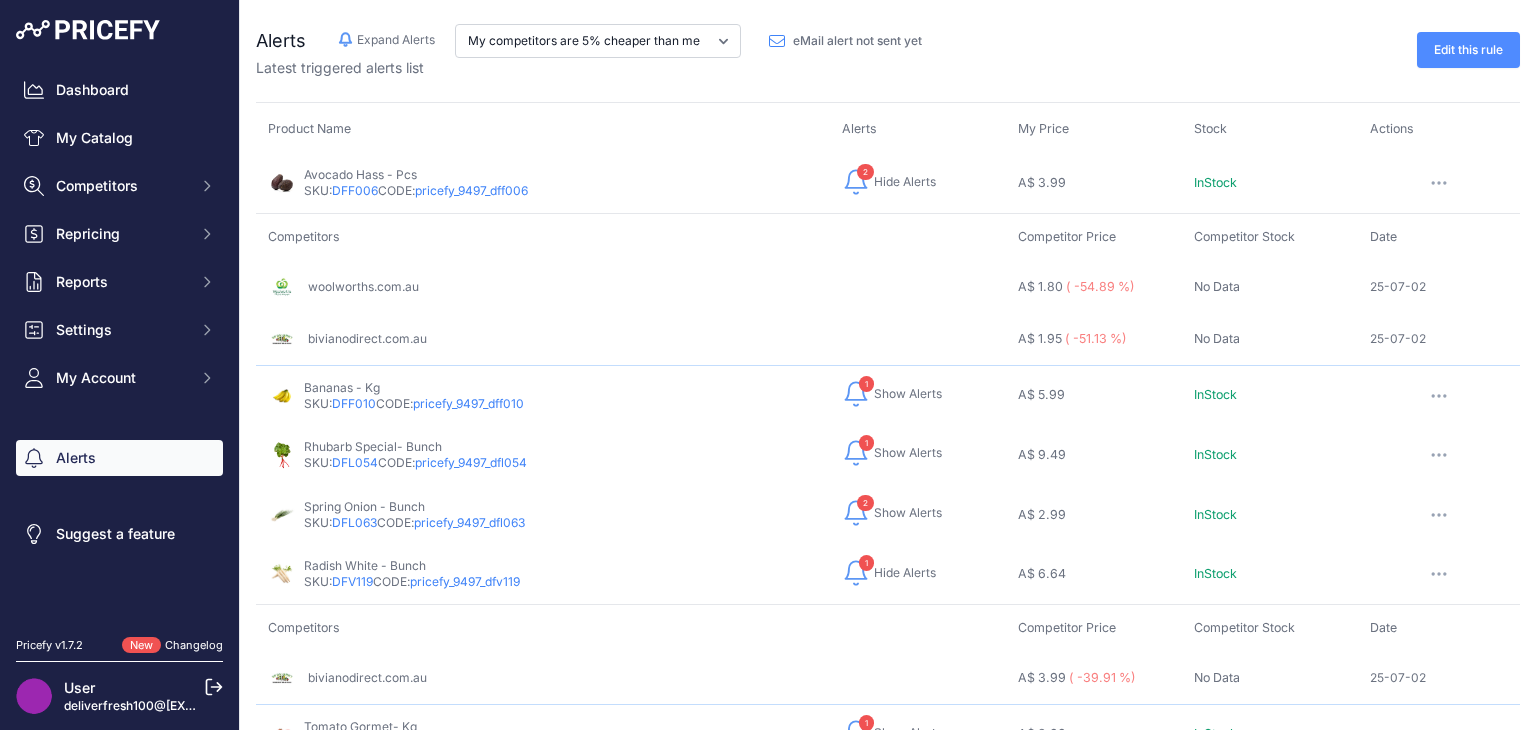 click on "Hide Alerts" at bounding box center (905, 182) 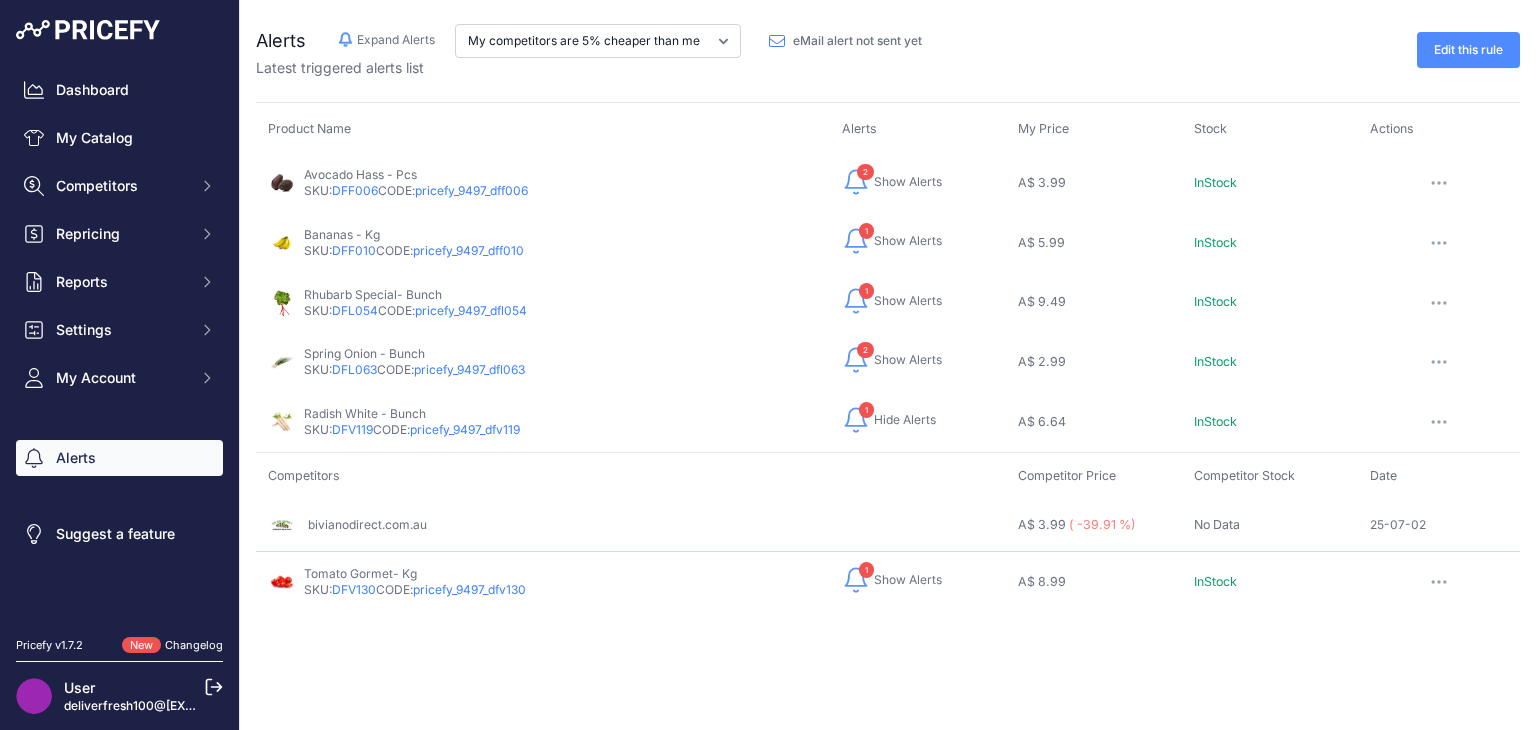 click on "Show Alerts" at bounding box center [908, 580] 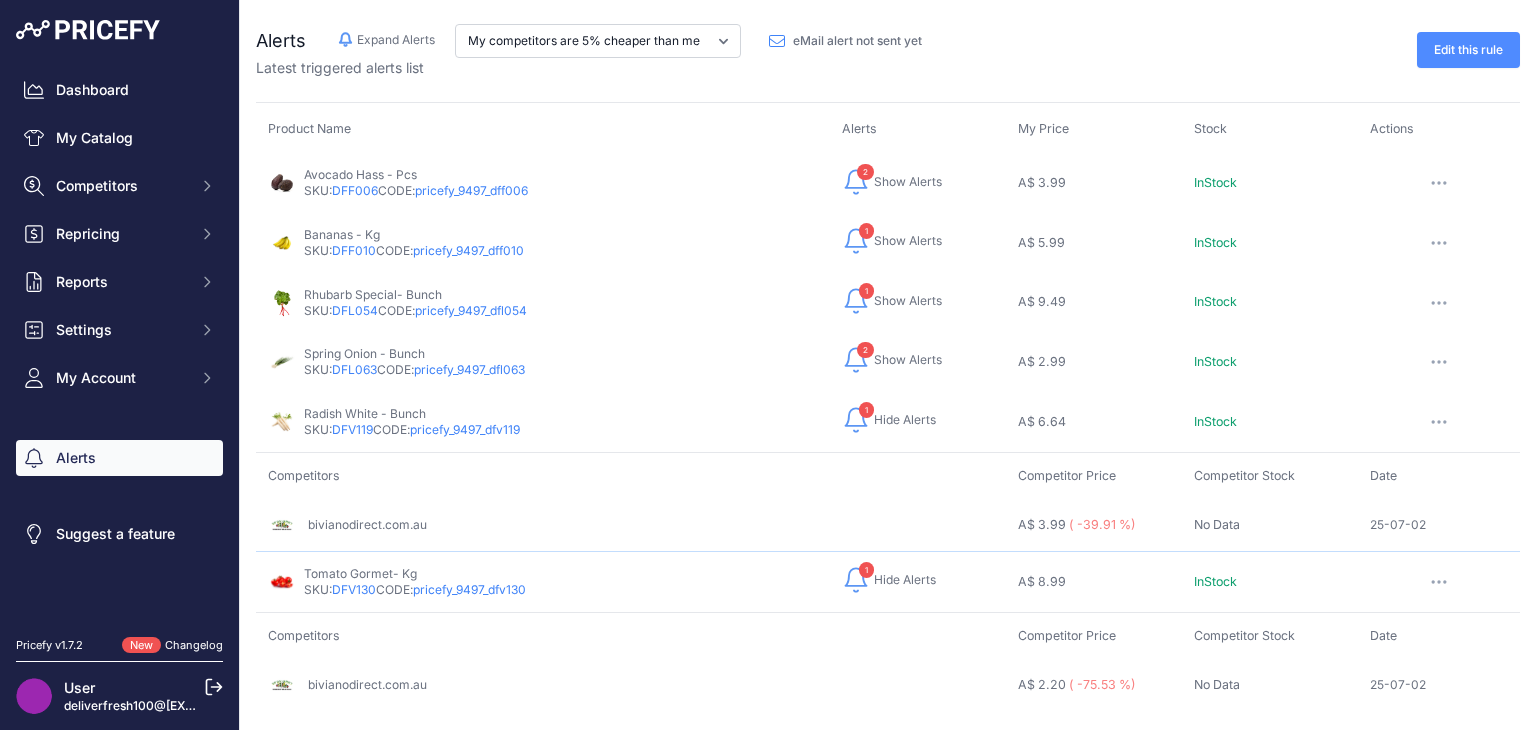scroll, scrollTop: 0, scrollLeft: 0, axis: both 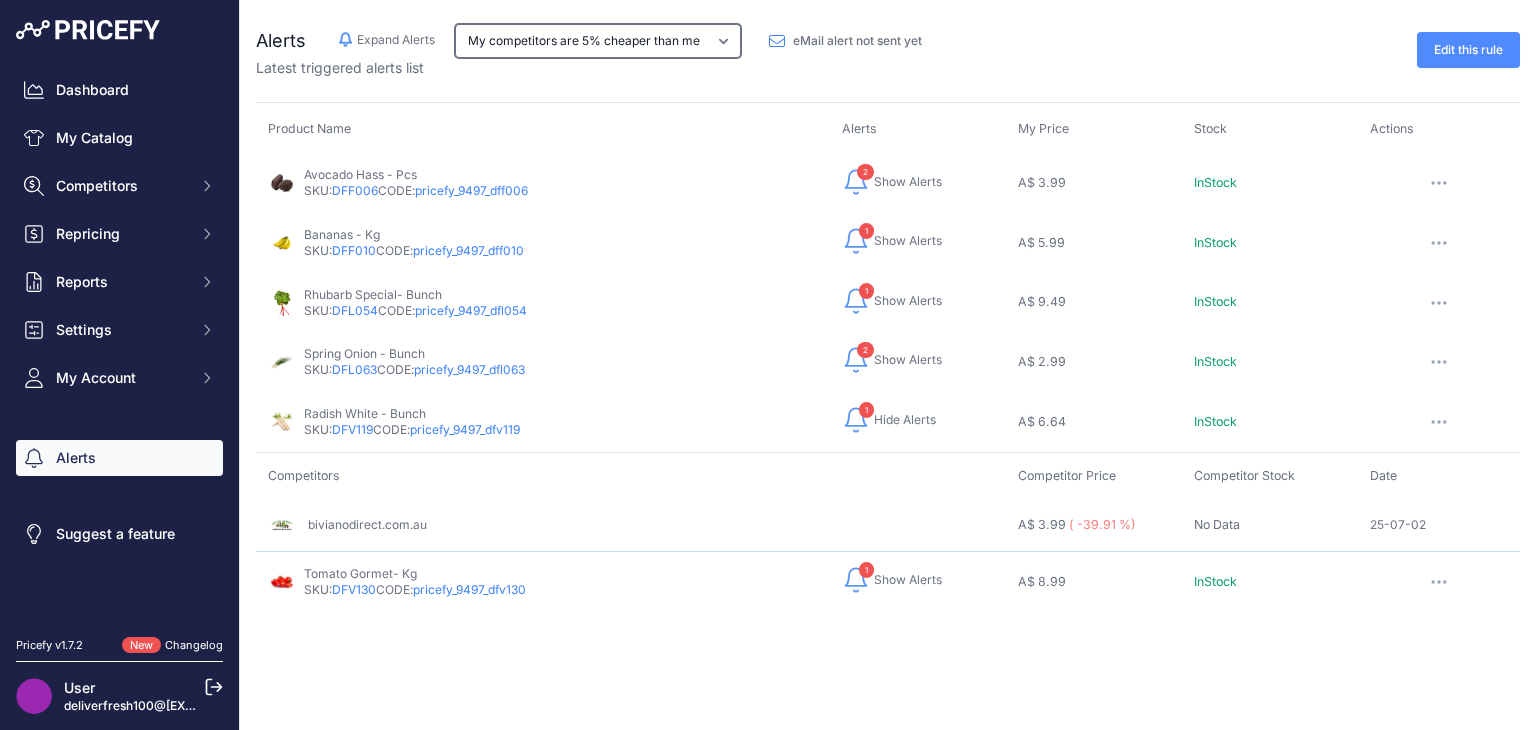 click on "My competitors are 5% cheaper than me" at bounding box center (598, 41) 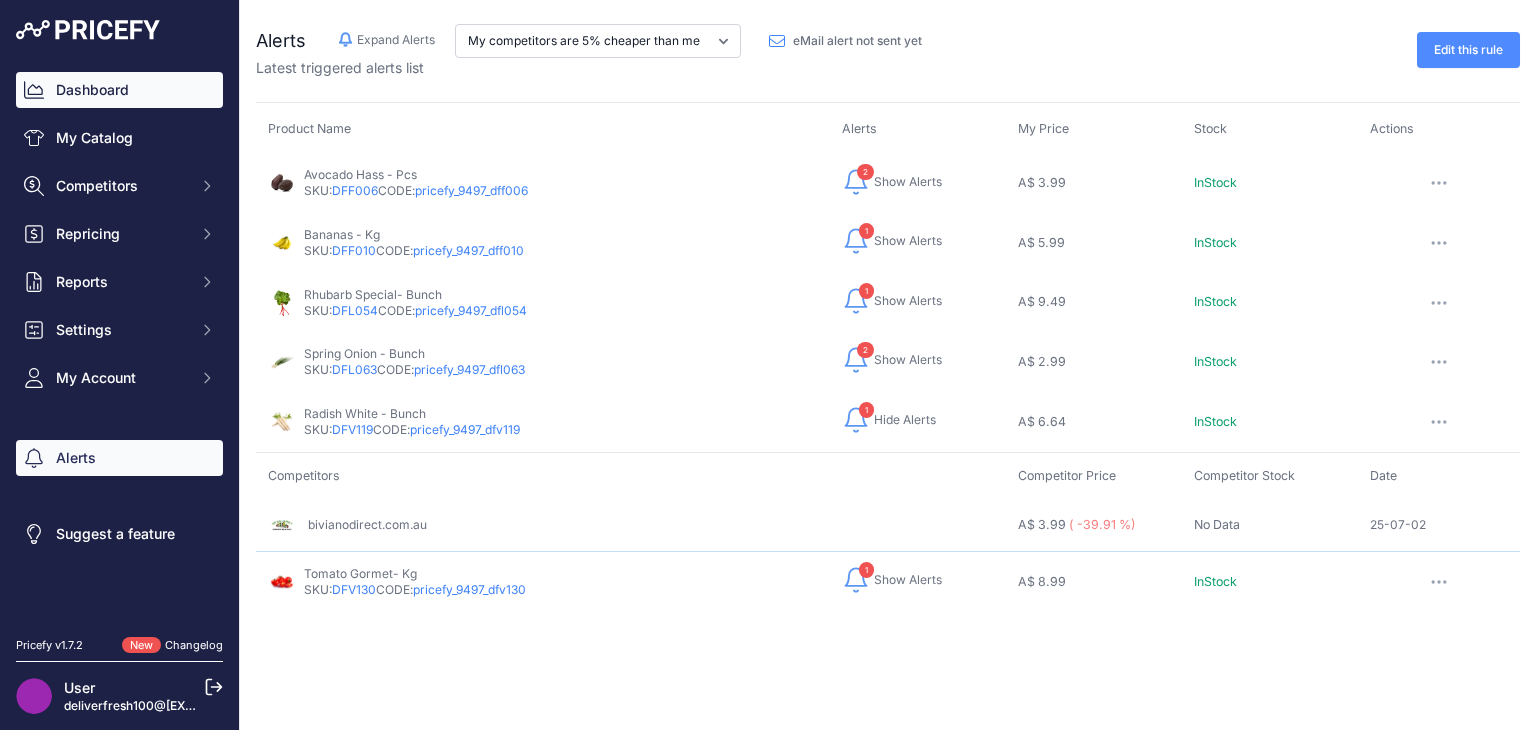click on "Dashboard" at bounding box center (119, 90) 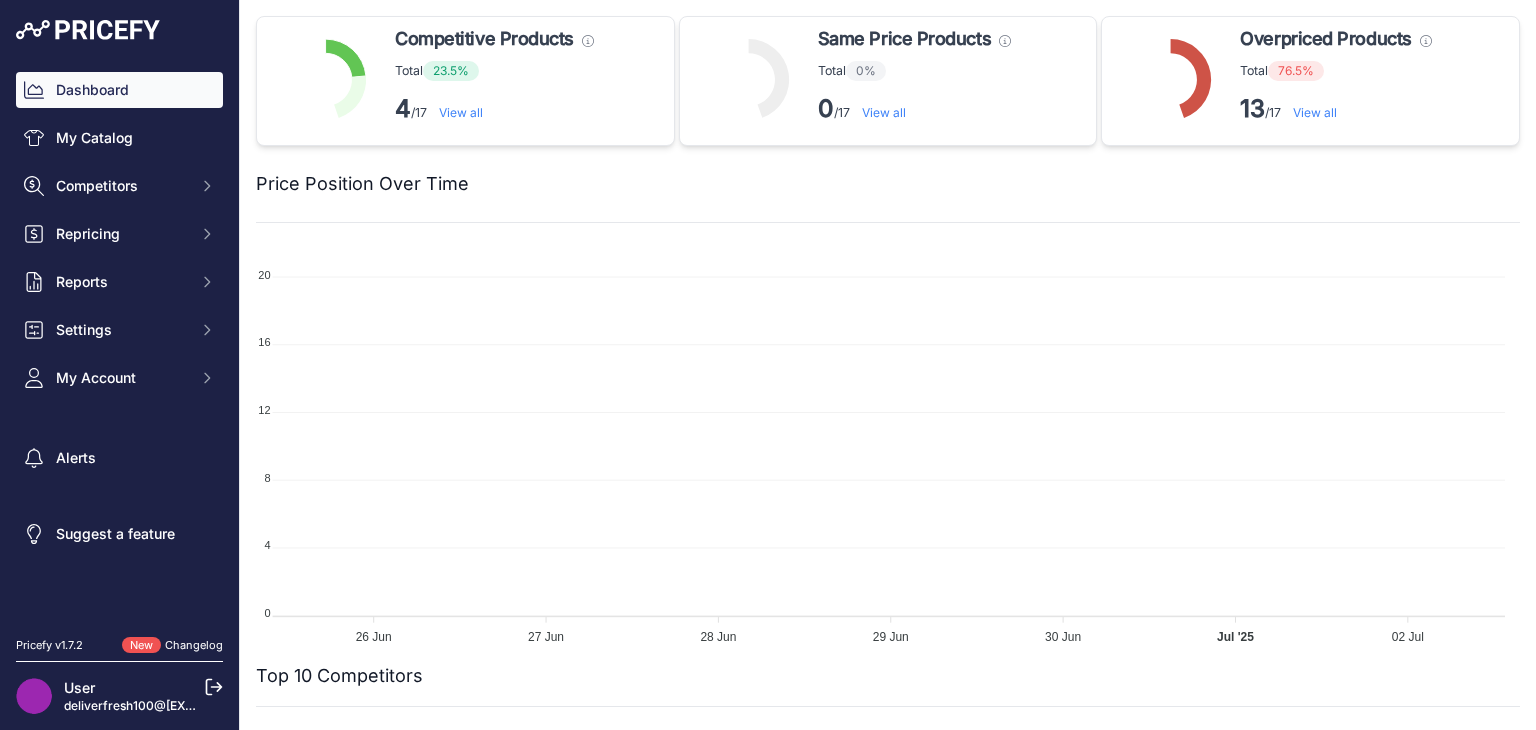 scroll, scrollTop: 0, scrollLeft: 0, axis: both 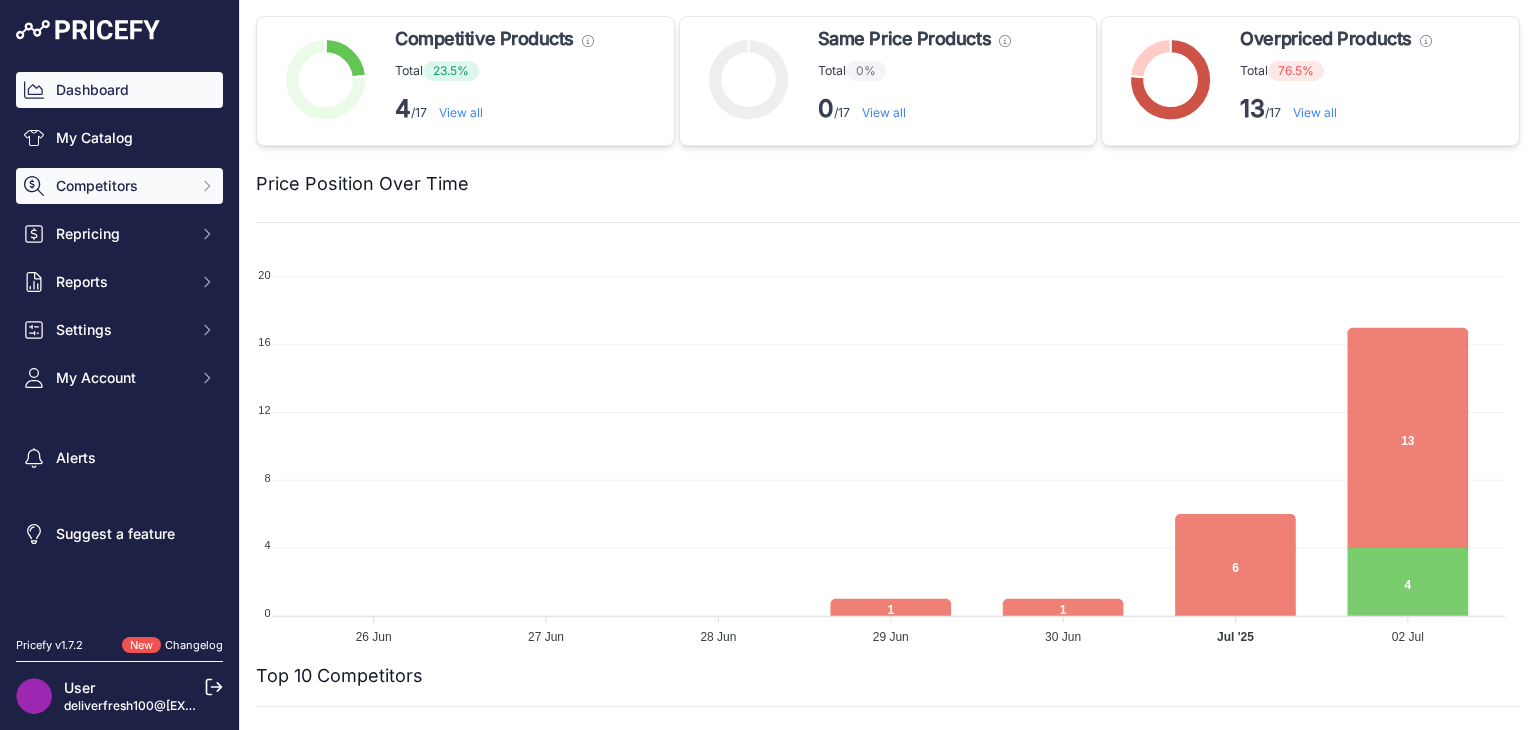 click on "Competitors" at bounding box center [121, 186] 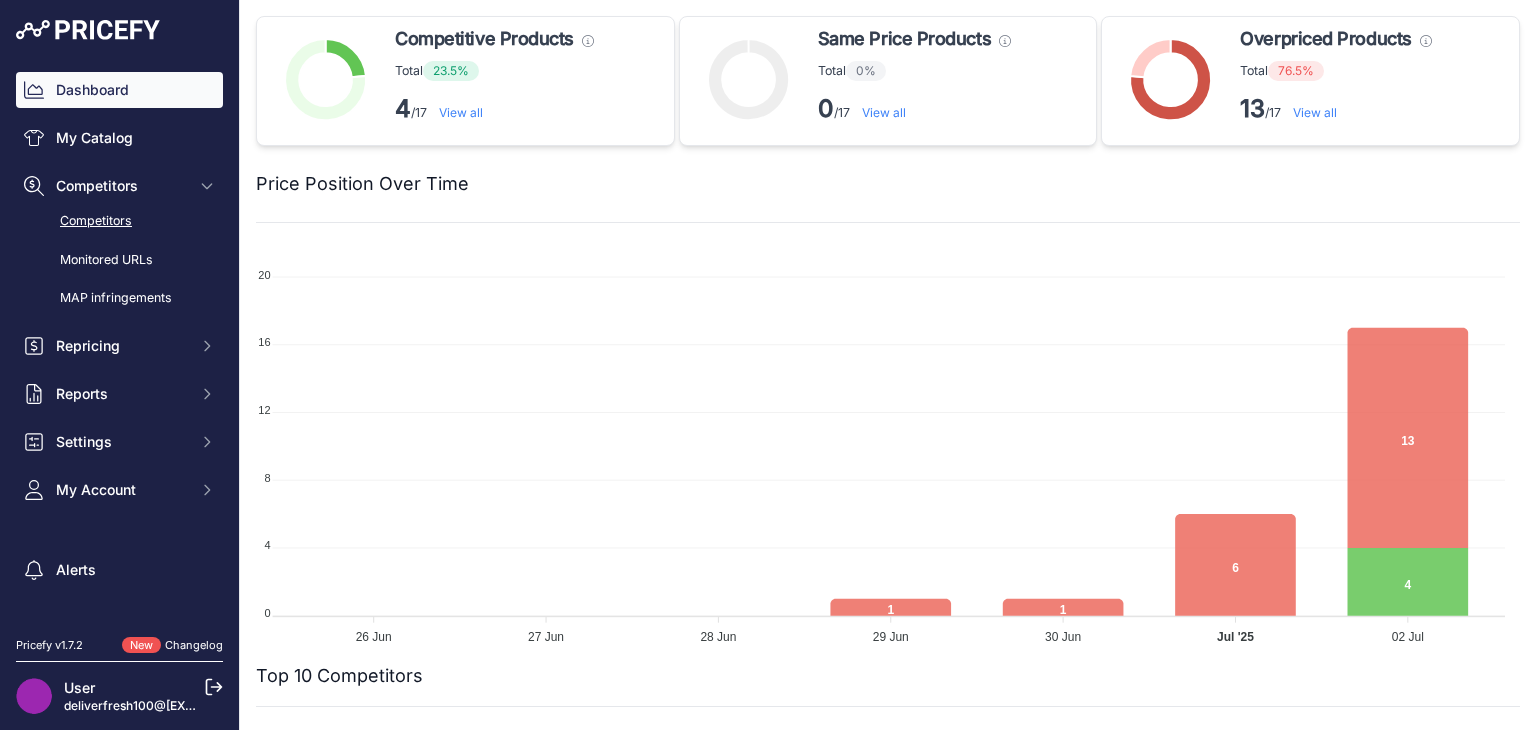 click on "Competitors" at bounding box center (119, 221) 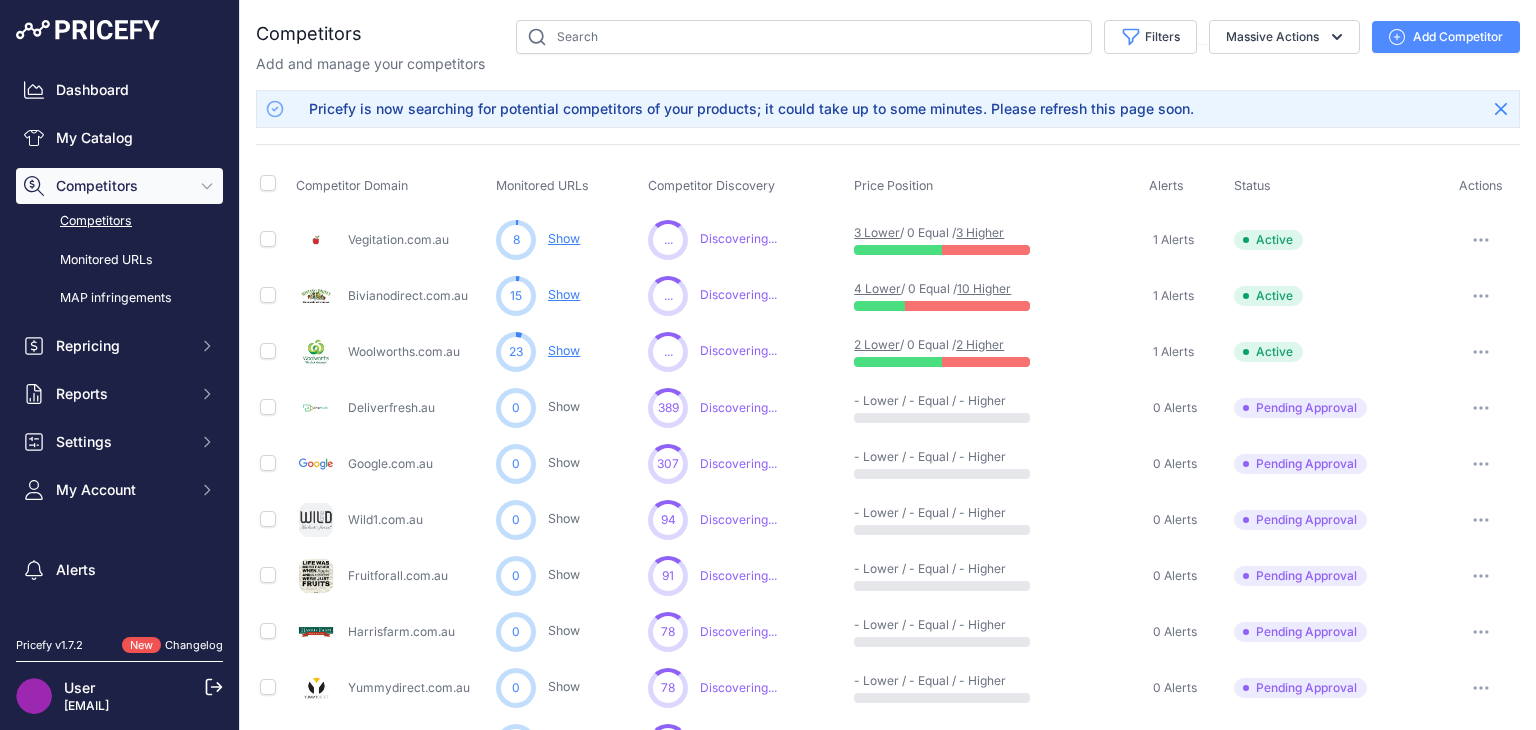 scroll, scrollTop: 0, scrollLeft: 0, axis: both 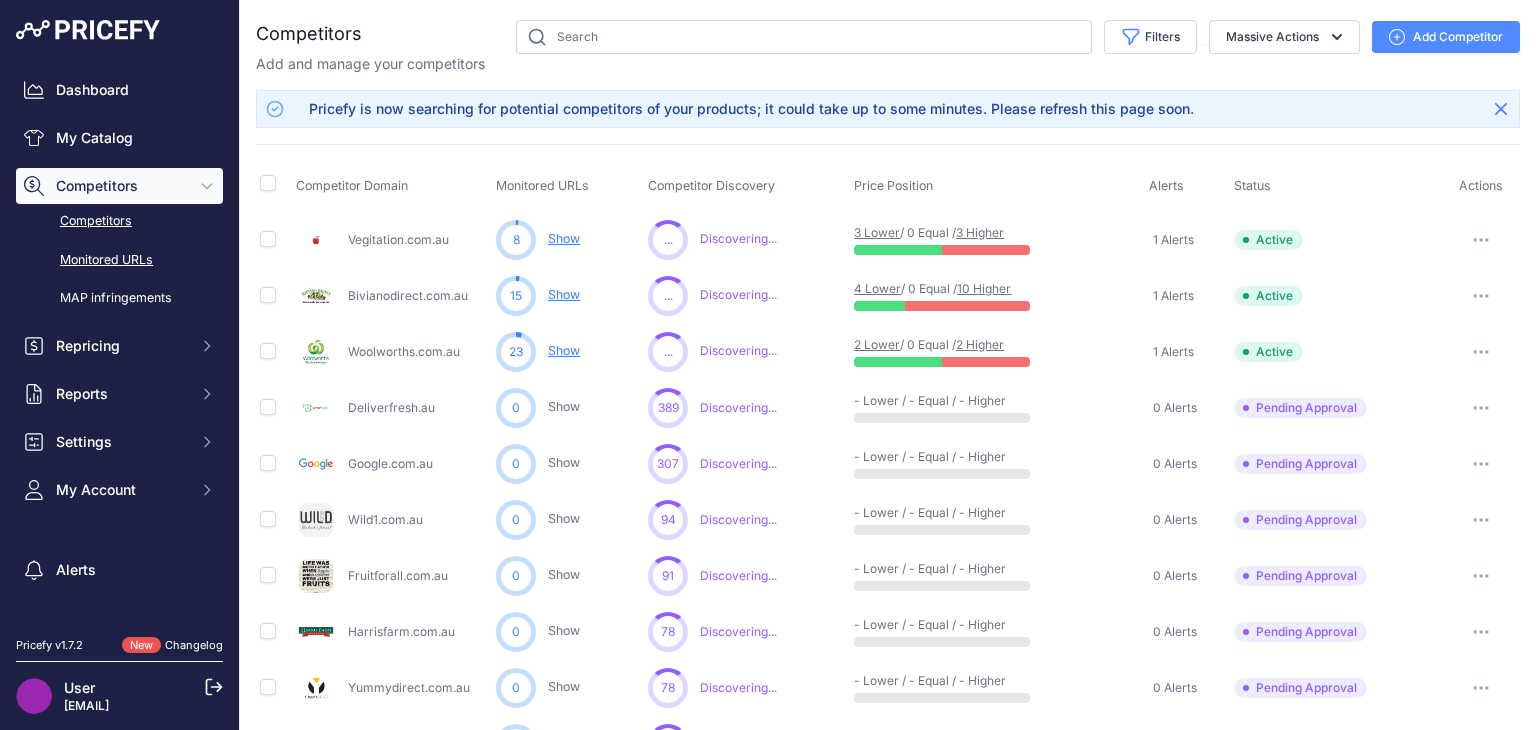 click on "Monitored URLs" at bounding box center [119, 260] 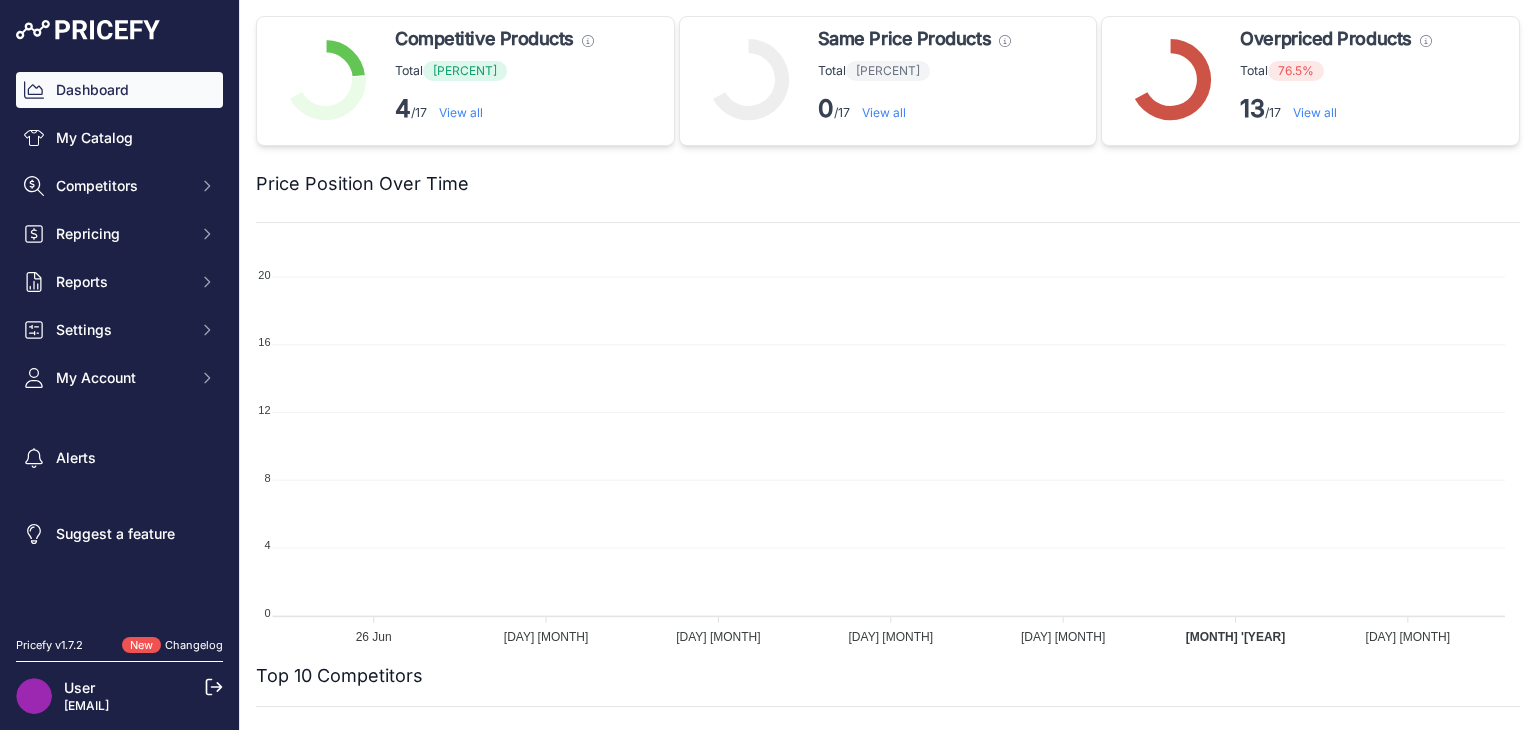 scroll, scrollTop: 0, scrollLeft: 0, axis: both 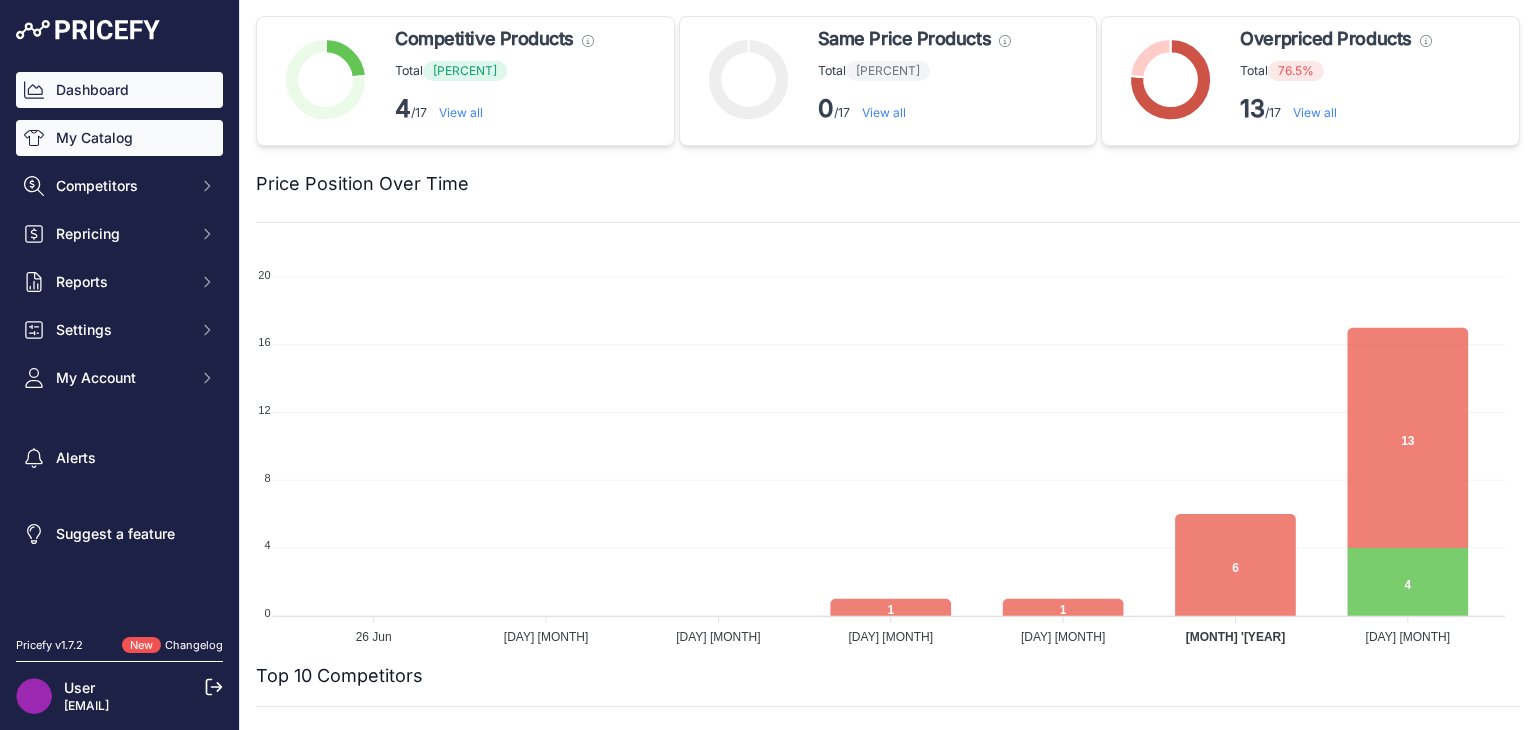 click on "My Catalog" at bounding box center [119, 138] 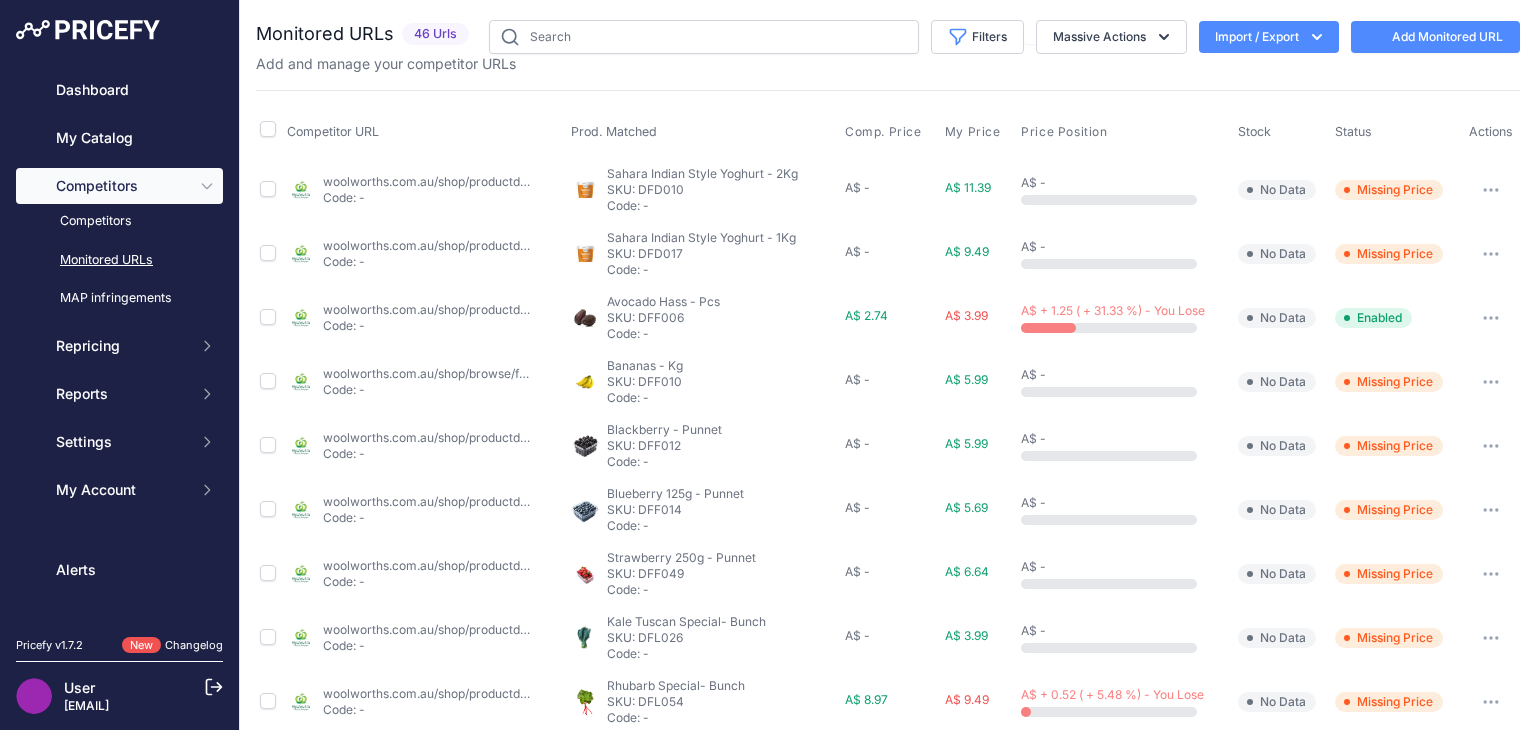 scroll, scrollTop: 0, scrollLeft: 0, axis: both 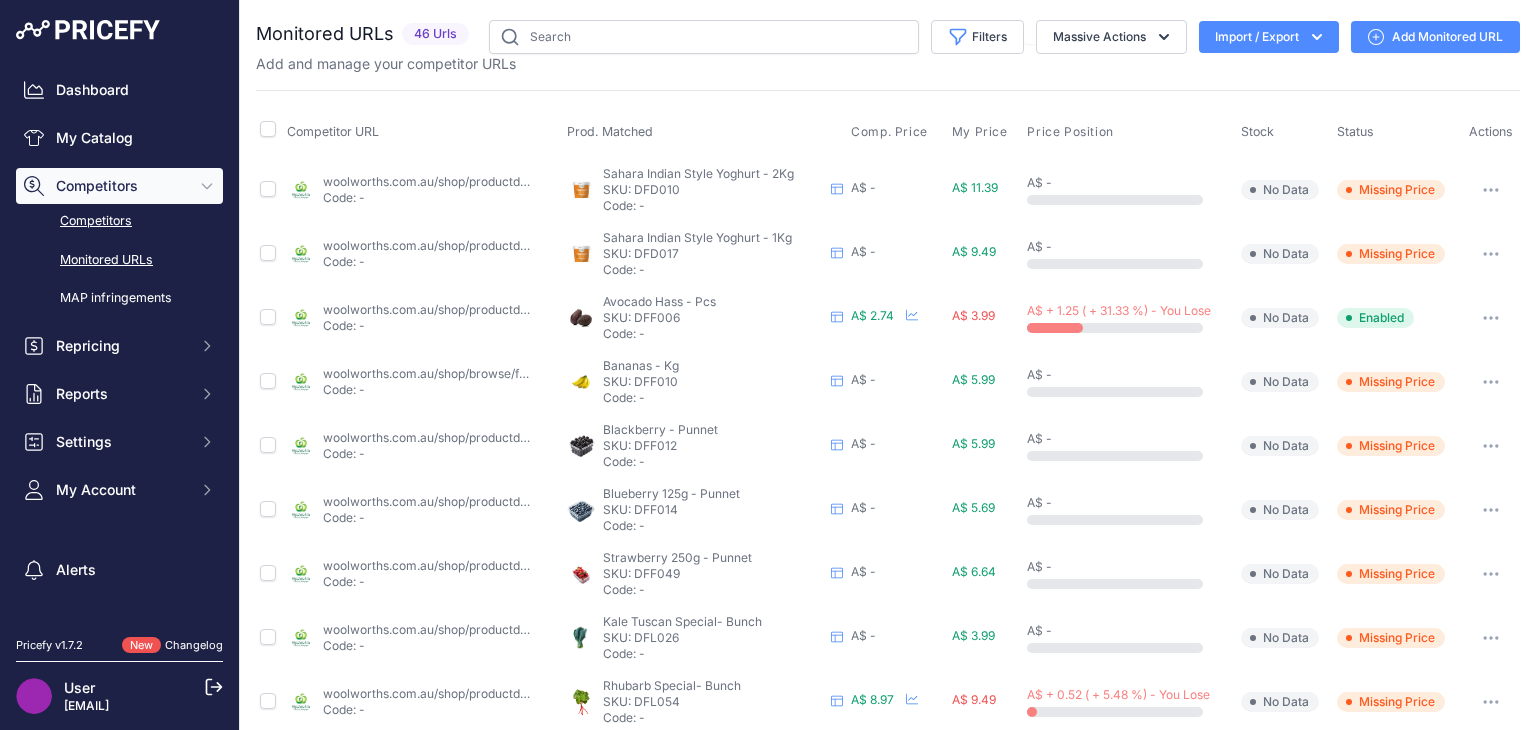 click on "Competitors" at bounding box center [119, 221] 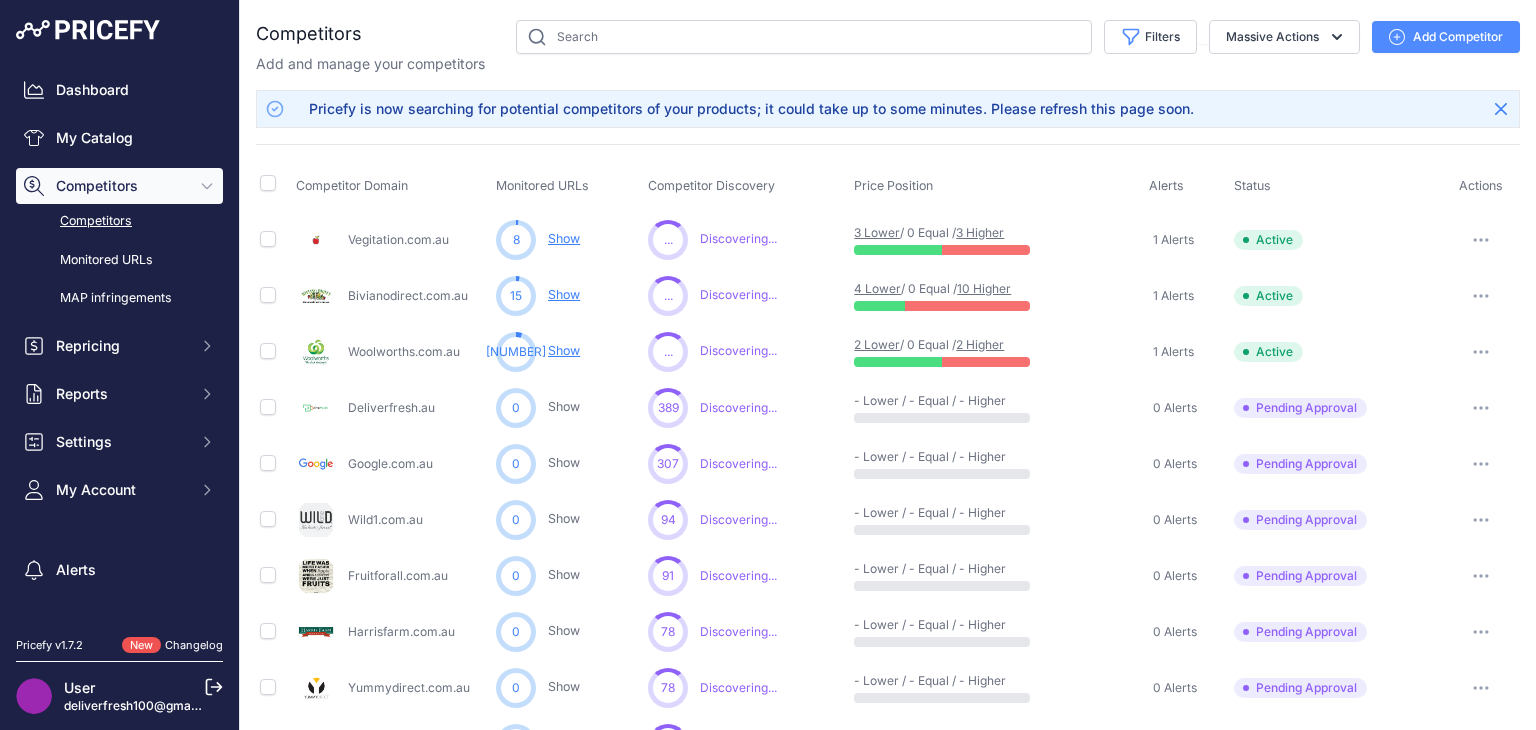 scroll, scrollTop: 0, scrollLeft: 0, axis: both 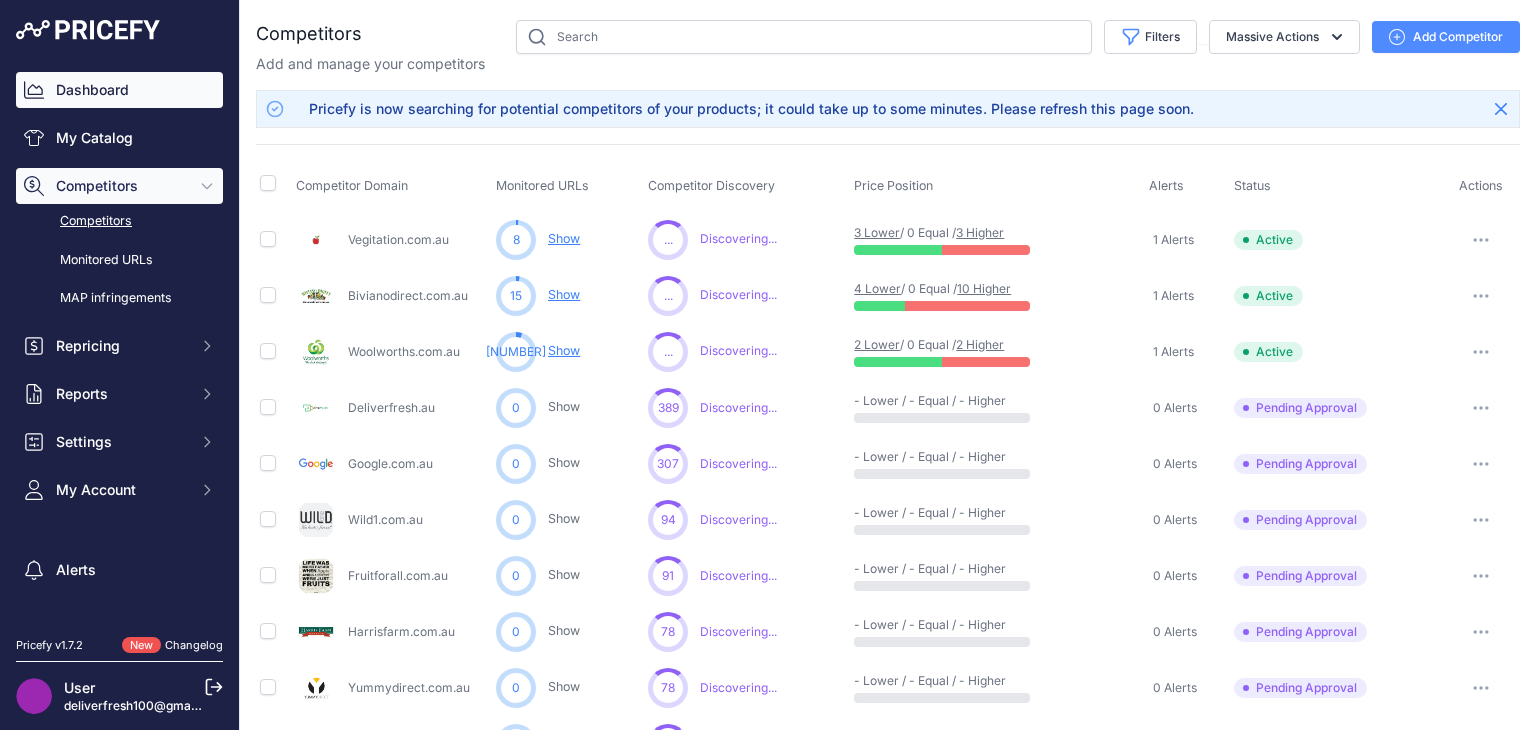 click on "Dashboard" at bounding box center (119, 90) 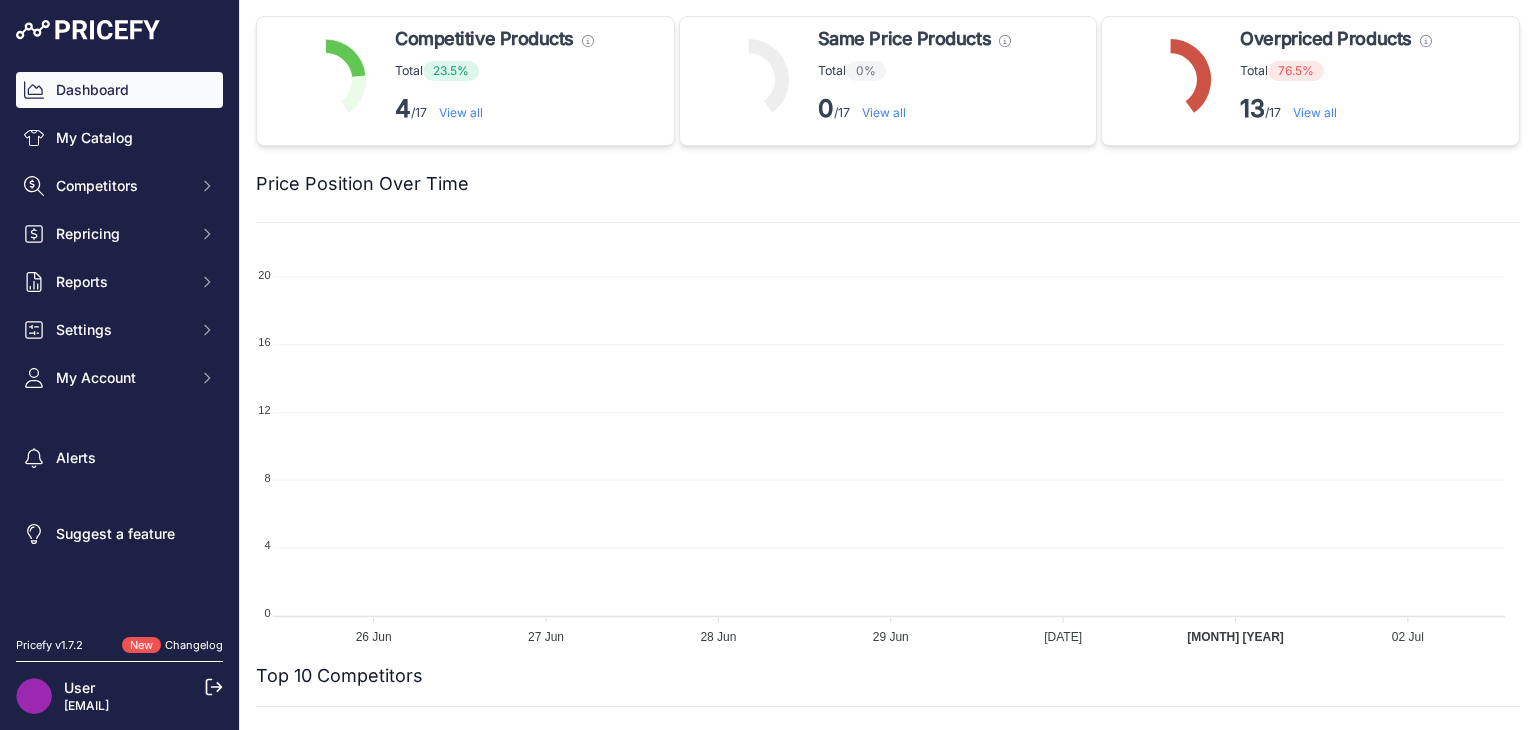 scroll, scrollTop: 0, scrollLeft: 0, axis: both 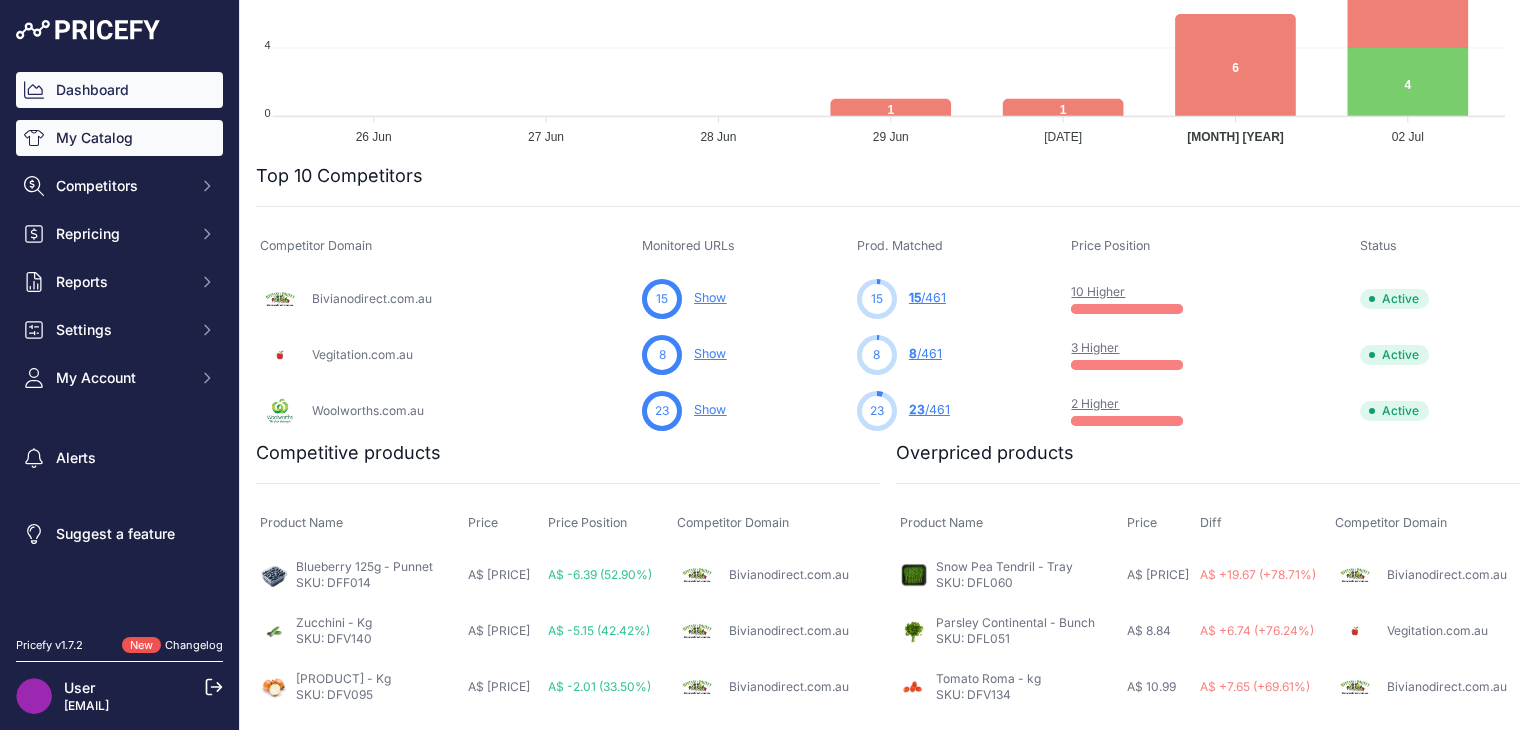 click on "My Catalog" at bounding box center (119, 138) 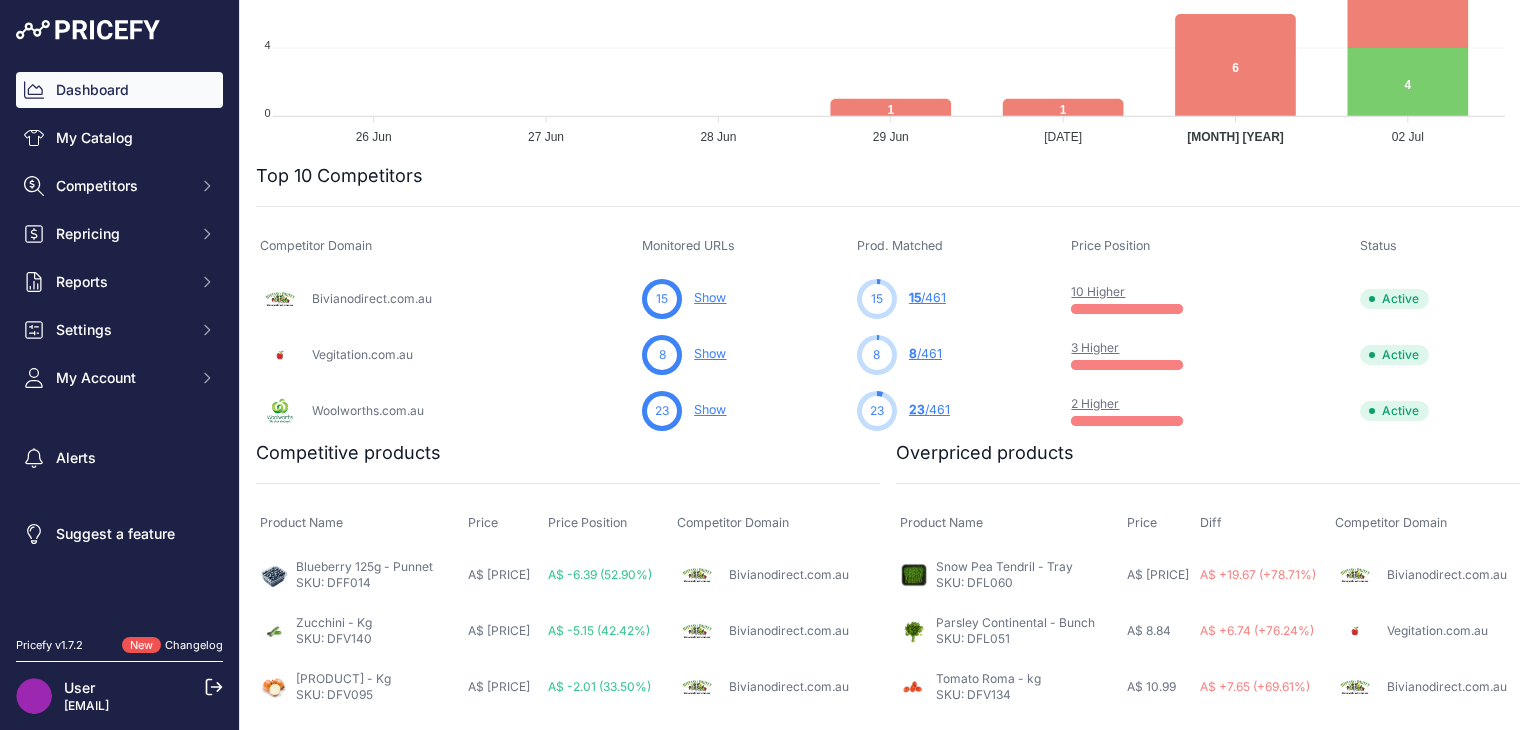 scroll, scrollTop: 0, scrollLeft: 0, axis: both 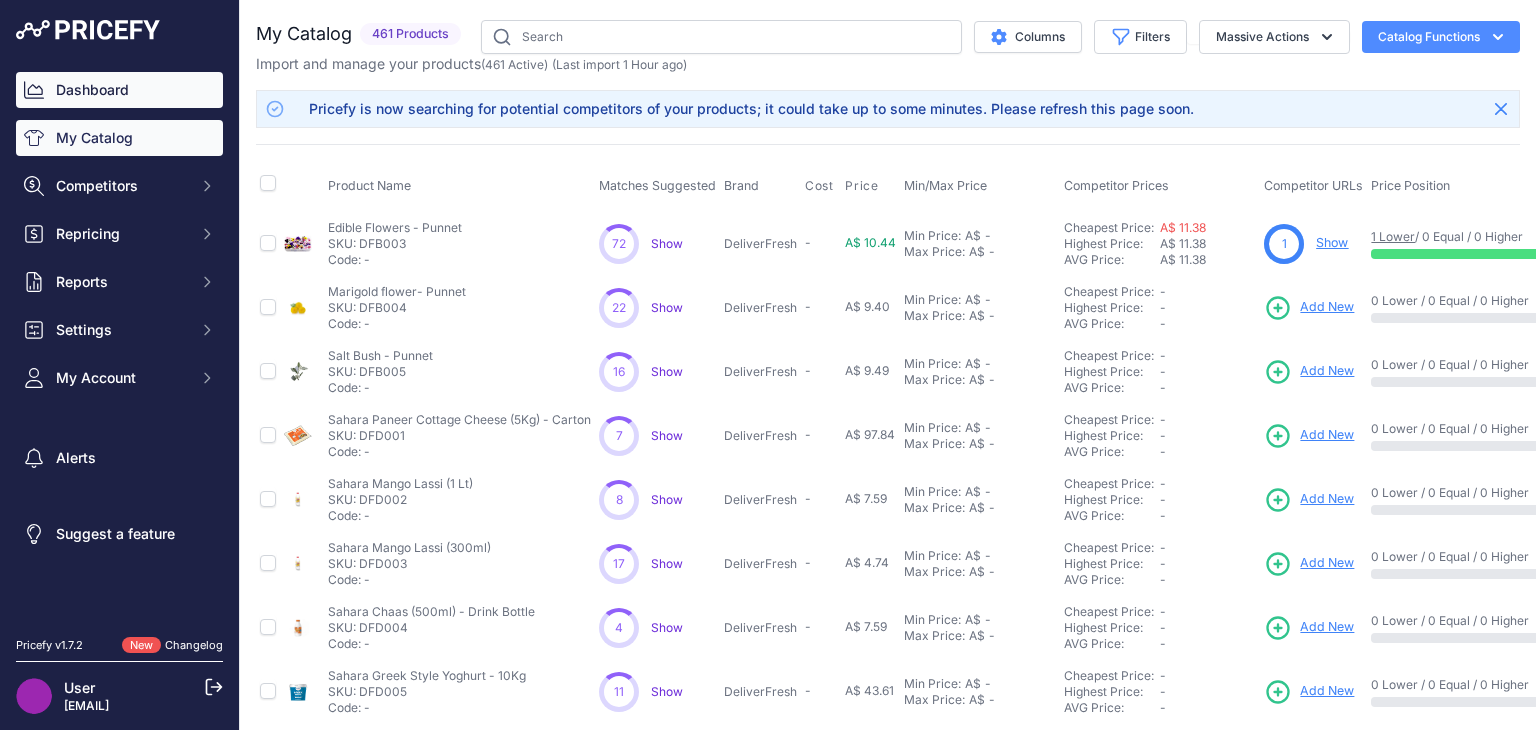 click on "Dashboard" at bounding box center (119, 90) 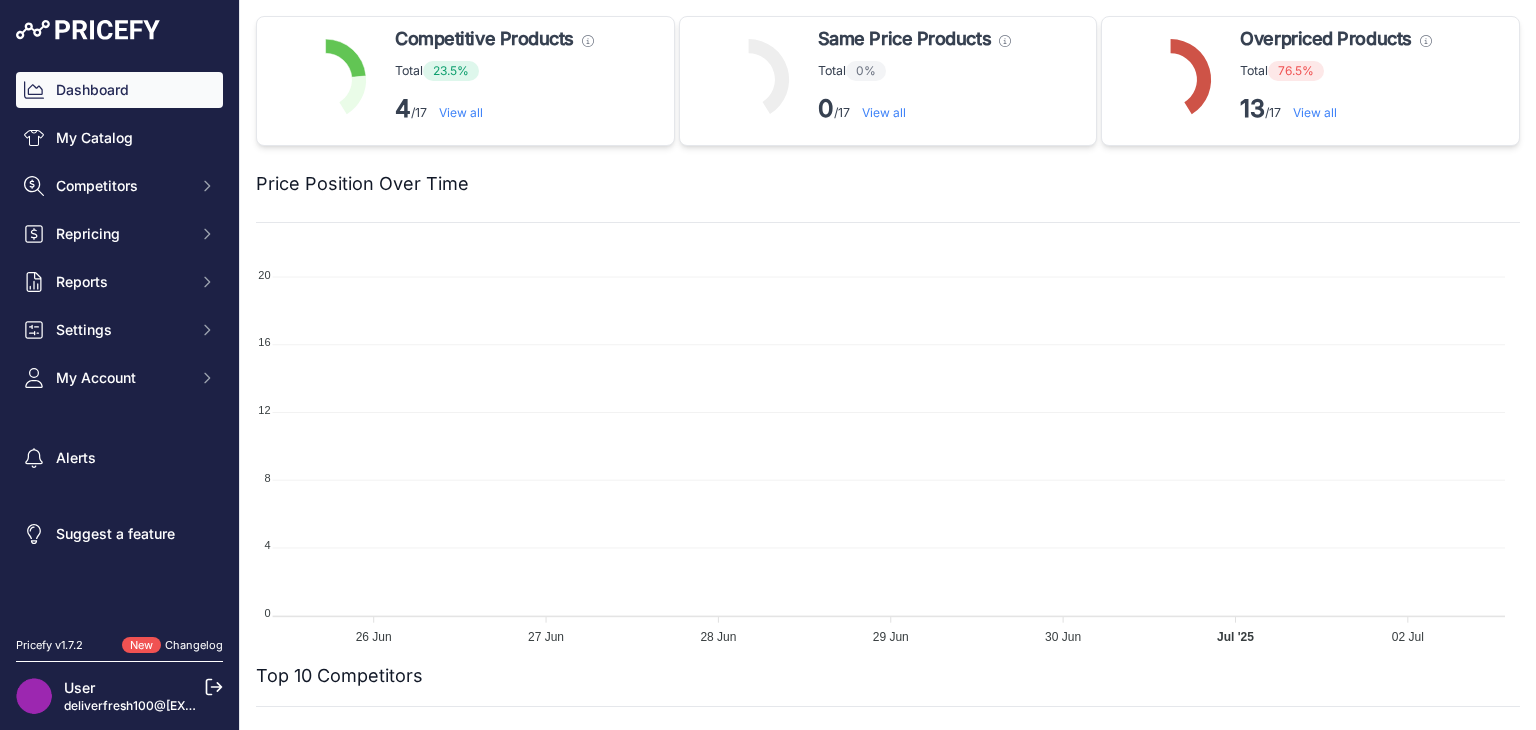 scroll, scrollTop: 0, scrollLeft: 0, axis: both 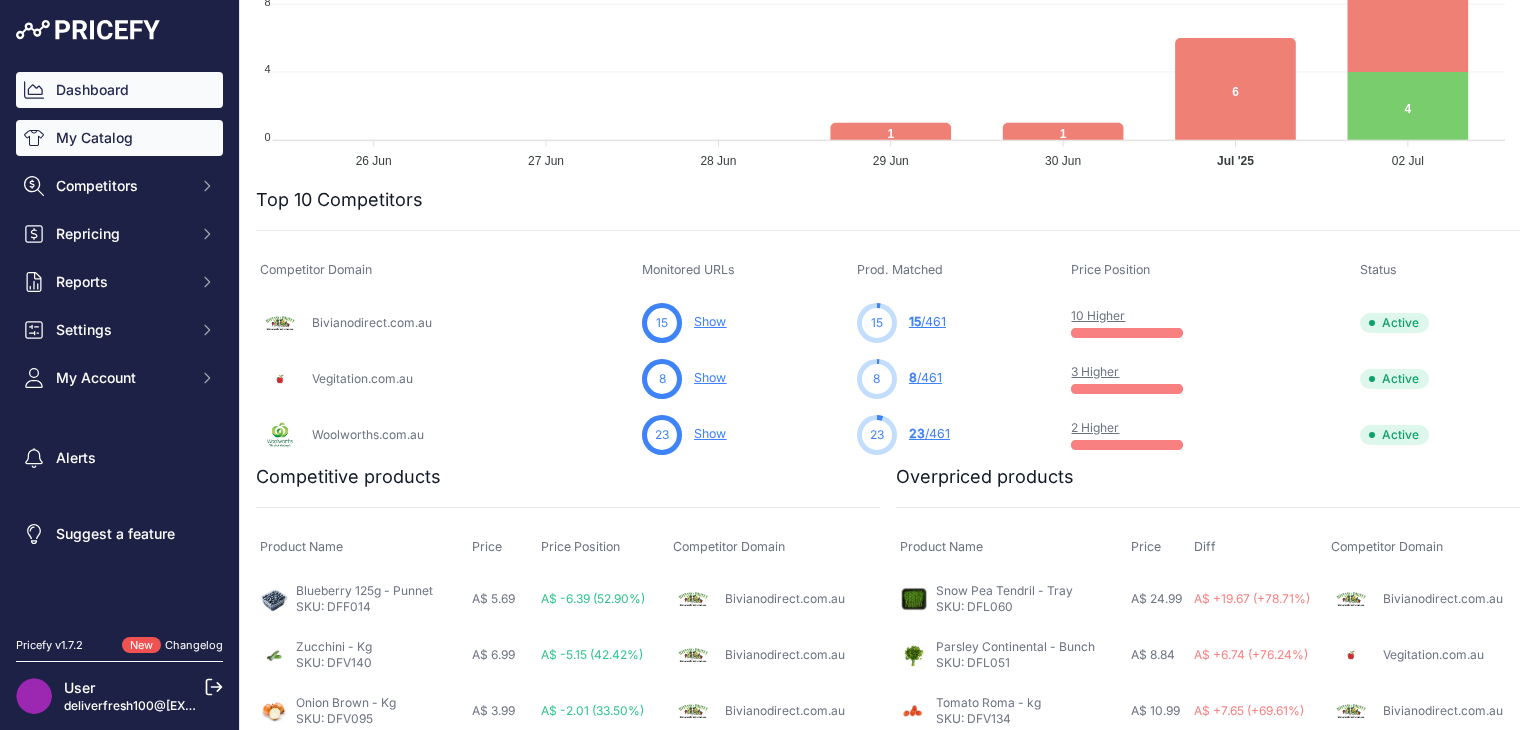 click on "My Catalog" at bounding box center [119, 138] 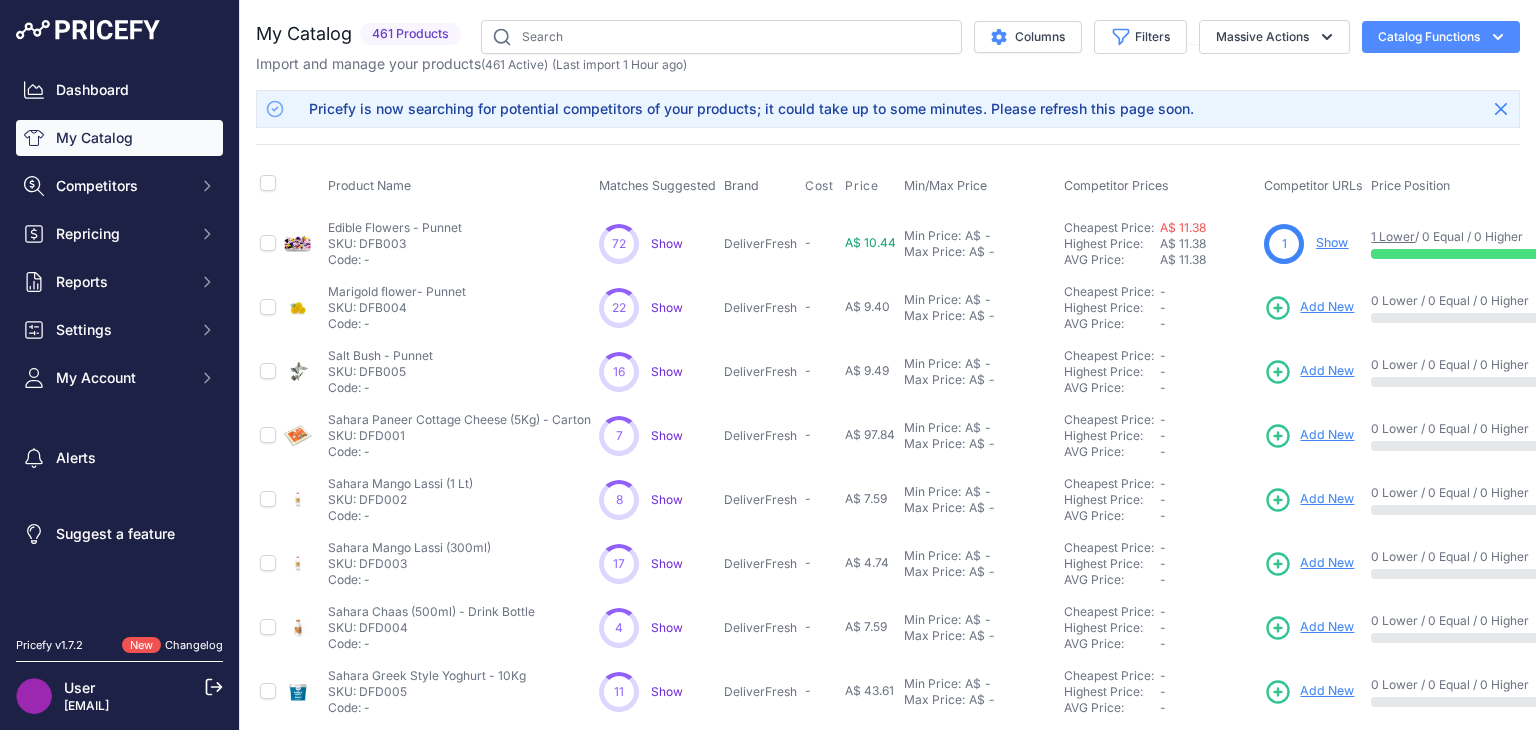 scroll, scrollTop: 0, scrollLeft: 0, axis: both 